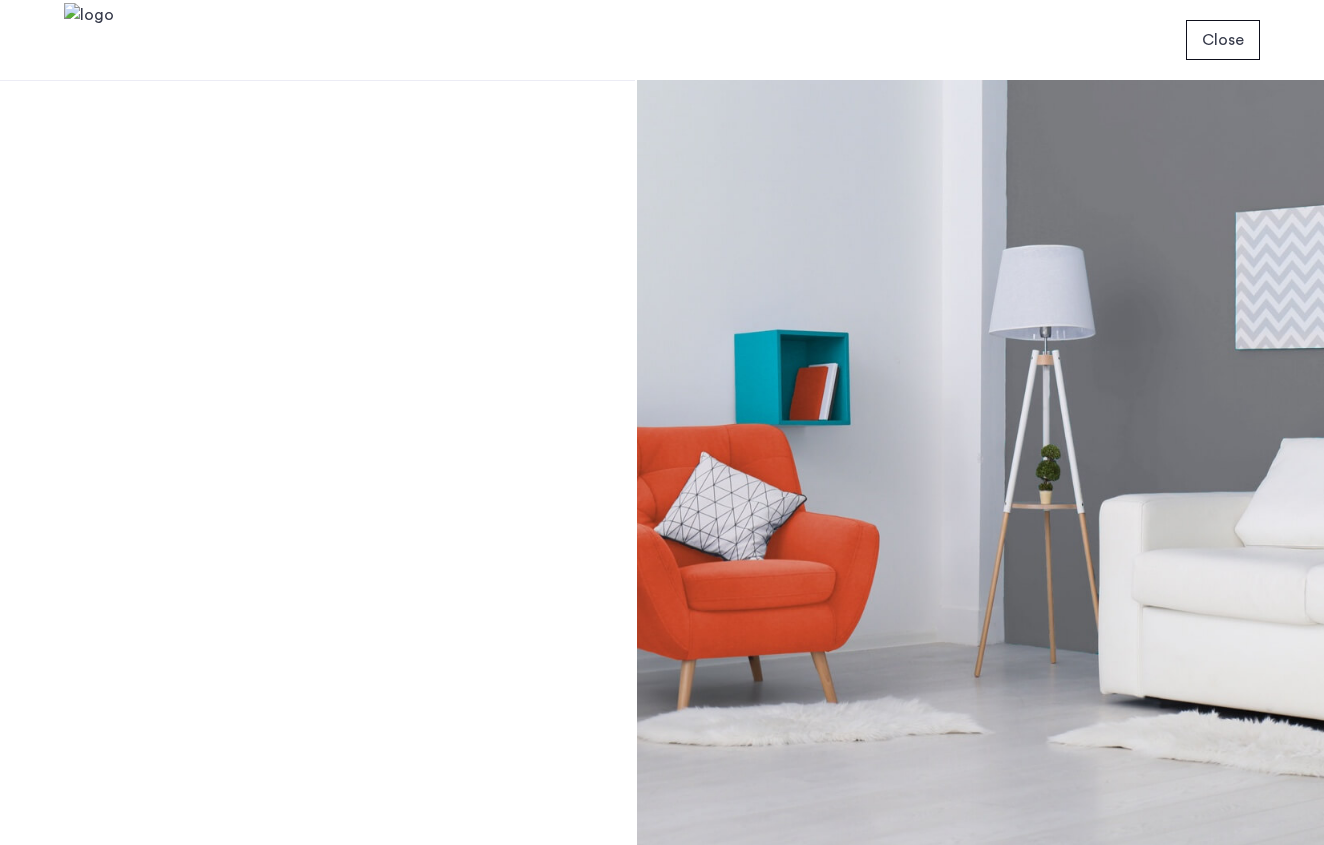 scroll, scrollTop: 0, scrollLeft: 0, axis: both 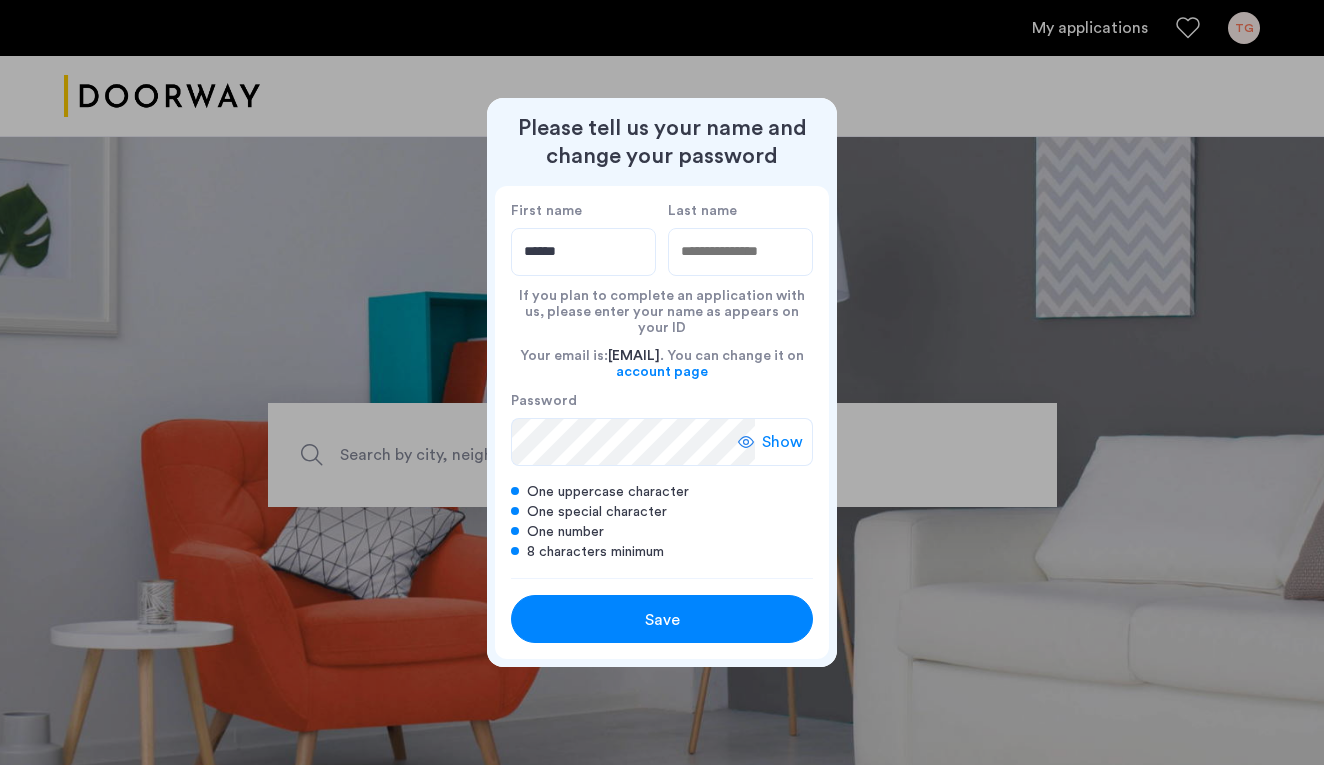 type on "******" 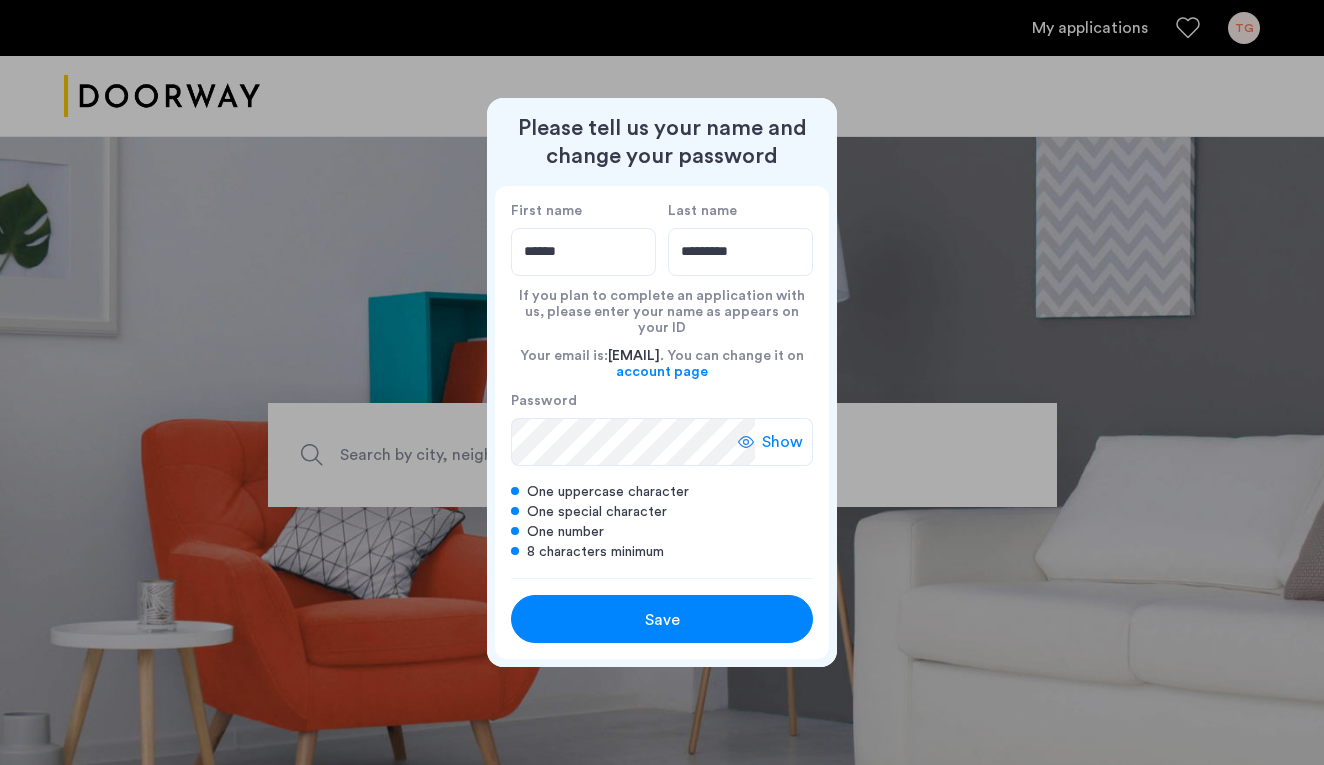 type on "*********" 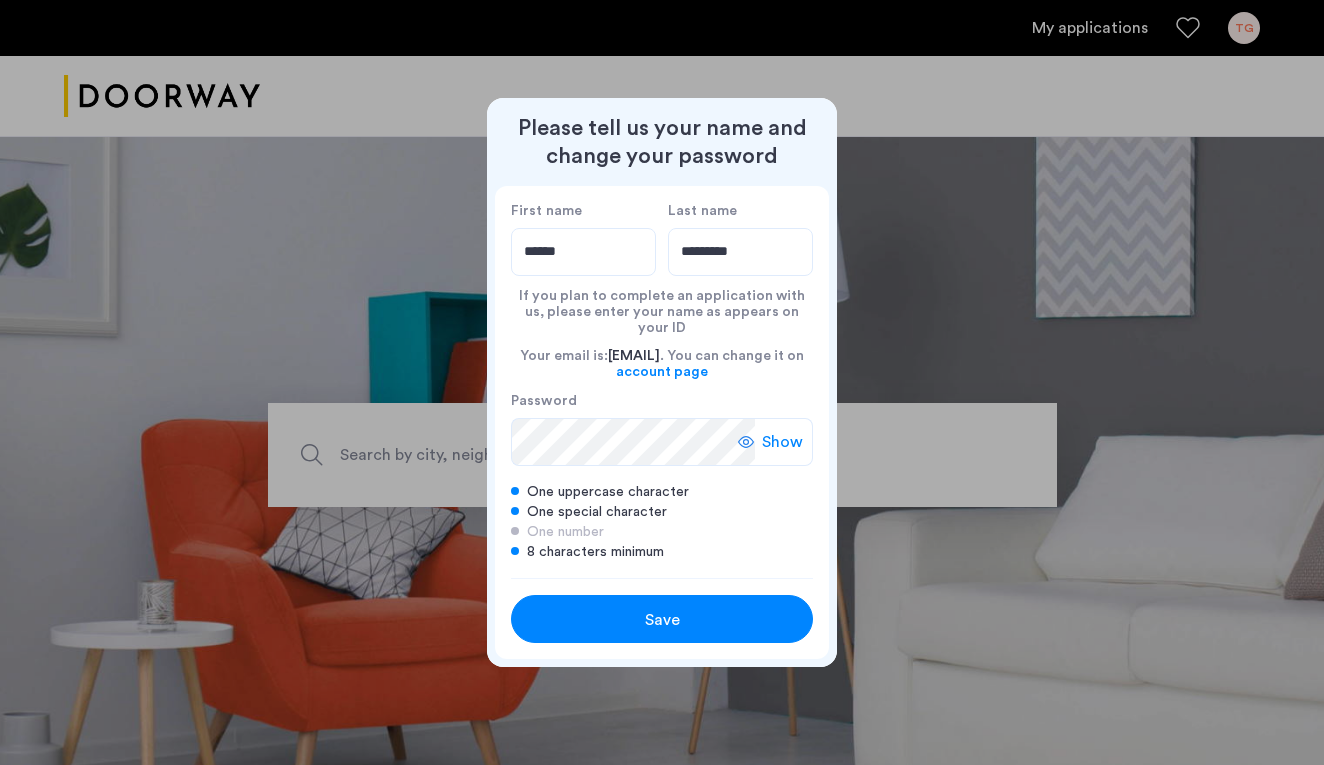 click on "Save" at bounding box center [662, 620] 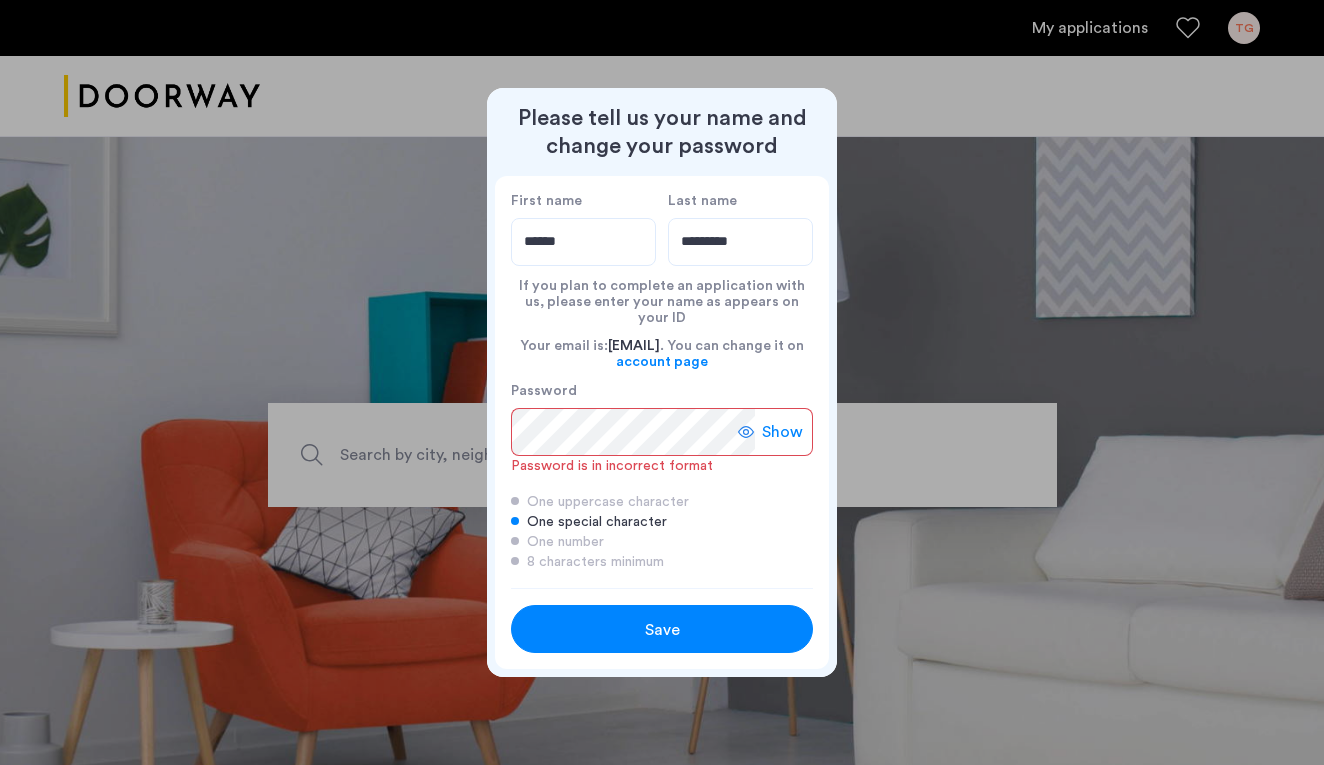 click 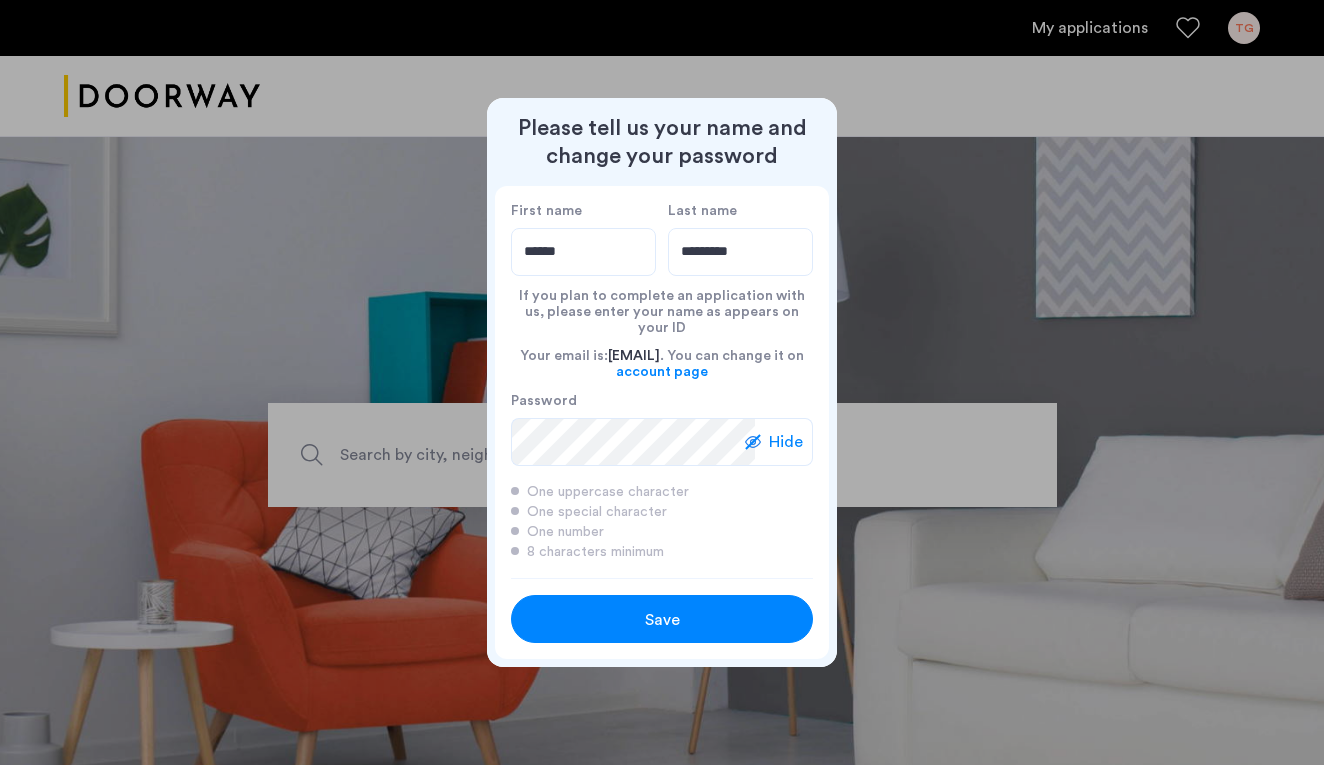 click on "Save" at bounding box center (662, 620) 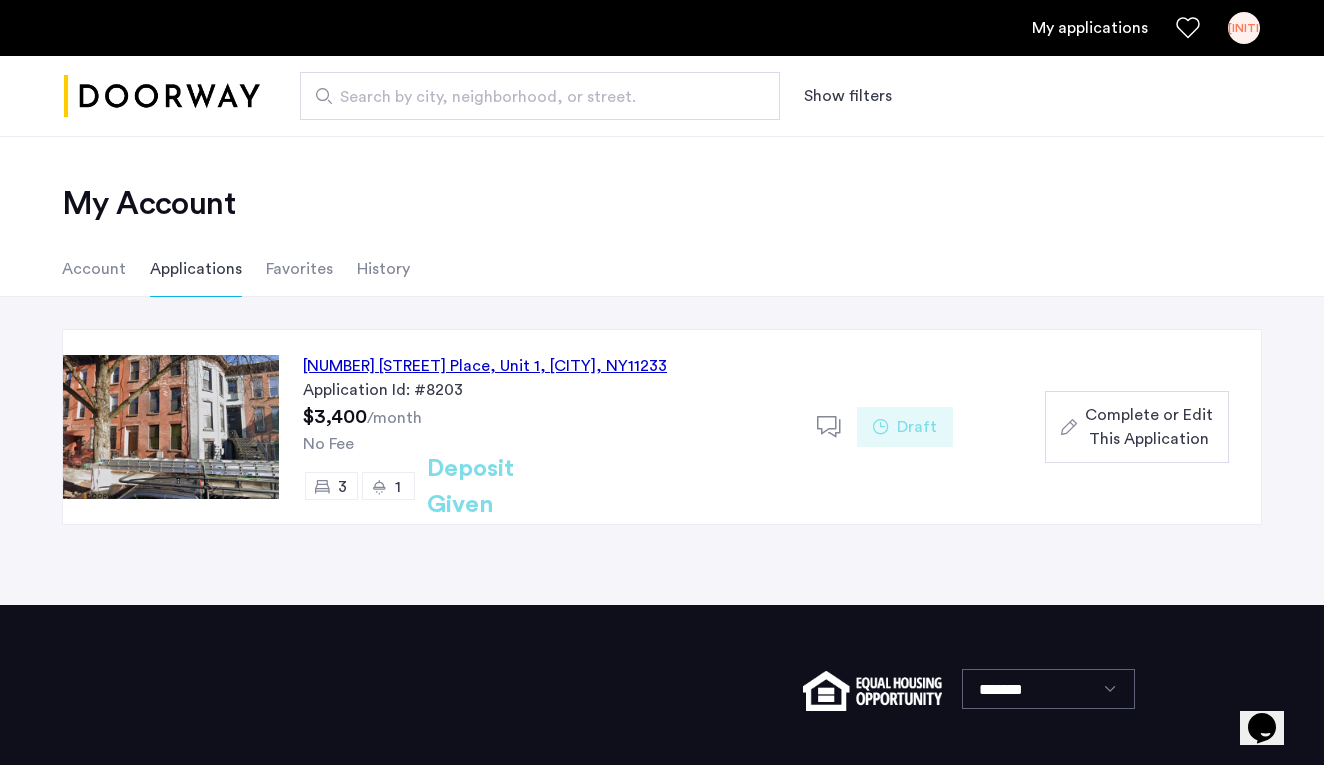click on "Complete or Edit This Application" 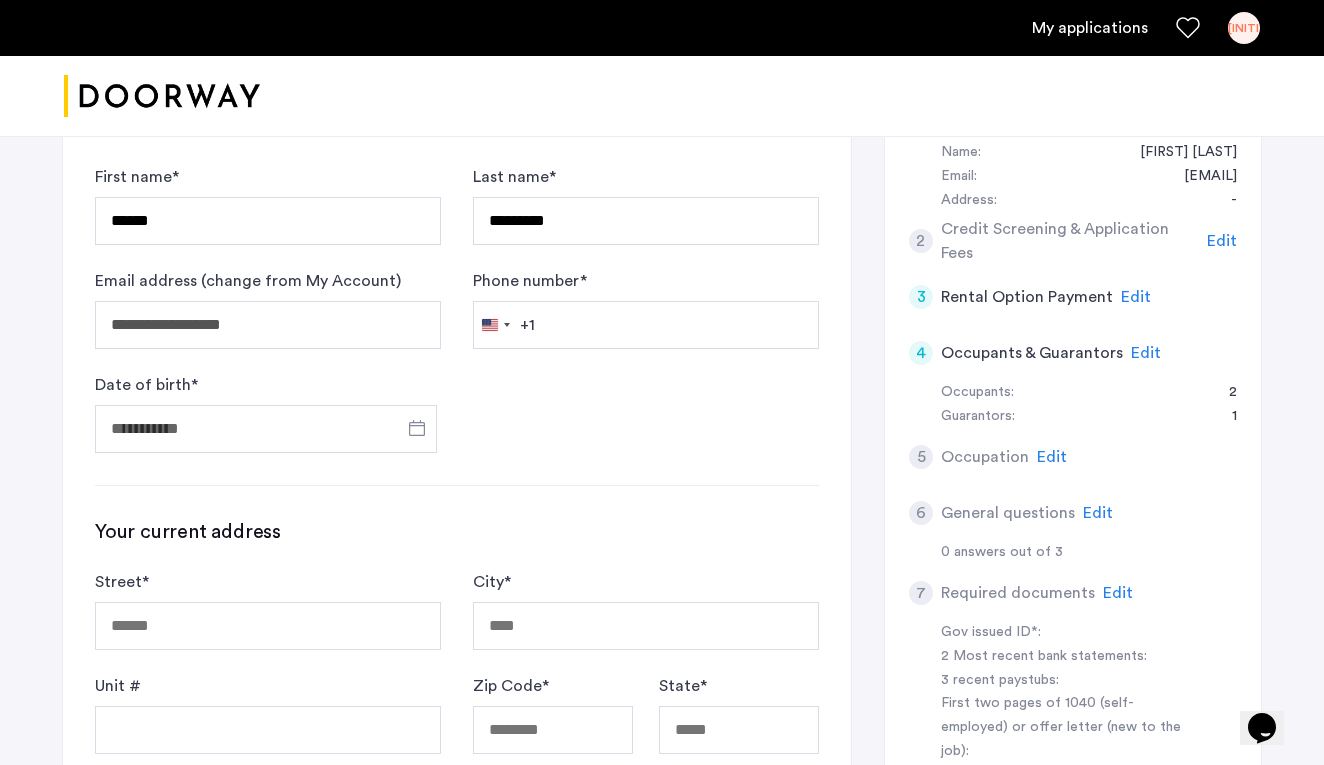 scroll, scrollTop: 399, scrollLeft: 0, axis: vertical 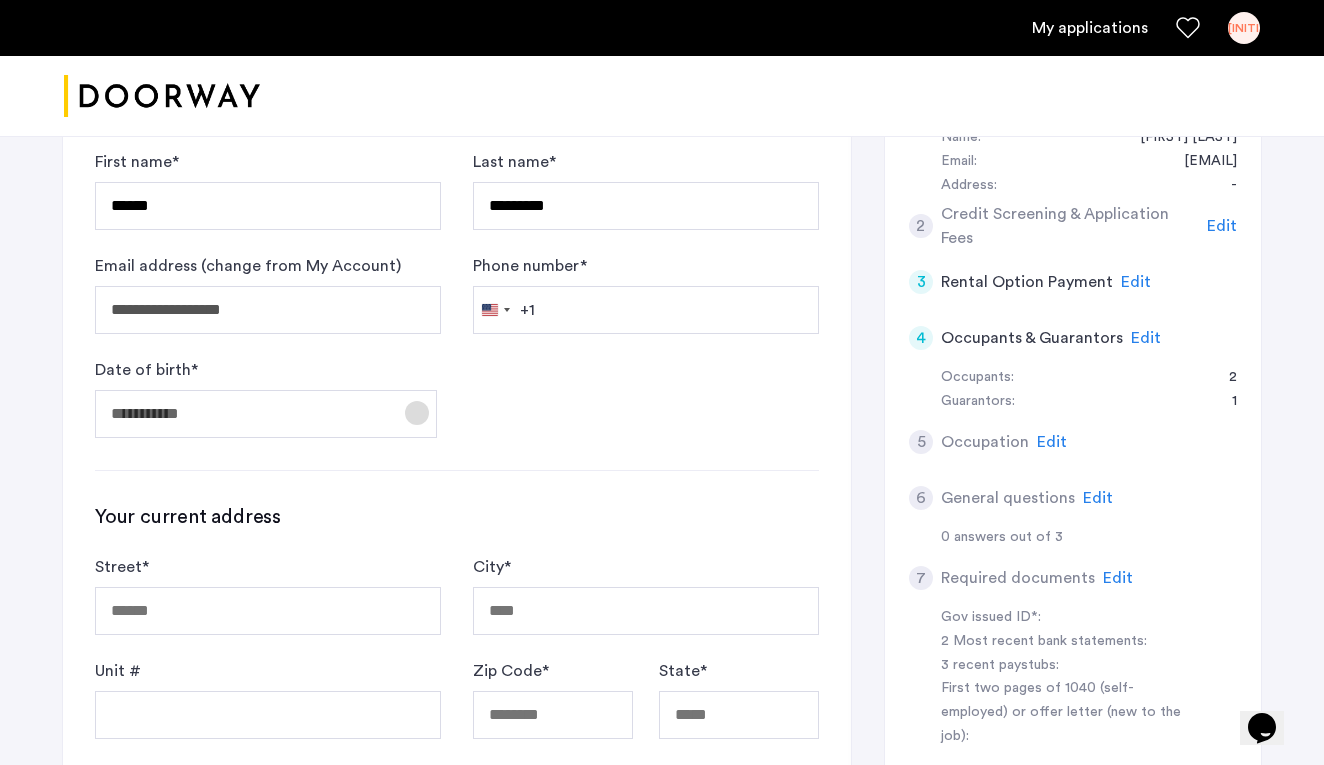 click 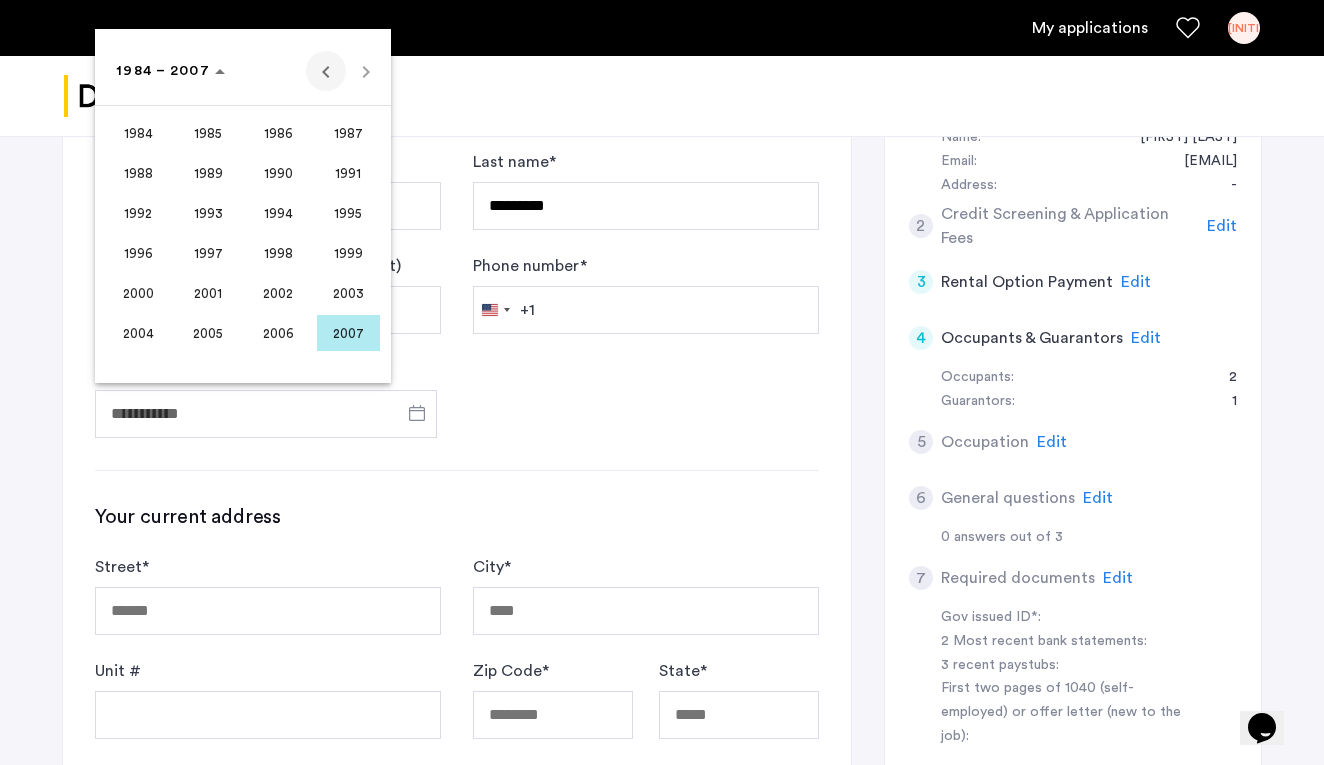 click at bounding box center (326, 71) 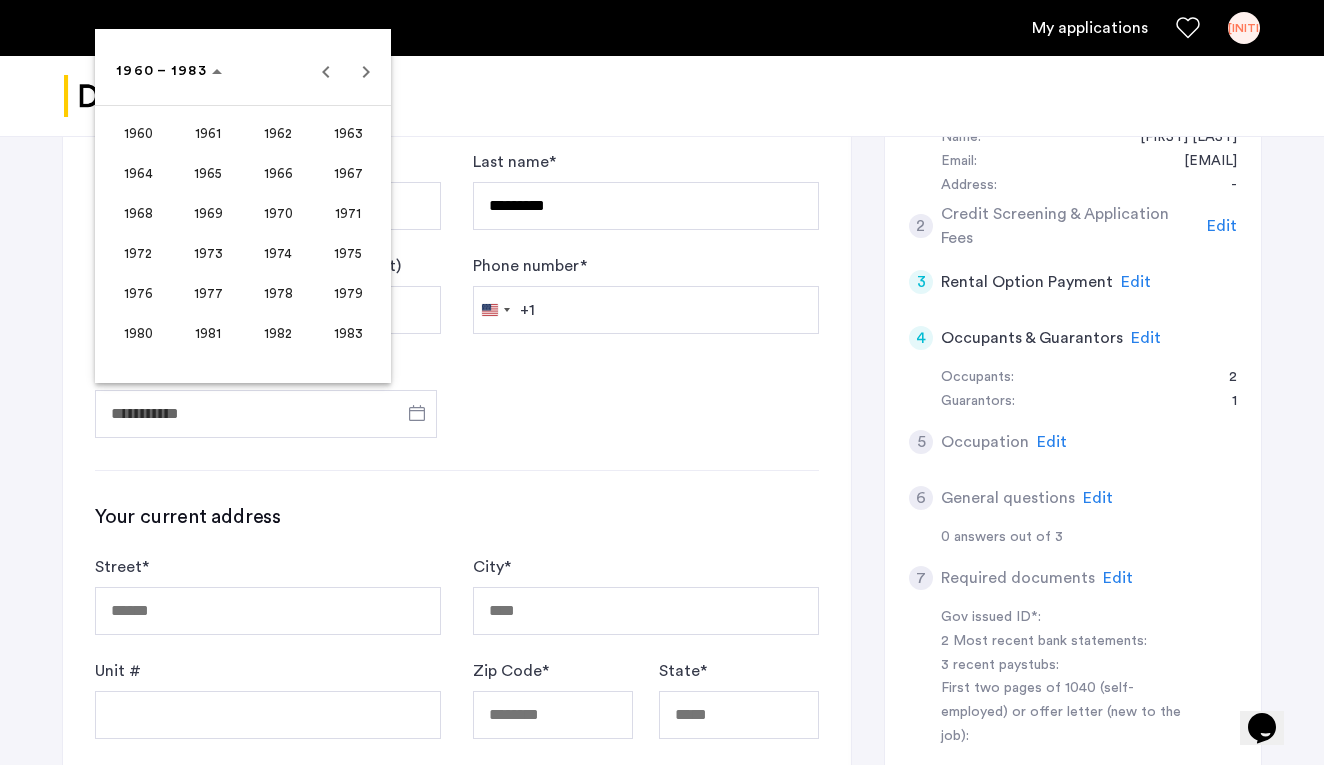 click on "1970" at bounding box center [278, 213] 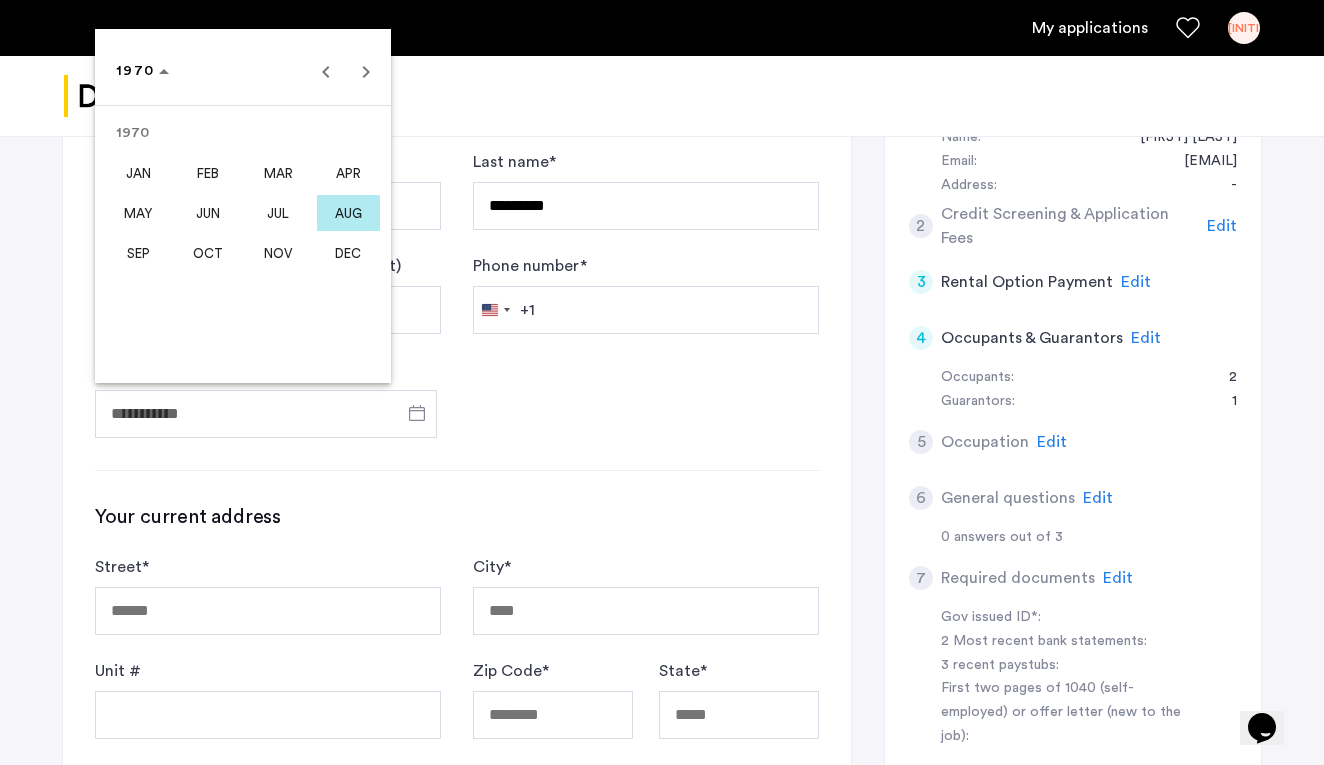 click on "MAR" at bounding box center (278, 173) 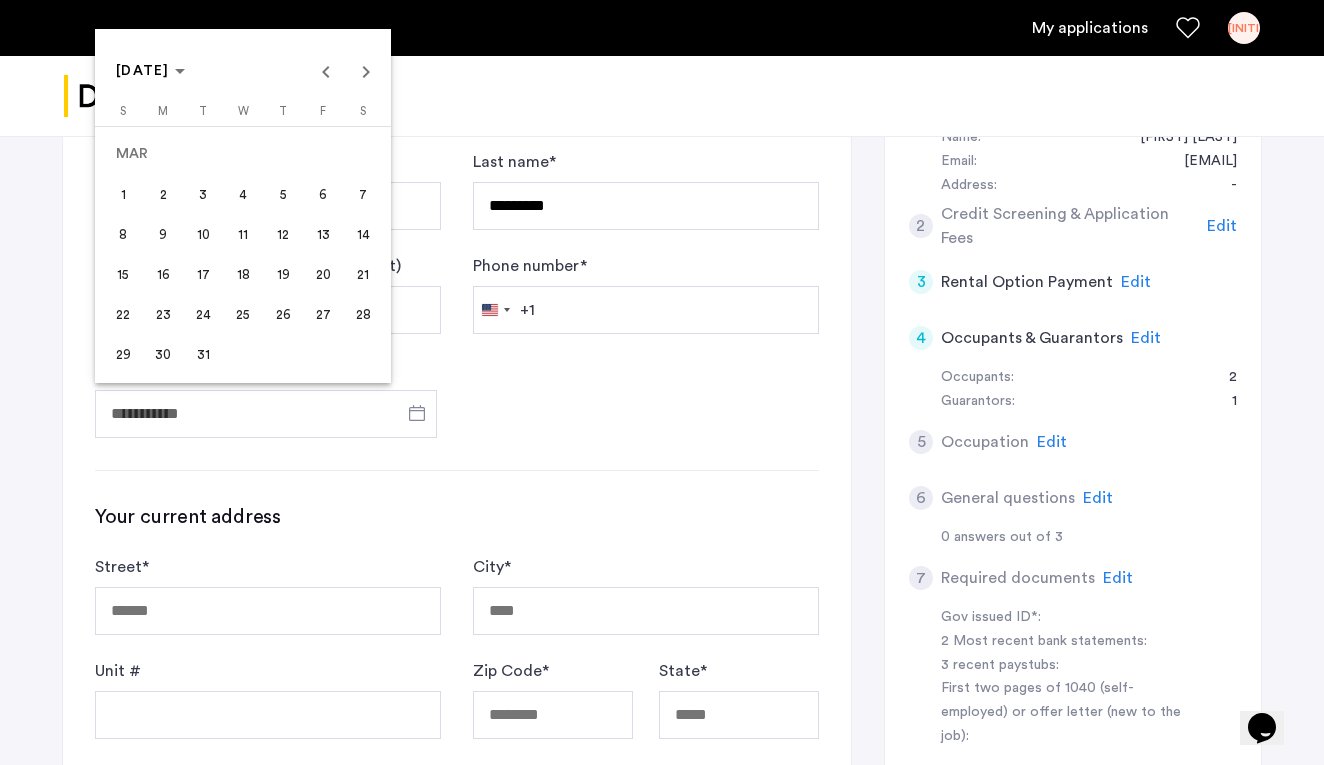 click on "3" at bounding box center [203, 194] 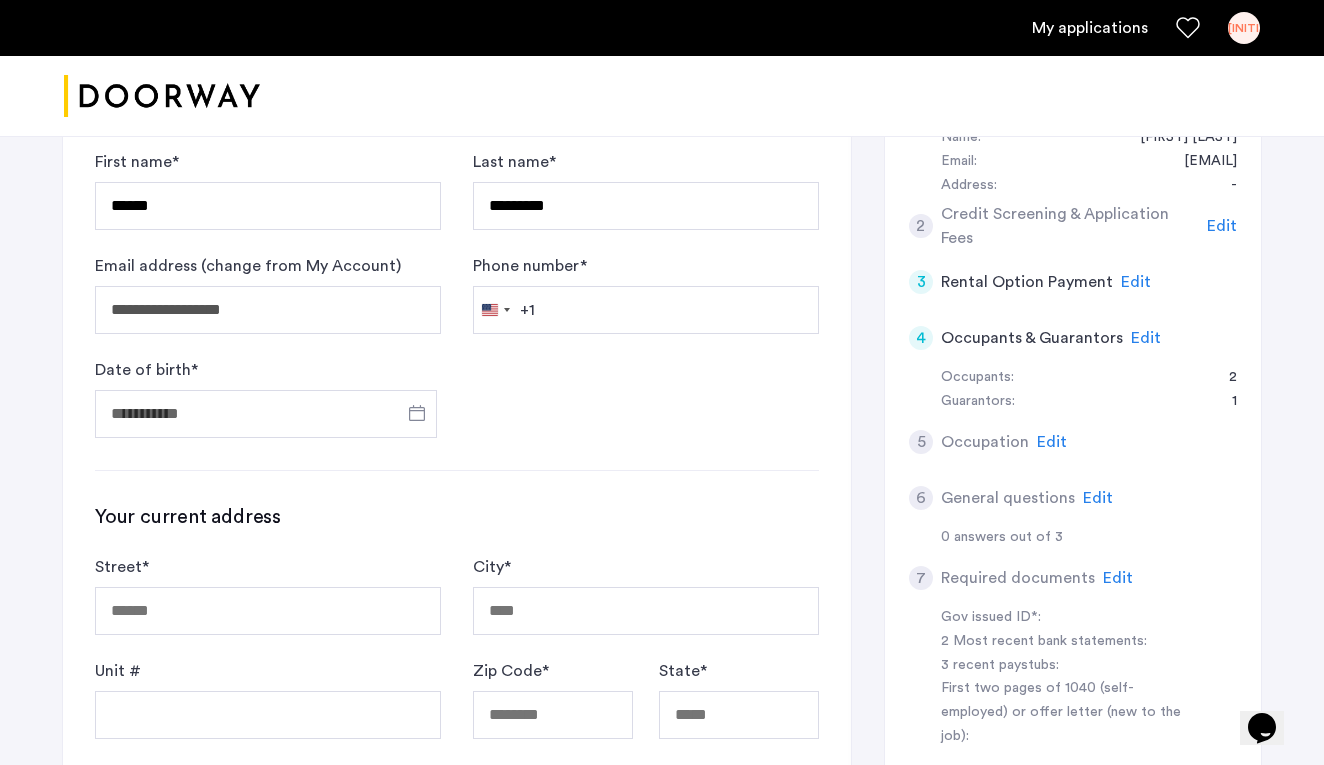 type on "**********" 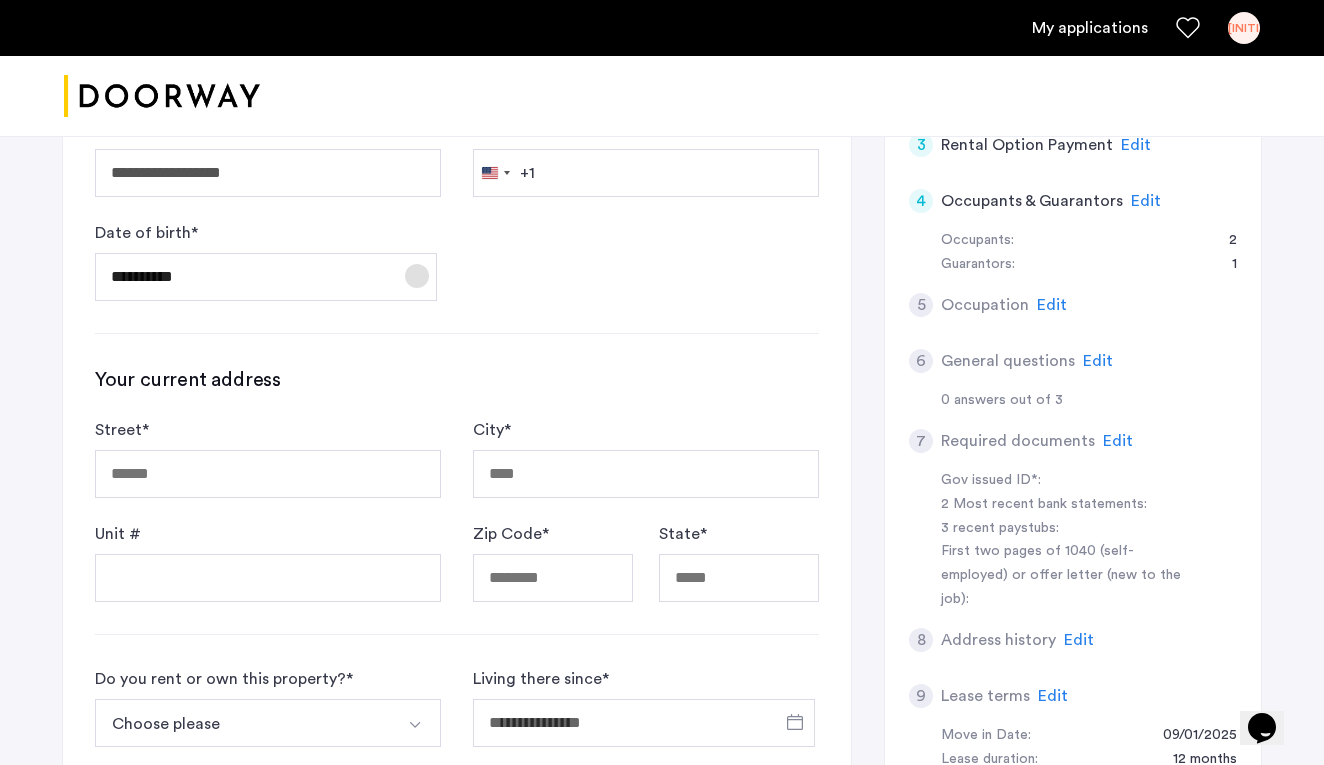 scroll, scrollTop: 617, scrollLeft: 0, axis: vertical 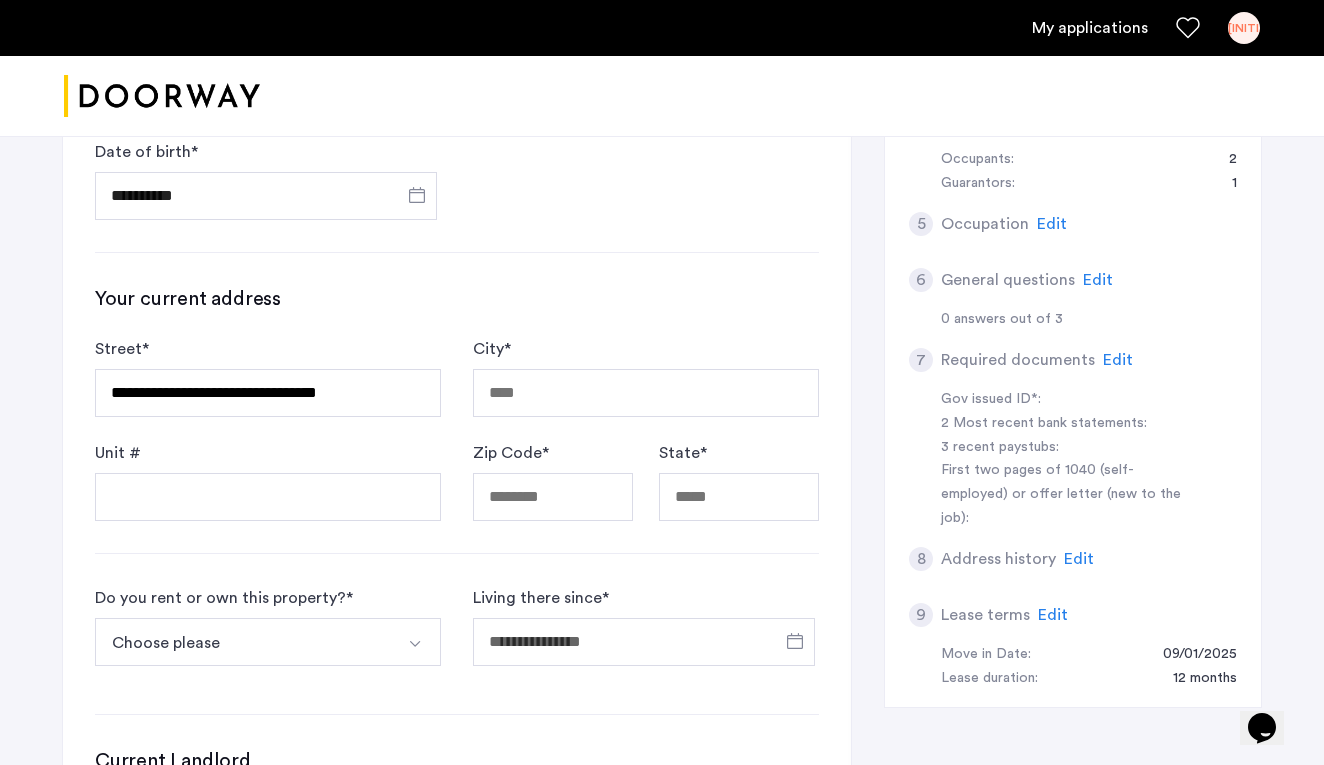 type on "**********" 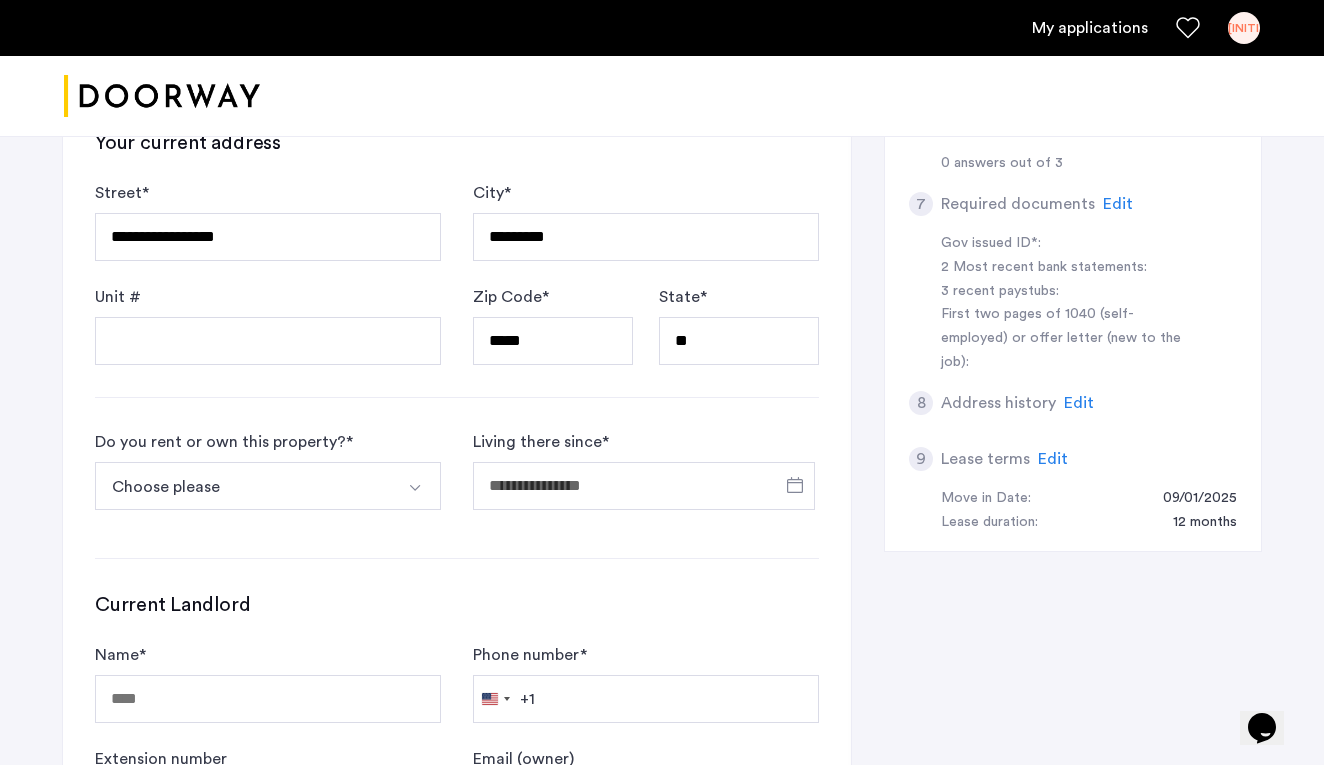 scroll, scrollTop: 793, scrollLeft: 0, axis: vertical 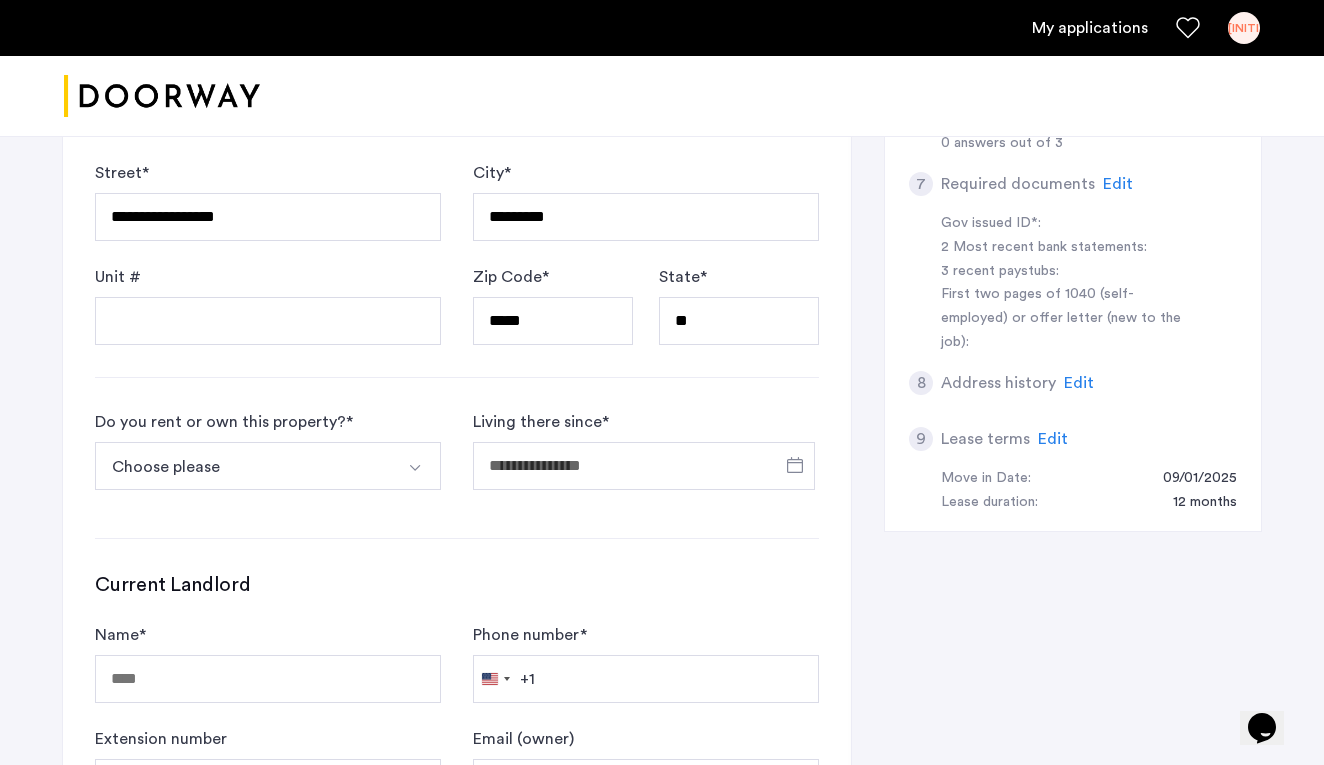 click on "Choose please" at bounding box center (244, 466) 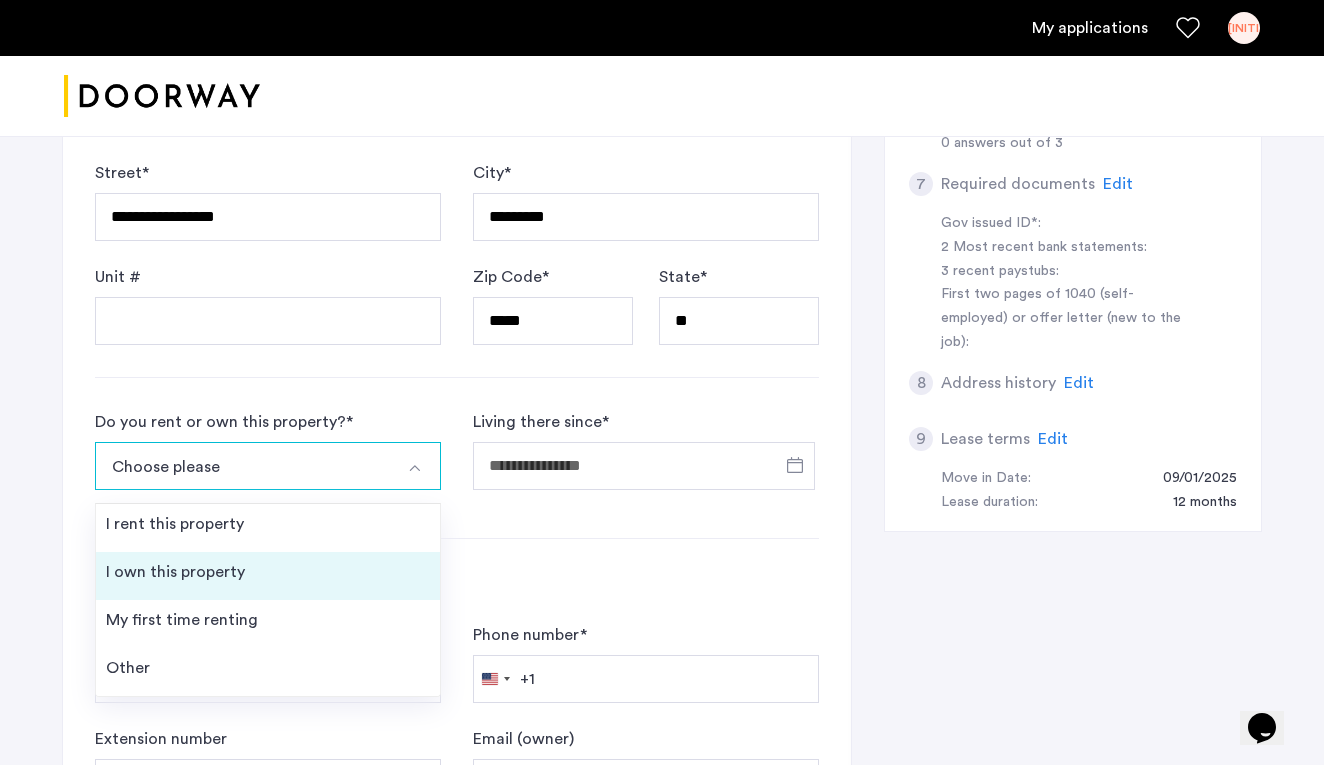 click on "I own this property" at bounding box center [268, 576] 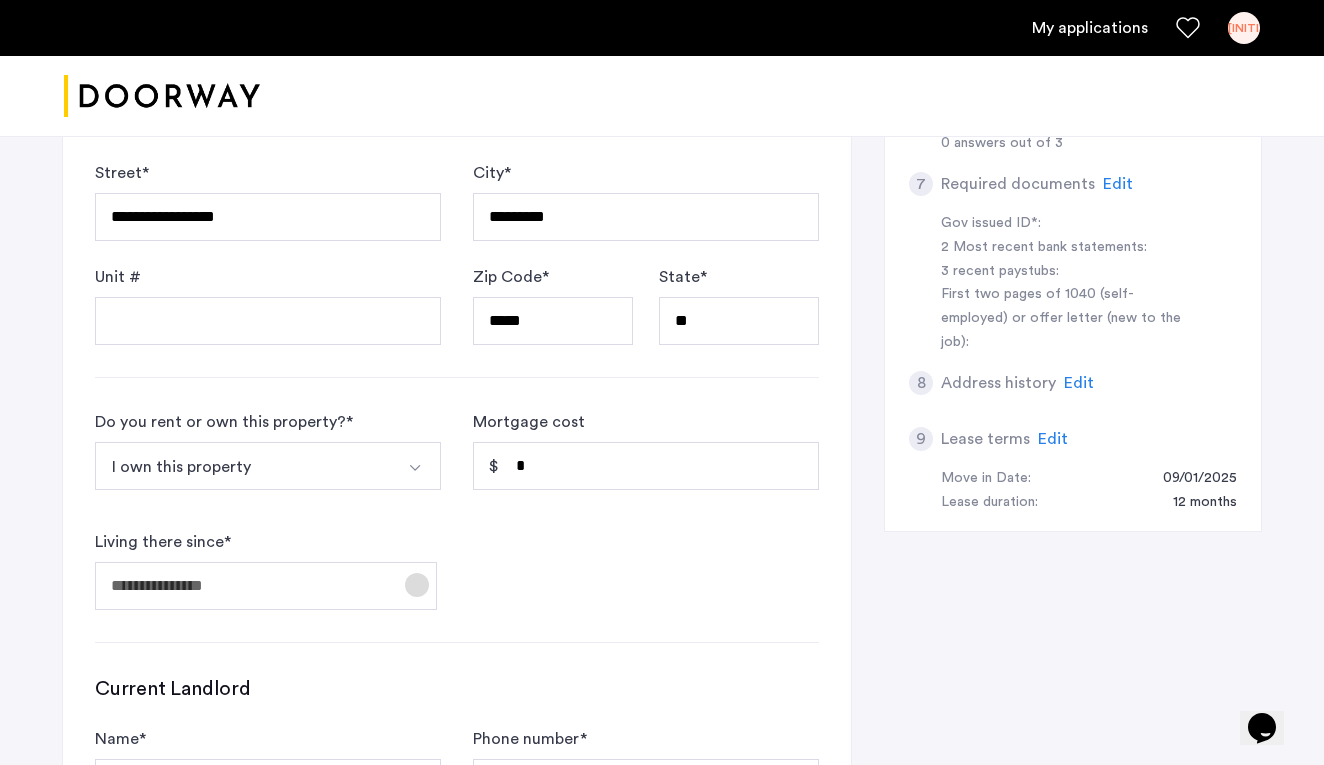 click 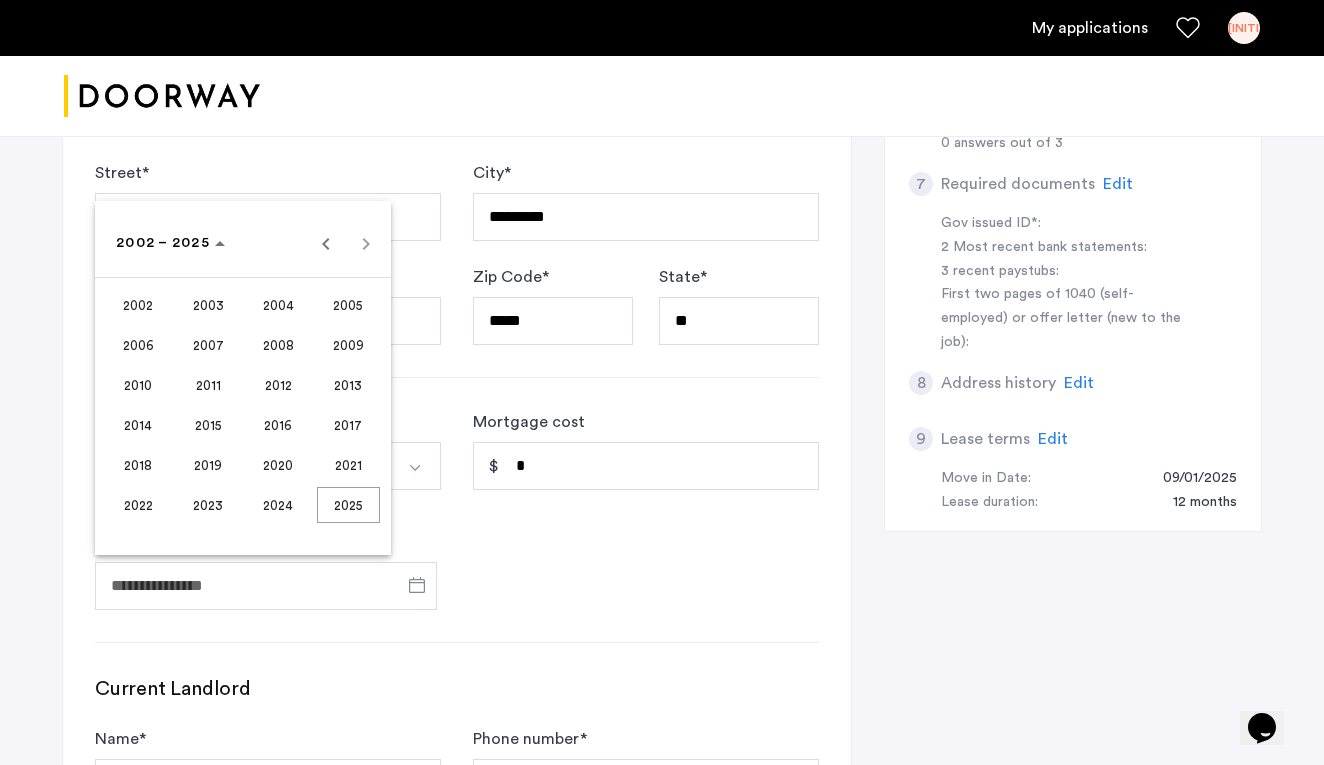click on "2021" at bounding box center (348, 465) 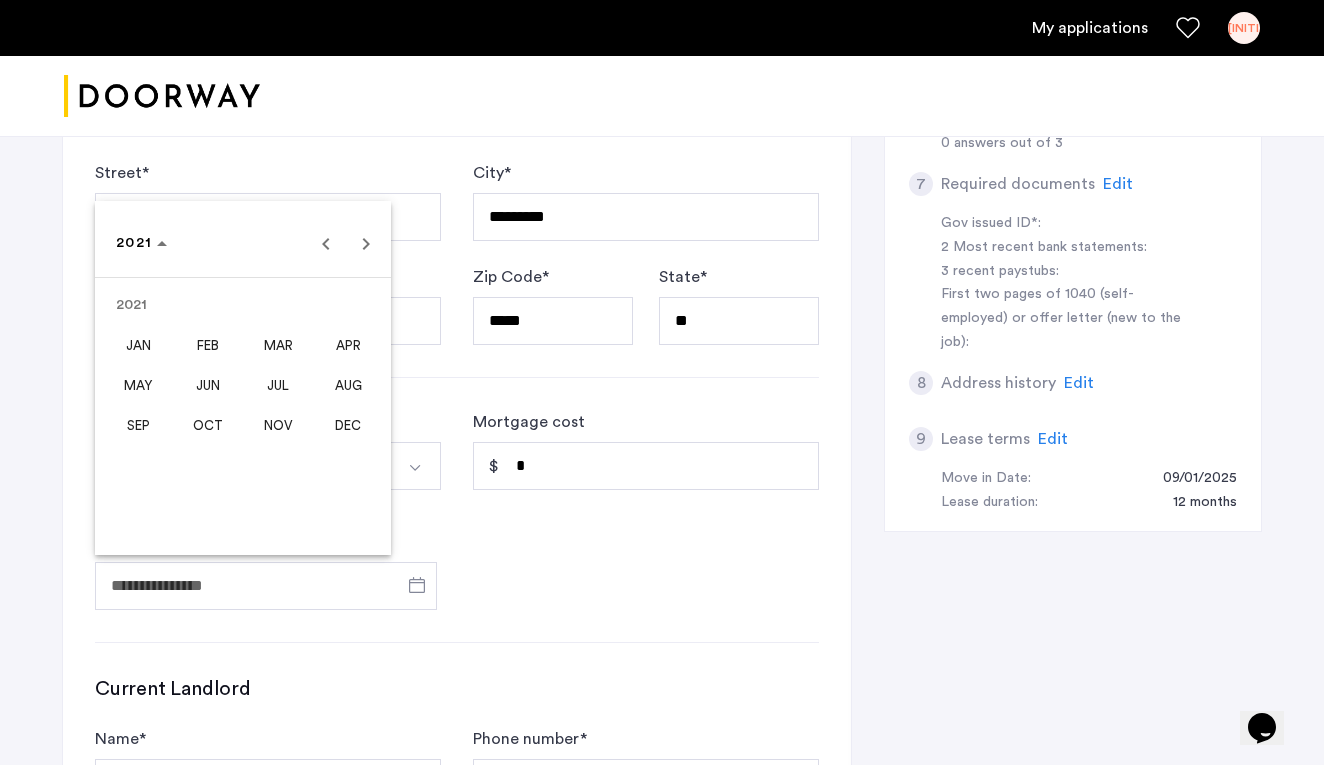 click on "JUN" at bounding box center (208, 385) 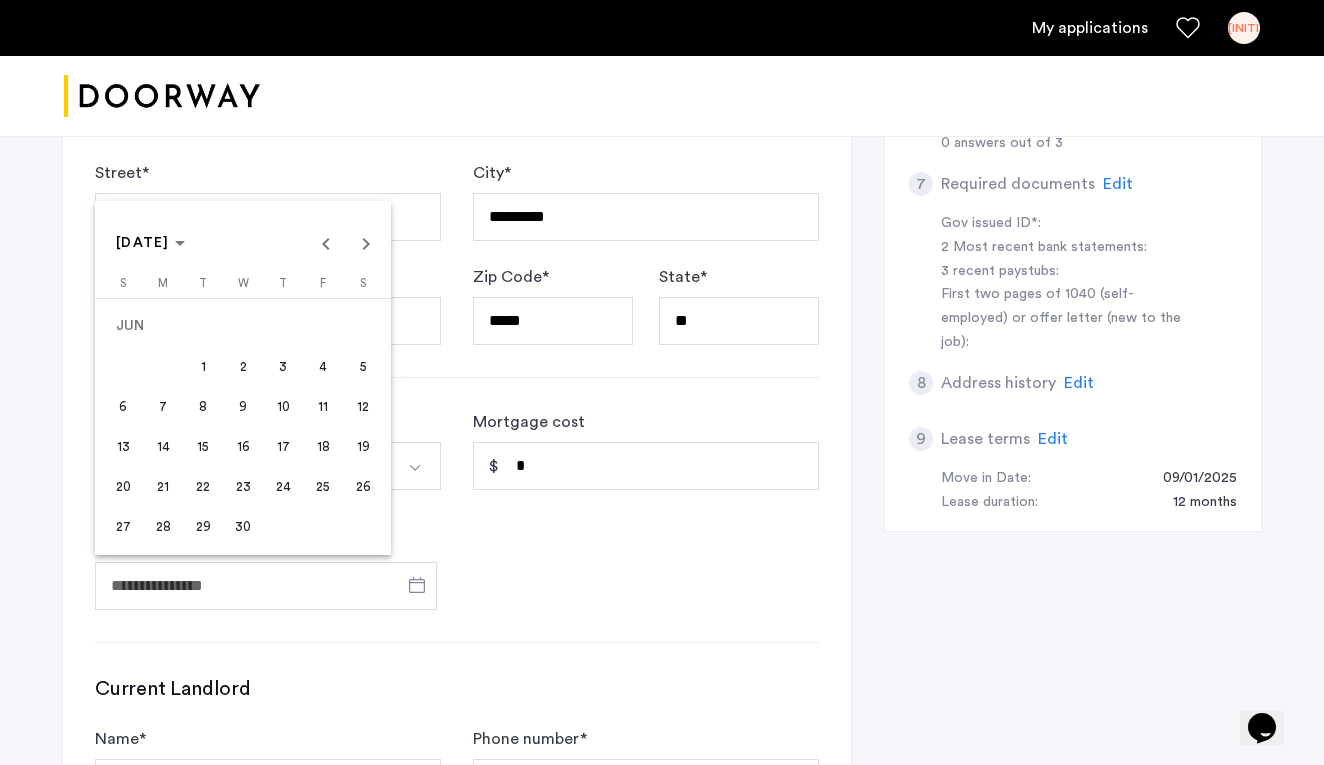 click on "8" at bounding box center (203, 406) 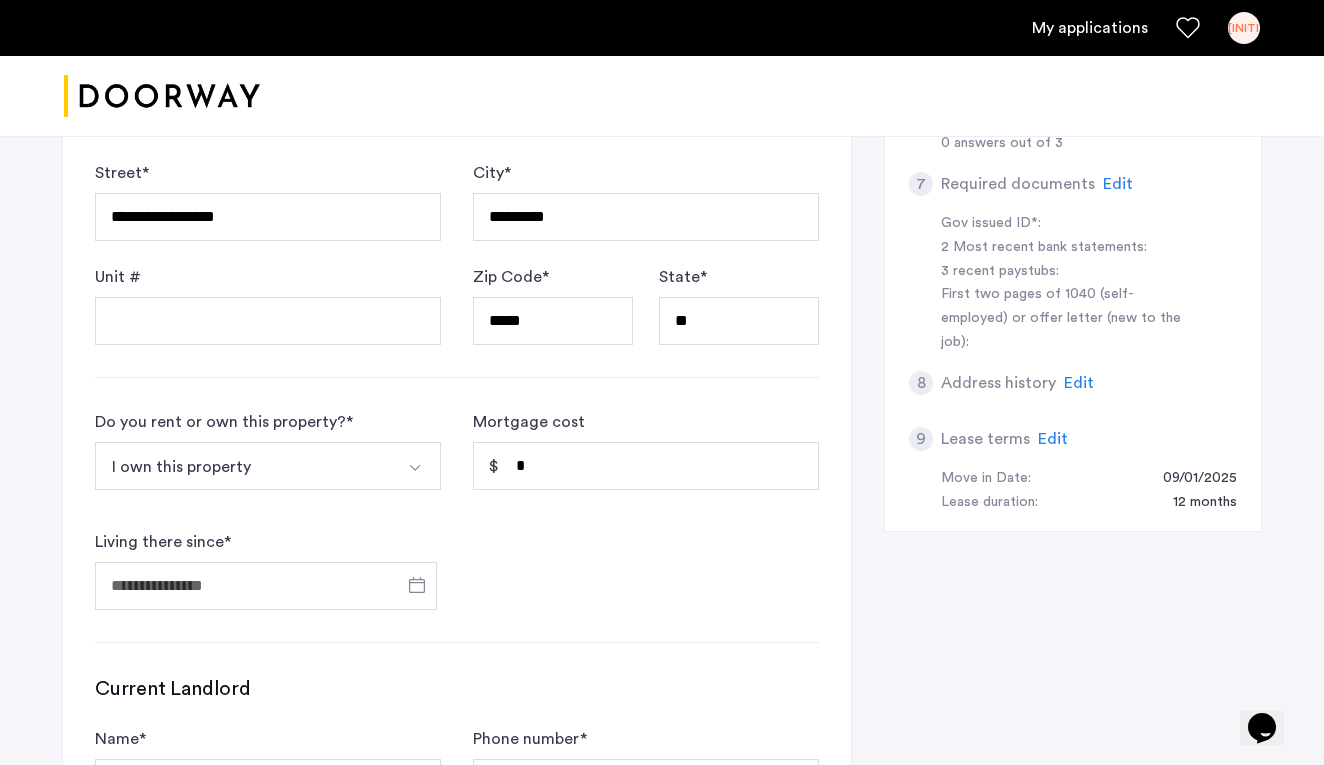 type on "**********" 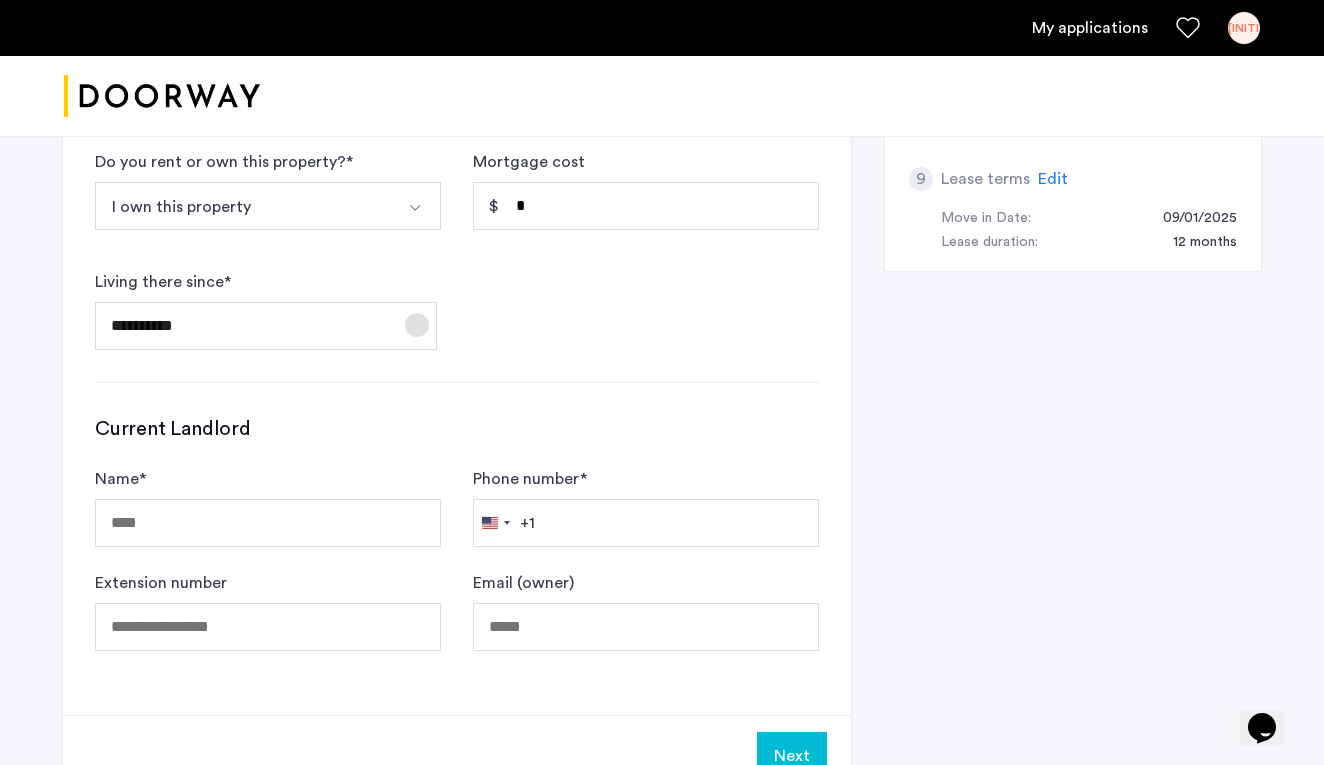 scroll, scrollTop: 1056, scrollLeft: 0, axis: vertical 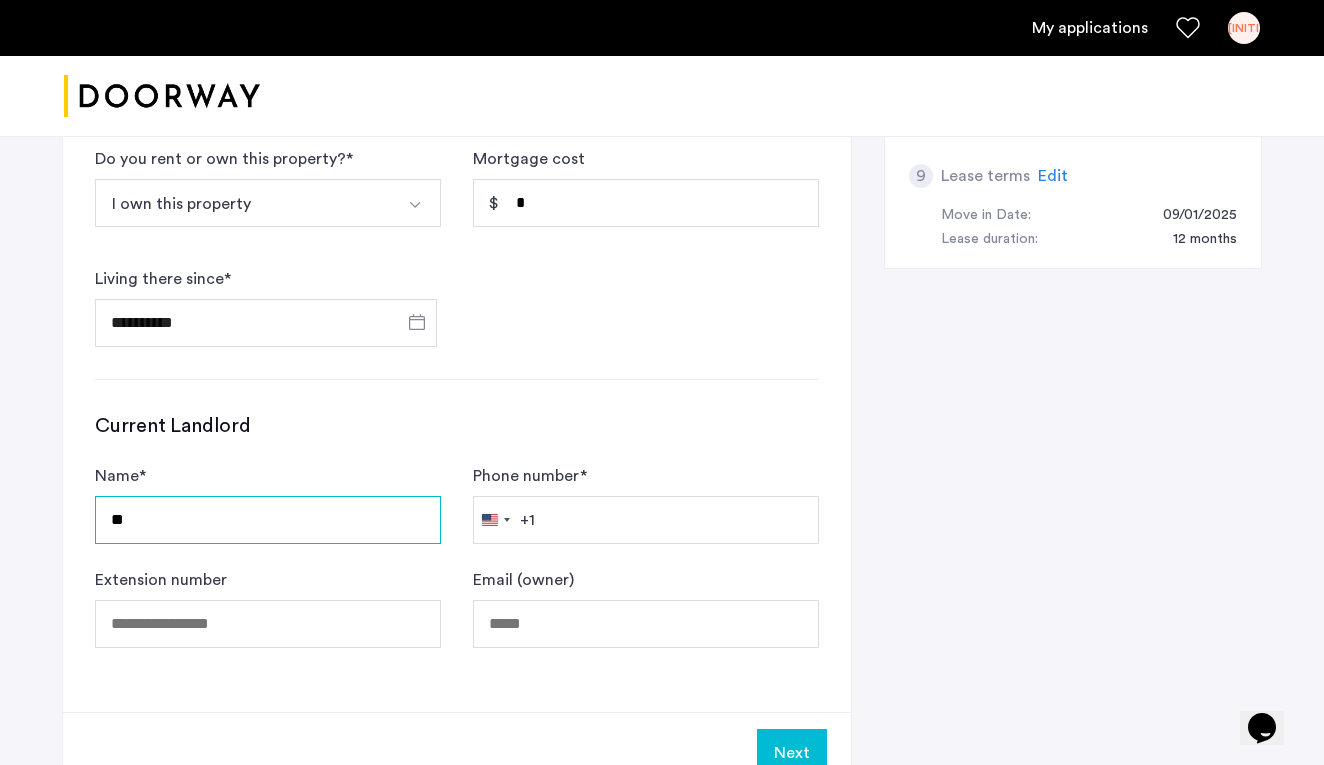 type on "*" 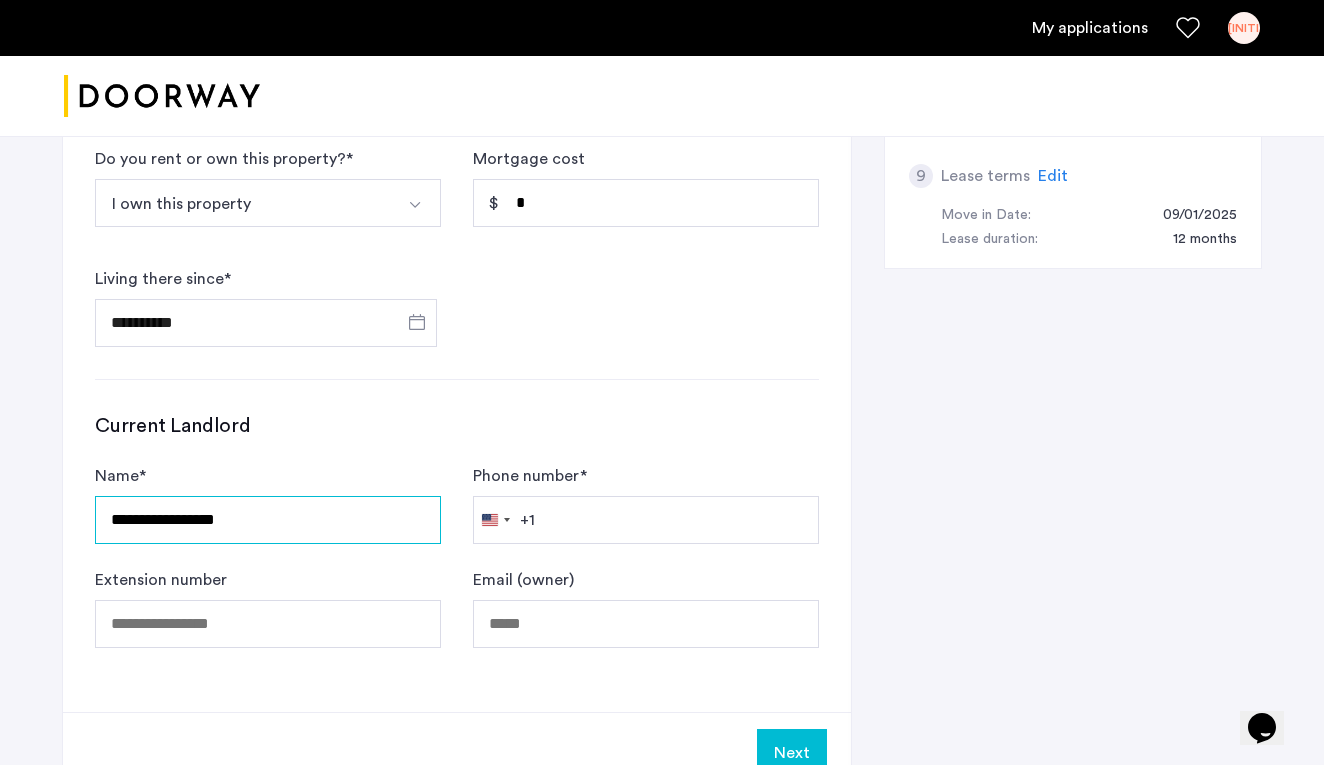 type on "**********" 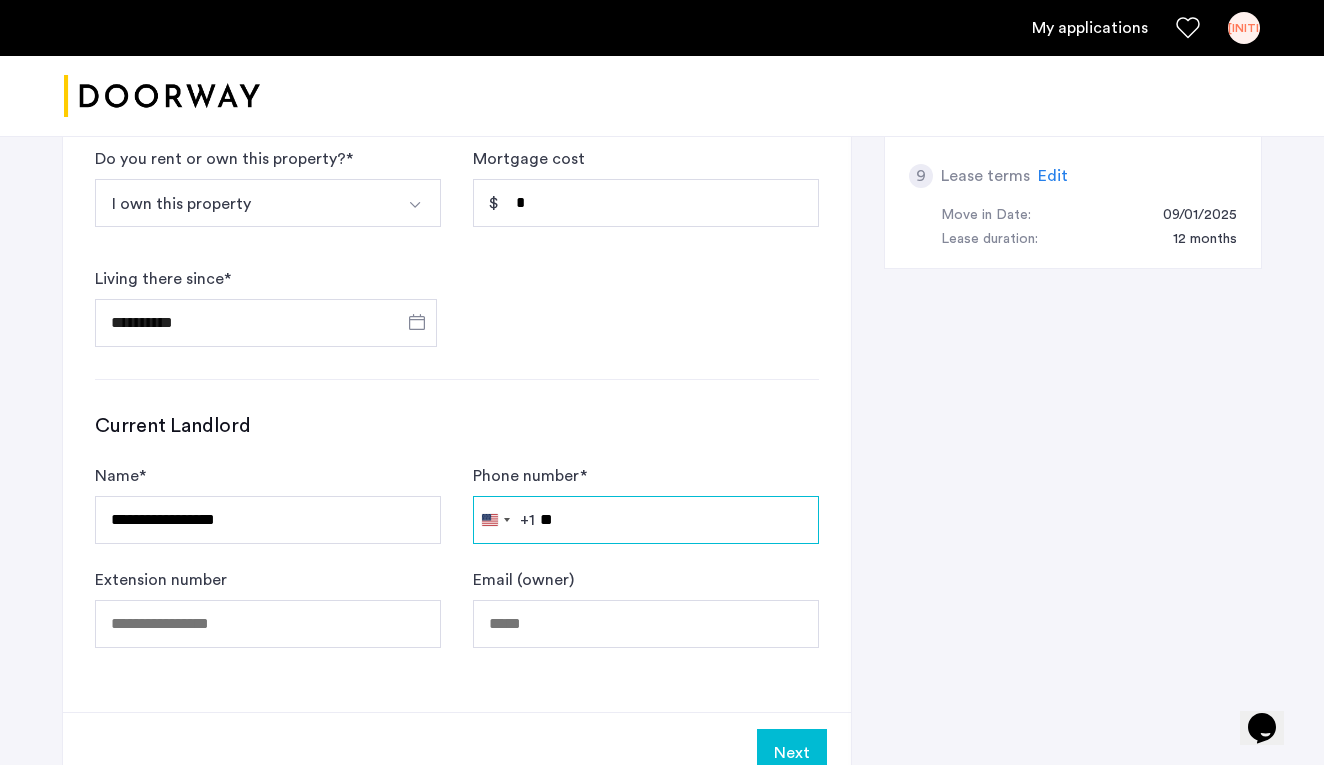 type on "*" 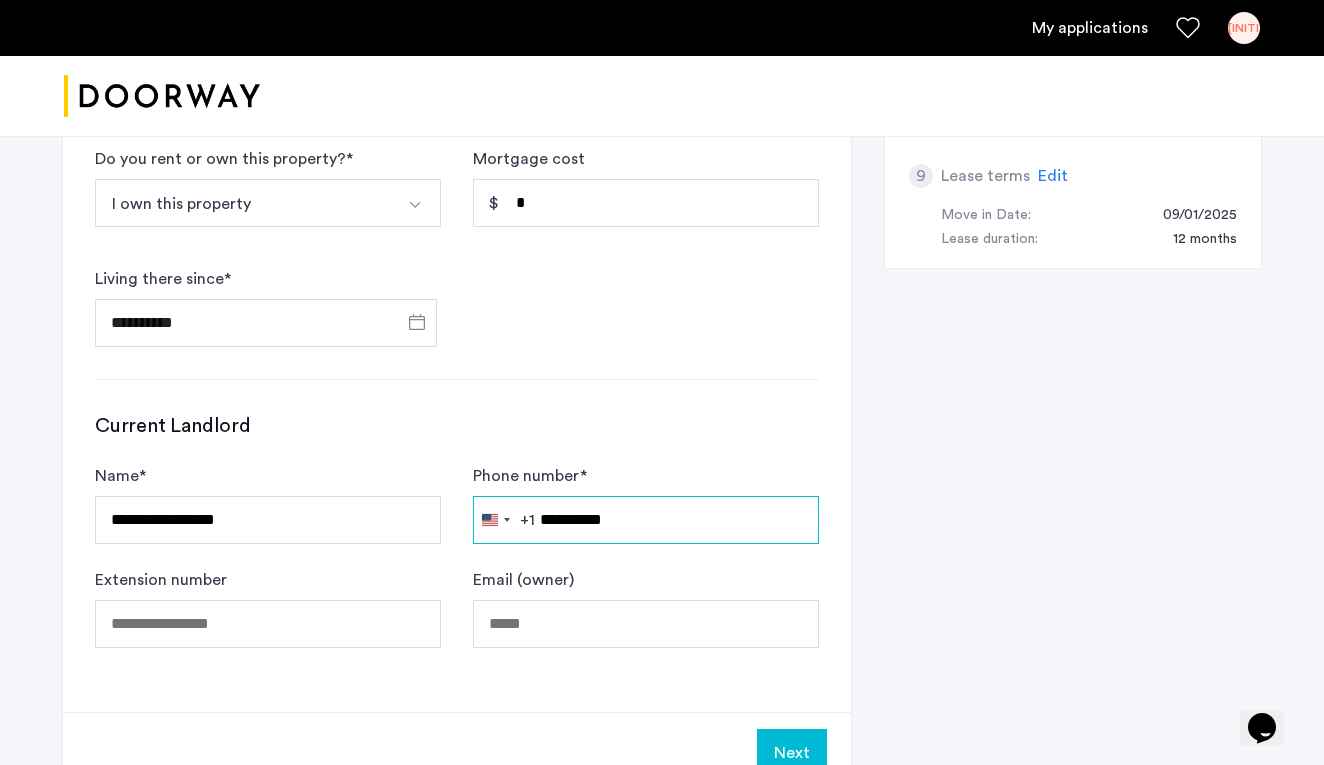 type on "**********" 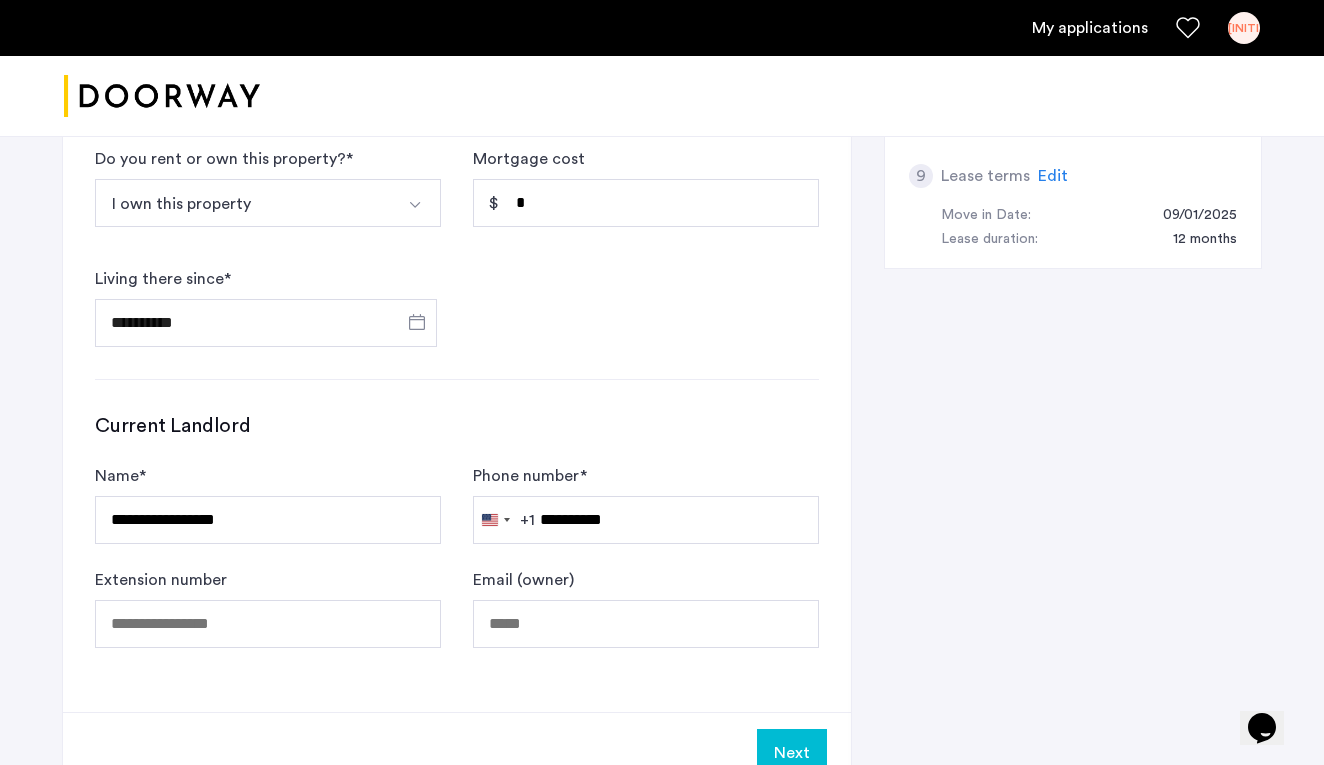 click on "Current Landlord" 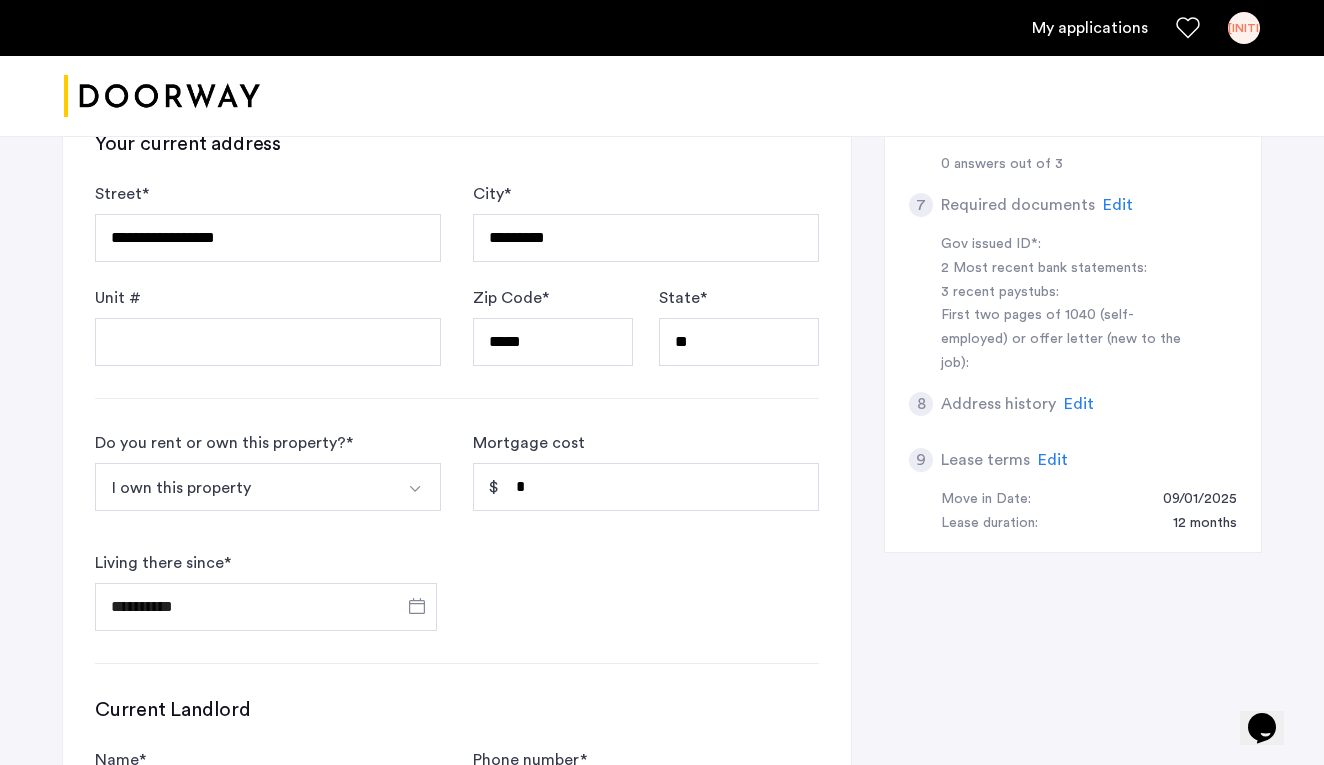 scroll, scrollTop: 772, scrollLeft: 0, axis: vertical 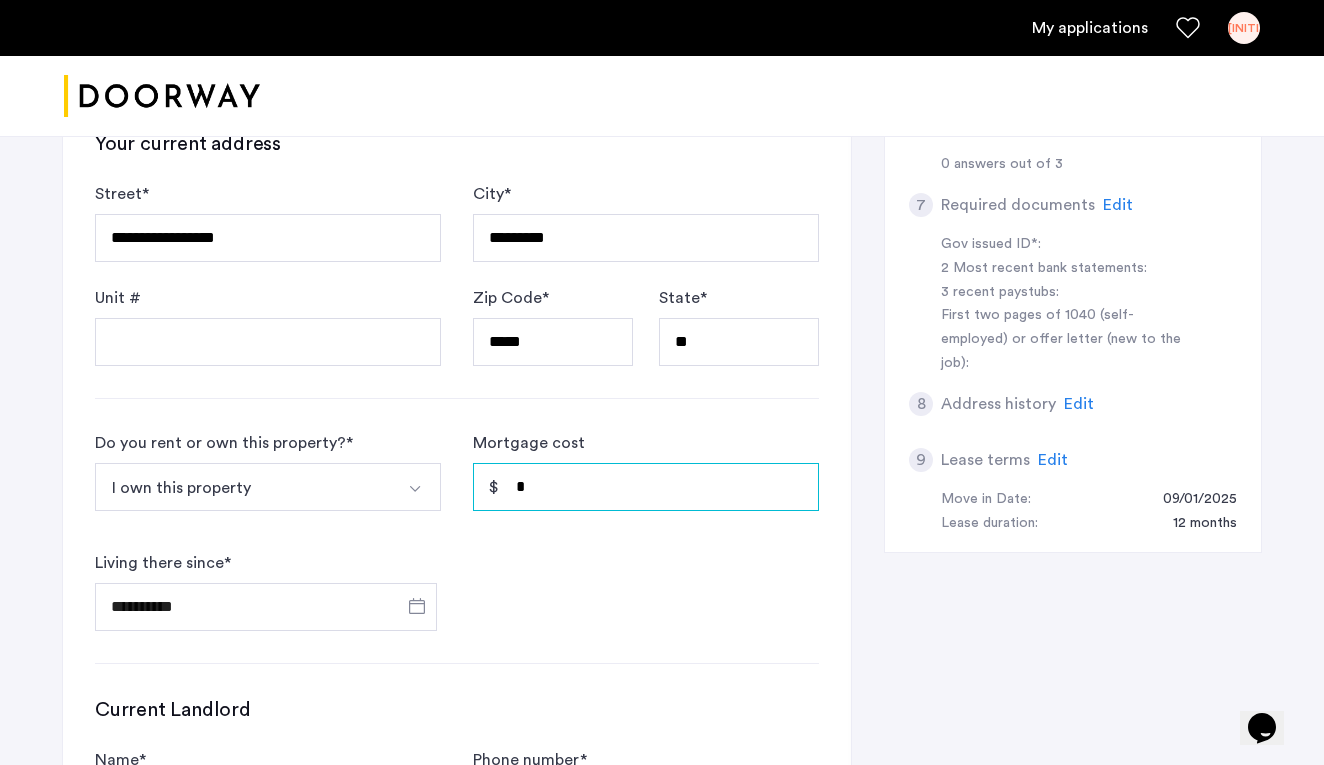 click on "*" at bounding box center (646, 487) 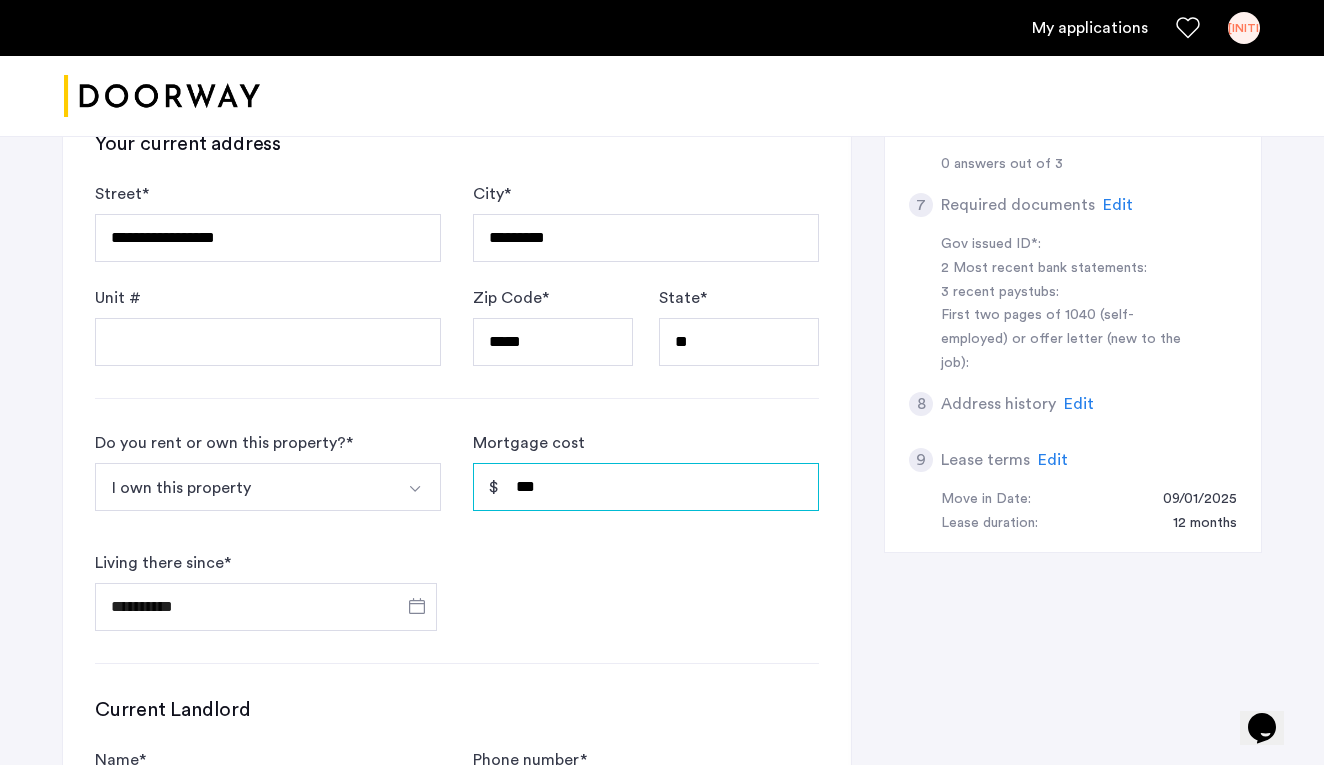 type on "*****" 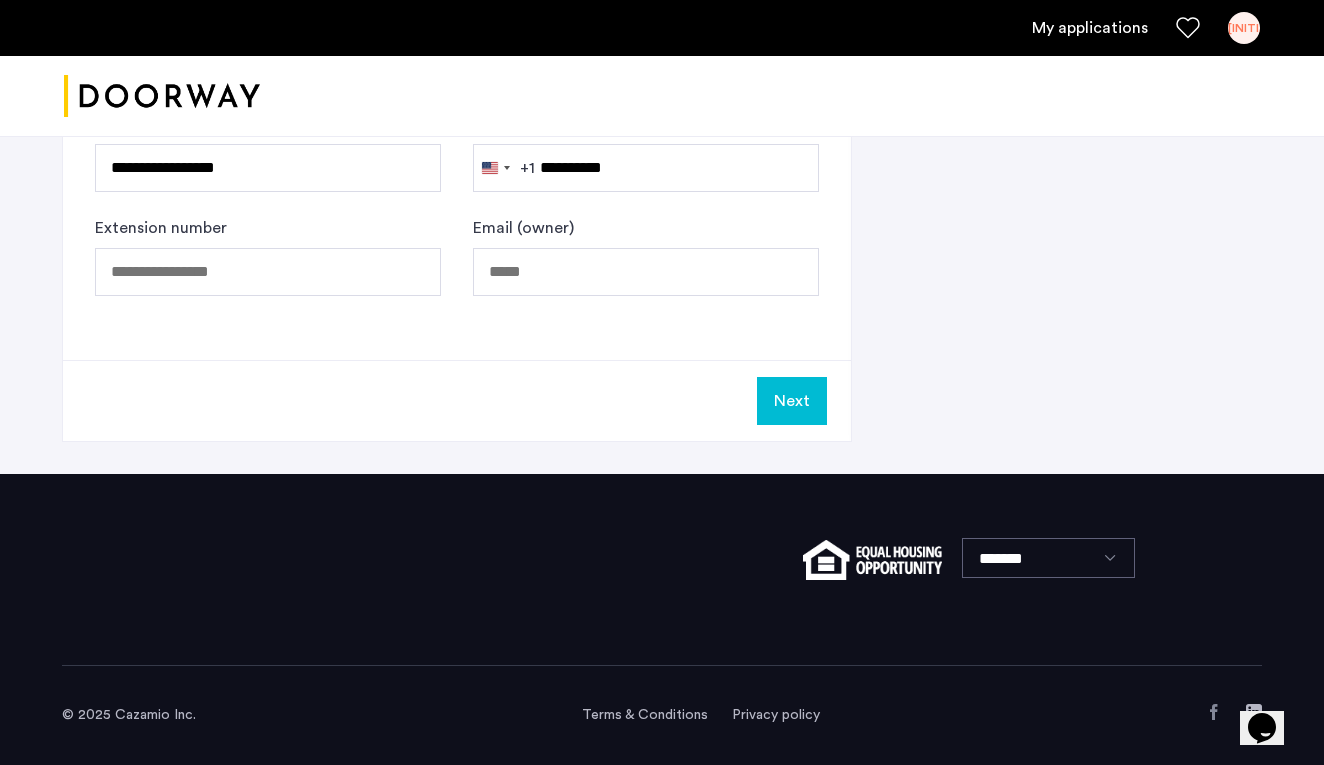 scroll, scrollTop: 1366, scrollLeft: 0, axis: vertical 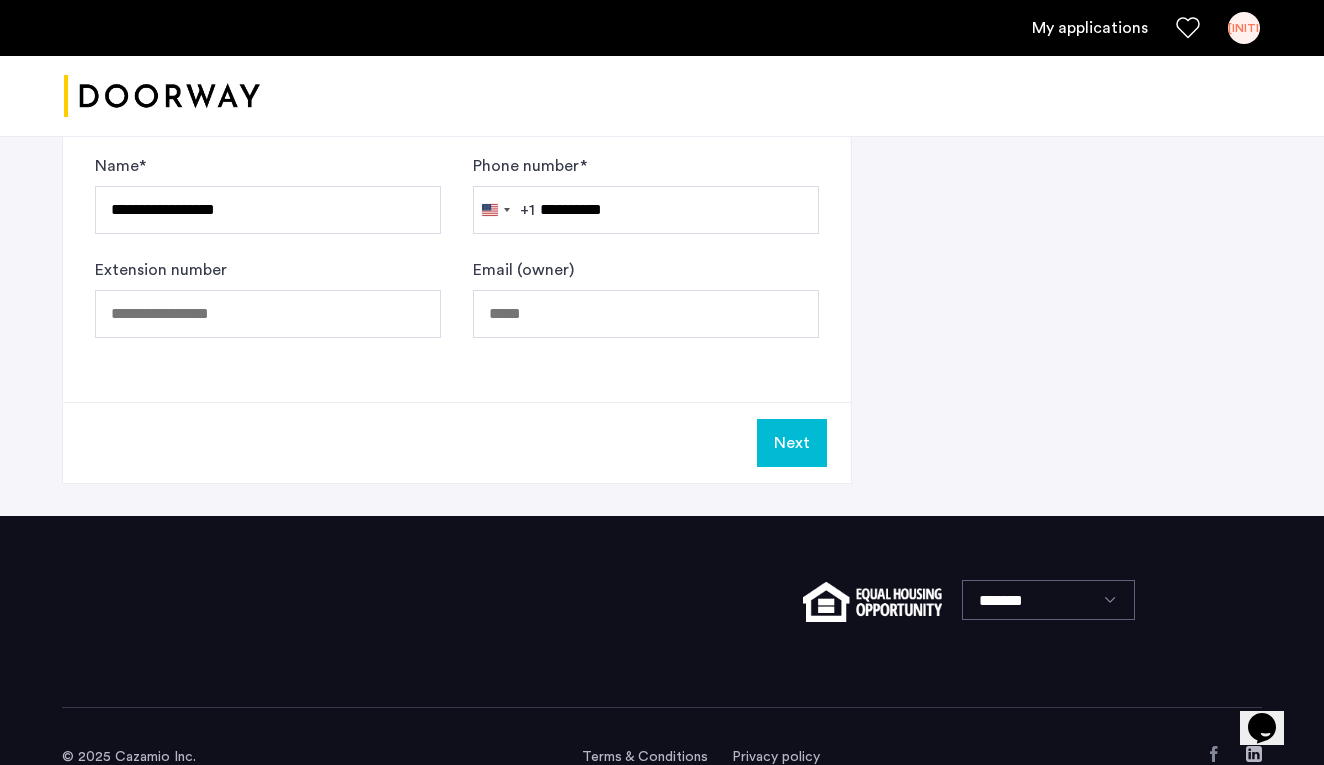 click on "Next" 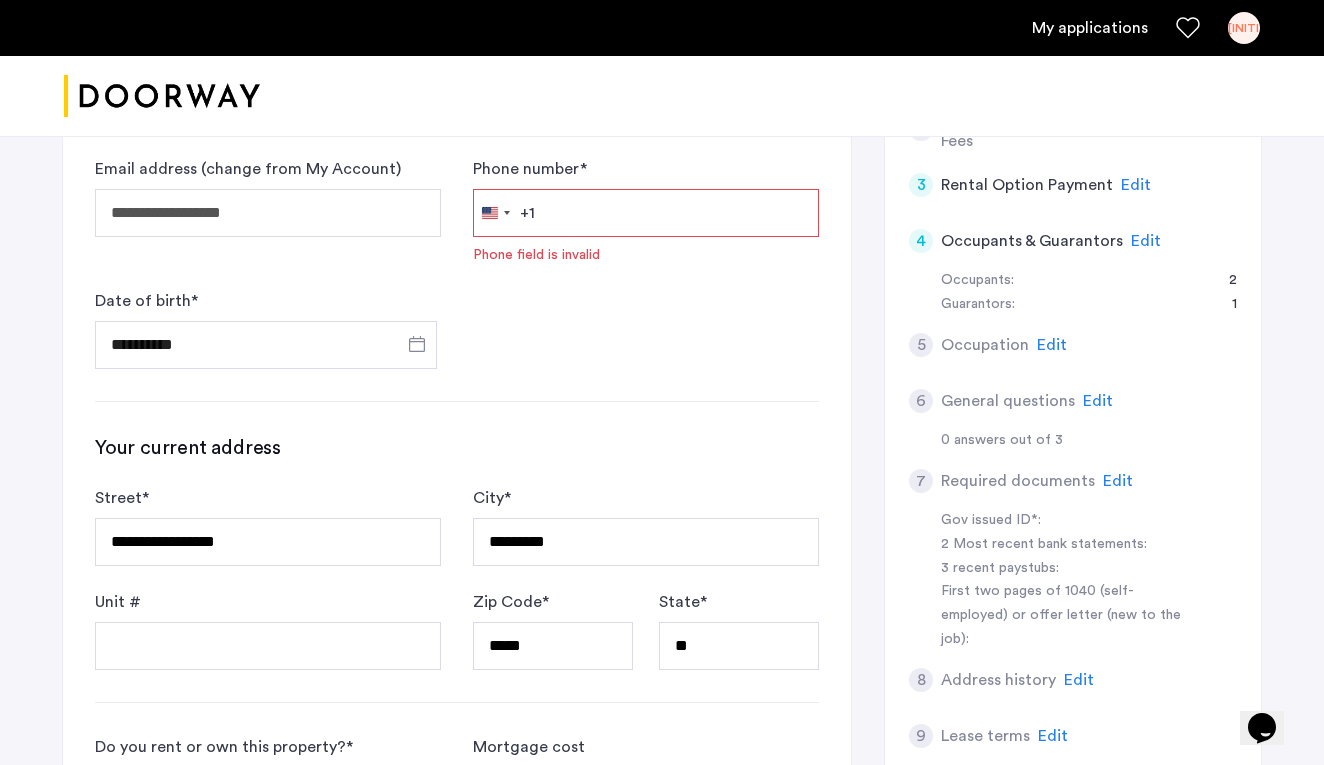 scroll, scrollTop: 496, scrollLeft: 0, axis: vertical 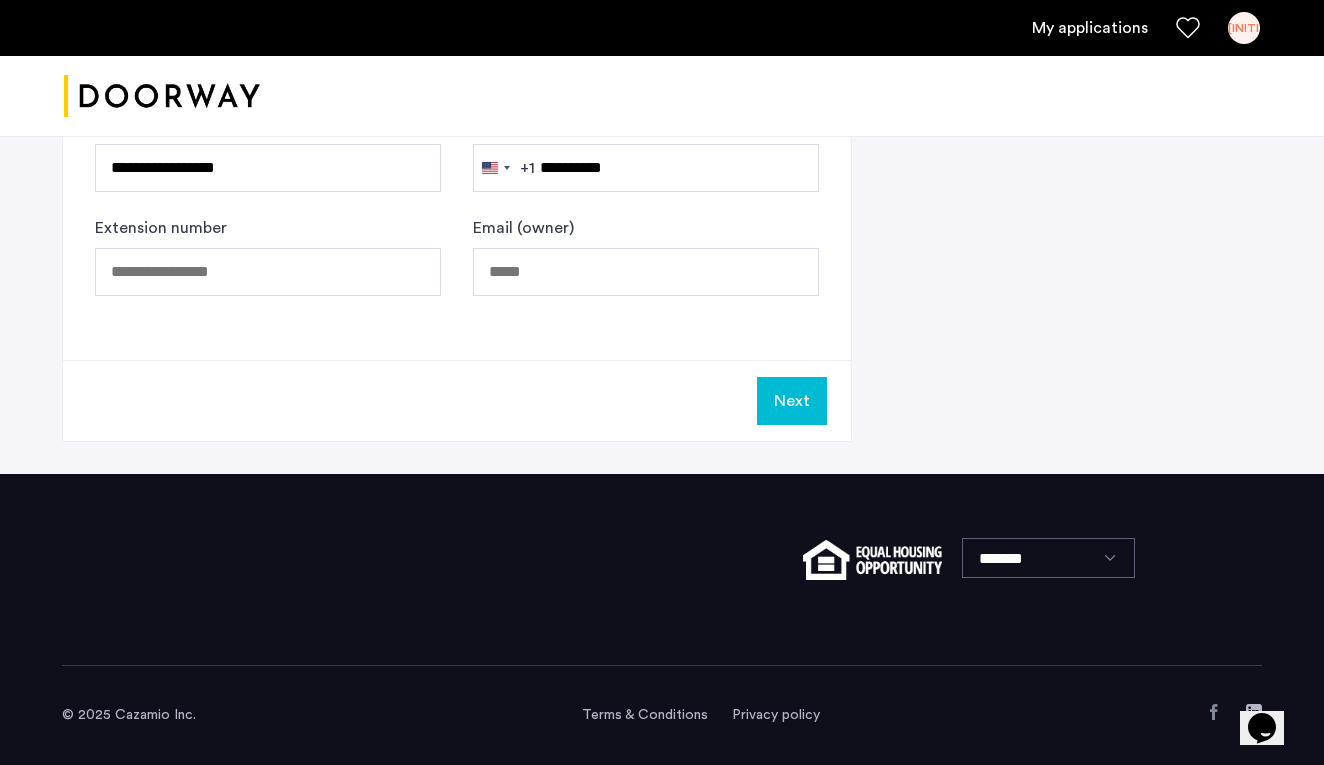 type on "**********" 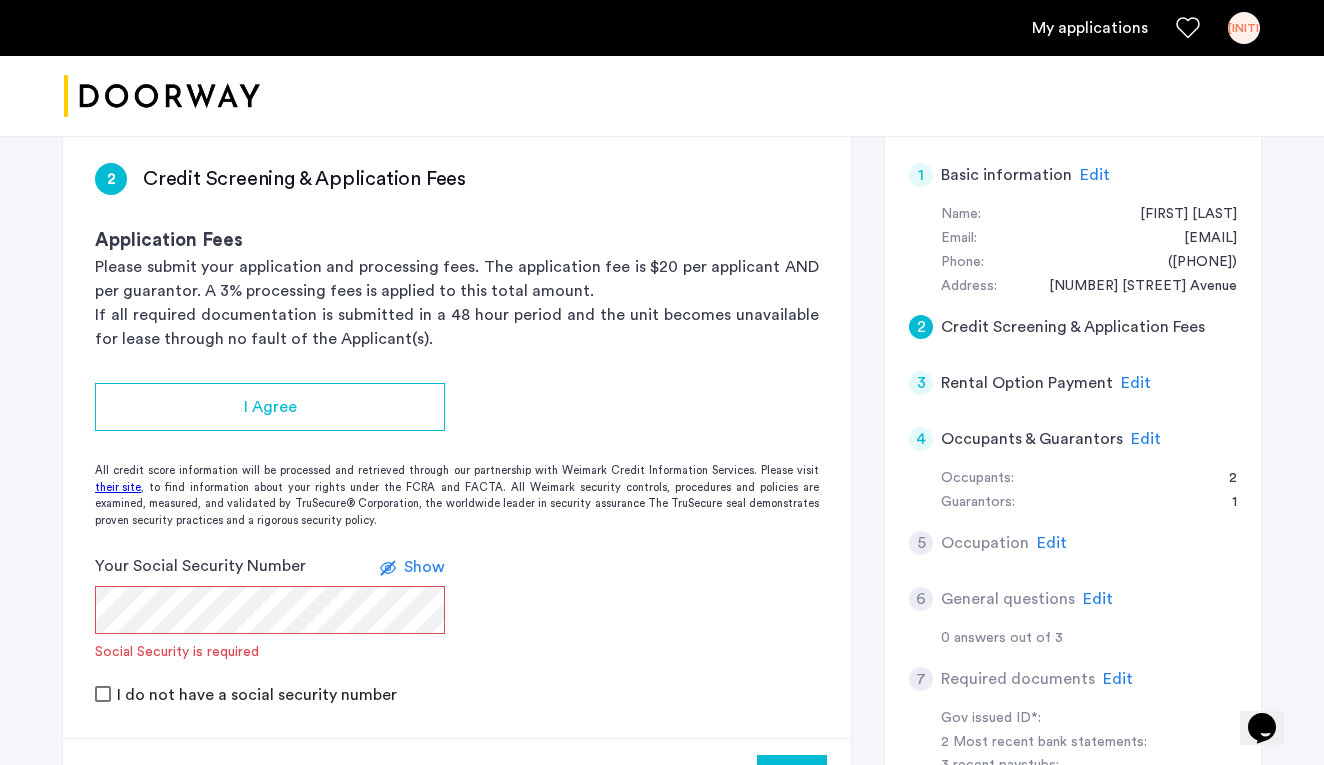 scroll, scrollTop: 322, scrollLeft: 0, axis: vertical 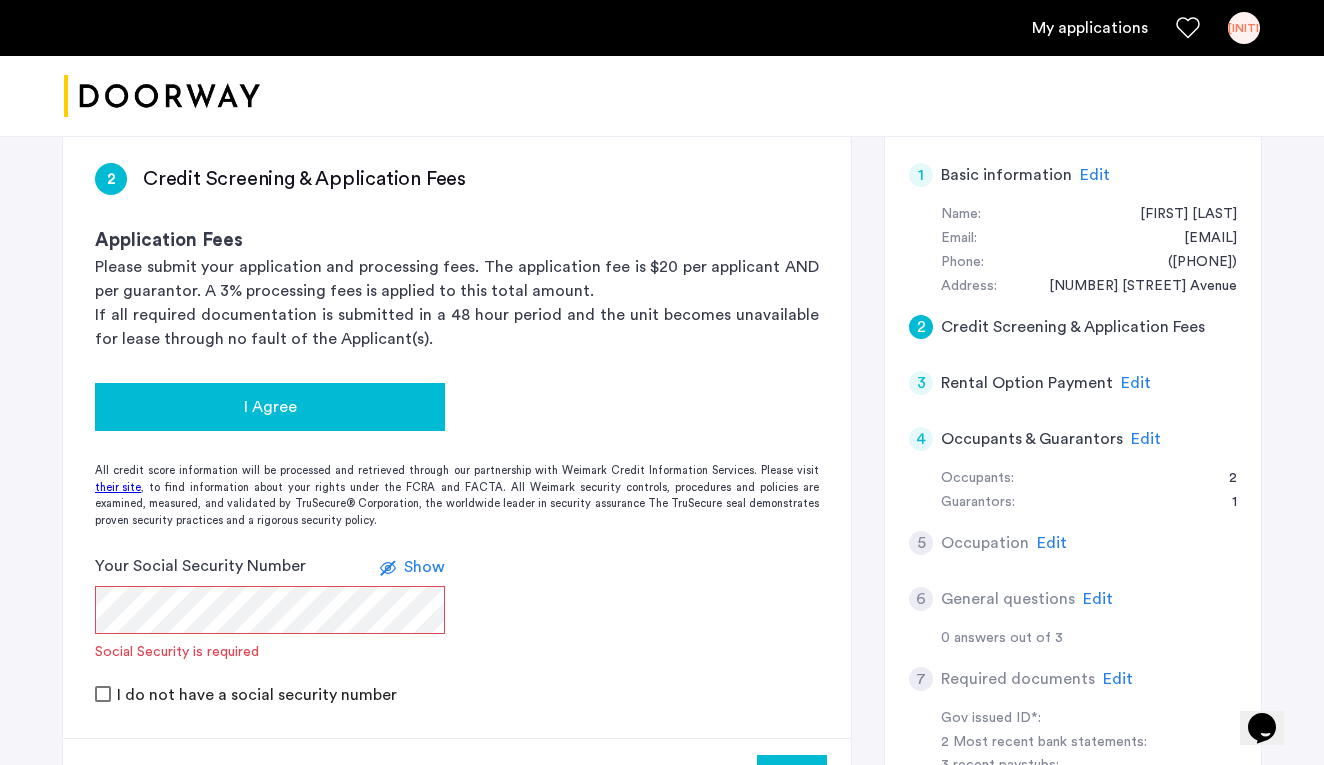 click on "I Agree" 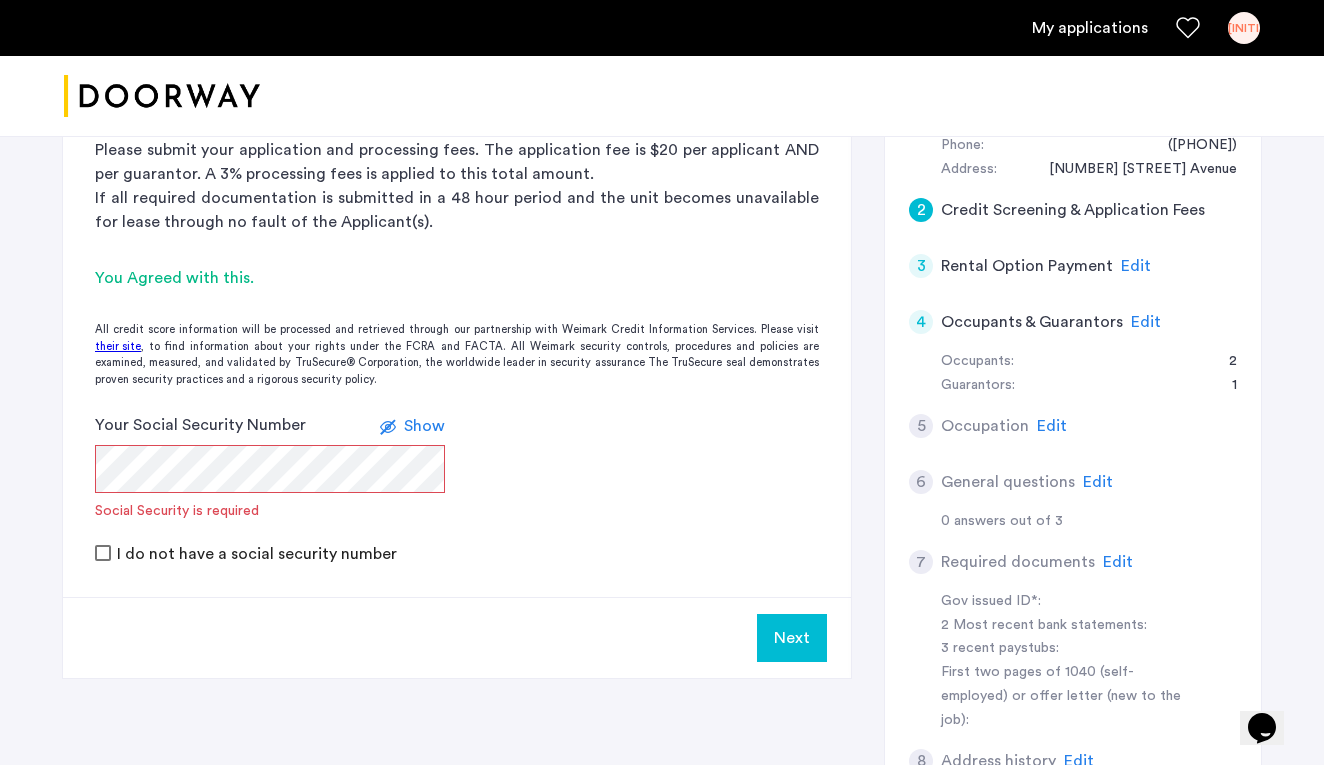 scroll, scrollTop: 453, scrollLeft: 0, axis: vertical 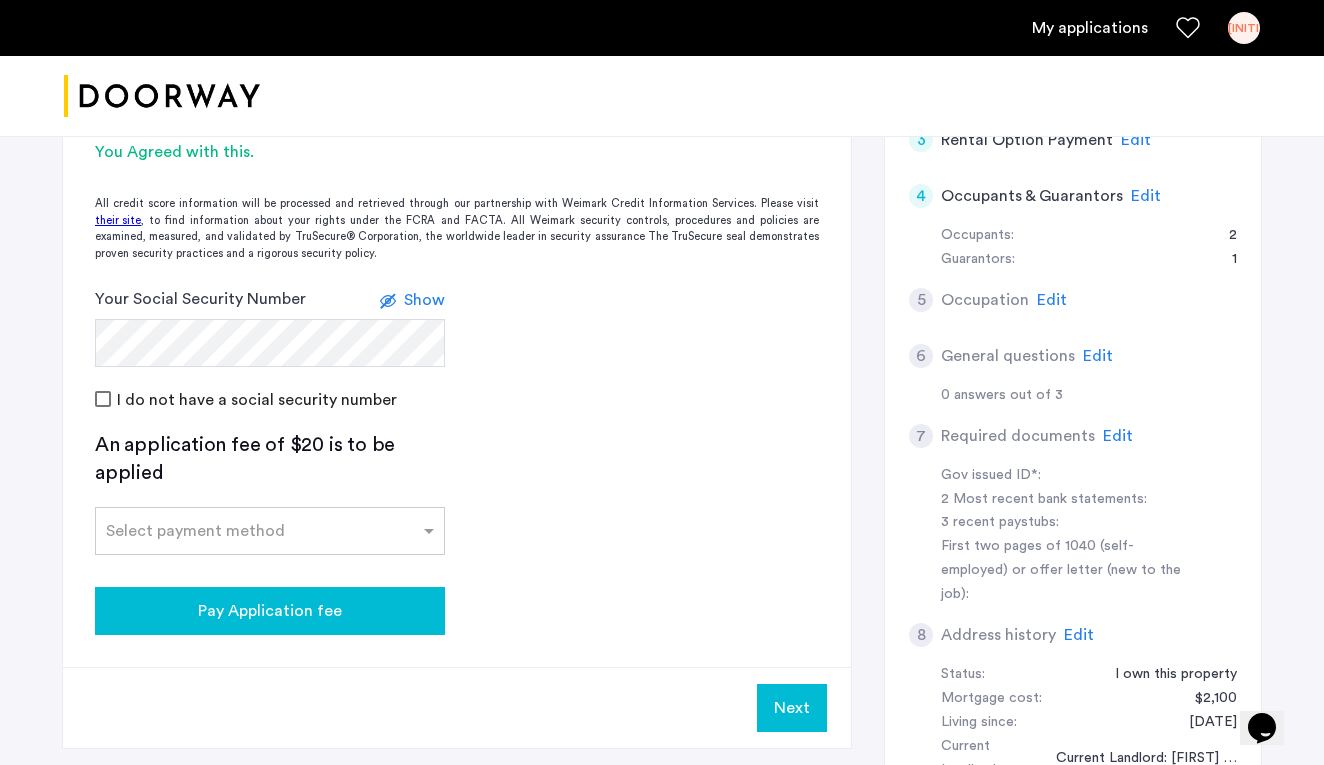click on "Pay Application fee" 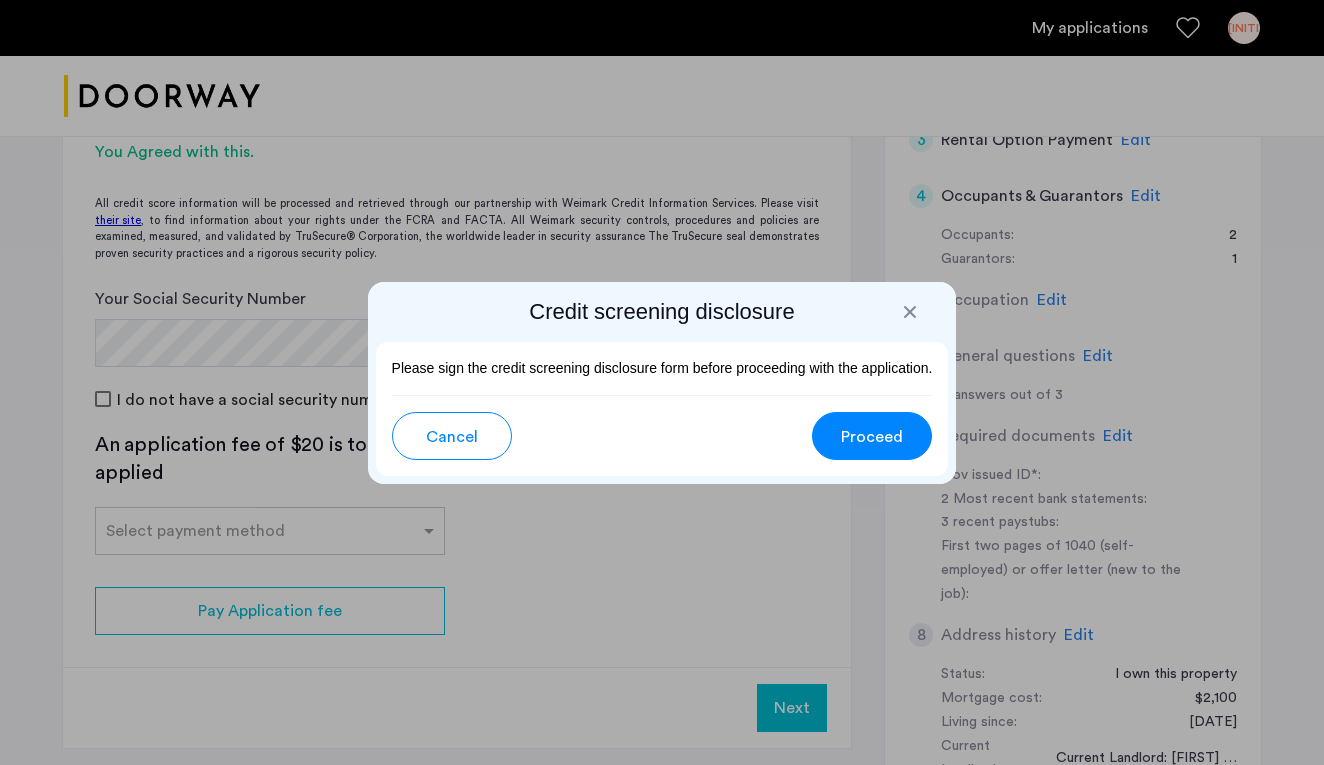 click at bounding box center (910, 312) 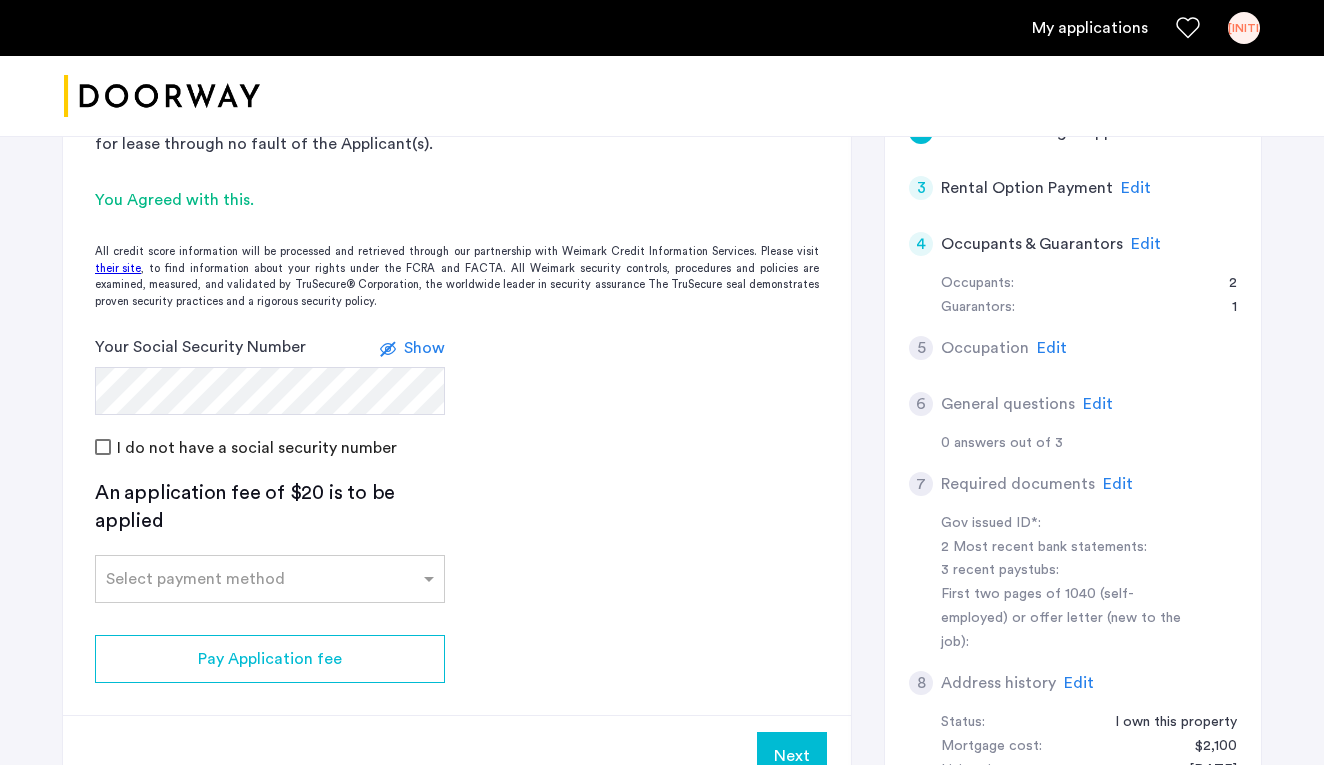 scroll, scrollTop: 532, scrollLeft: 0, axis: vertical 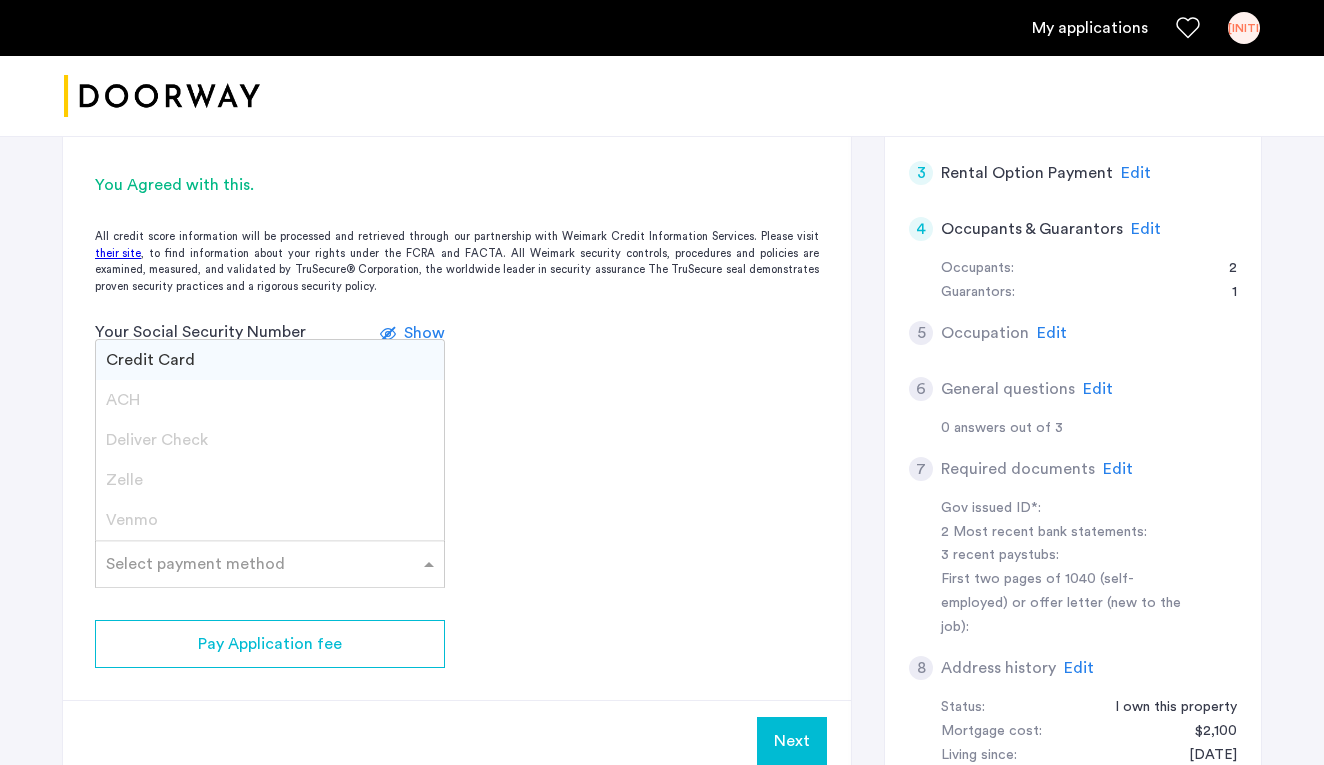 click 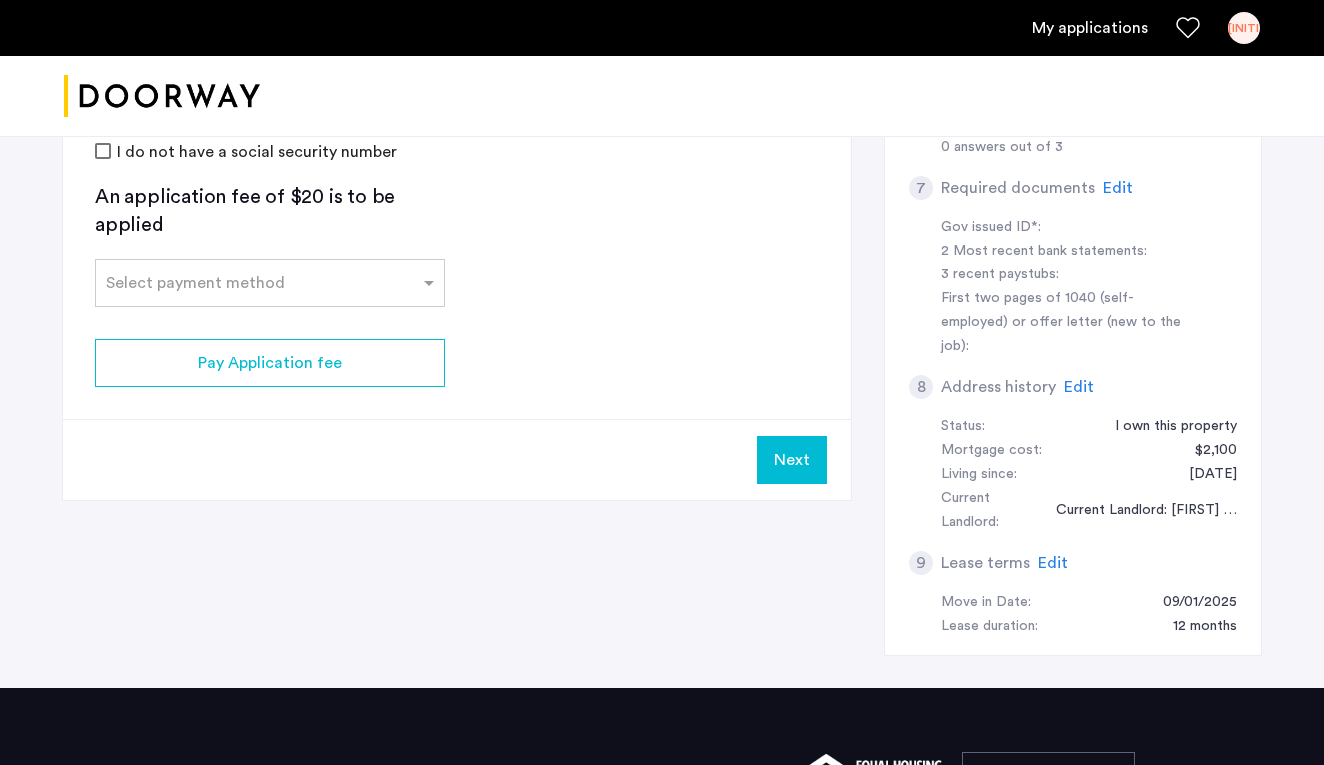 scroll, scrollTop: 802, scrollLeft: 0, axis: vertical 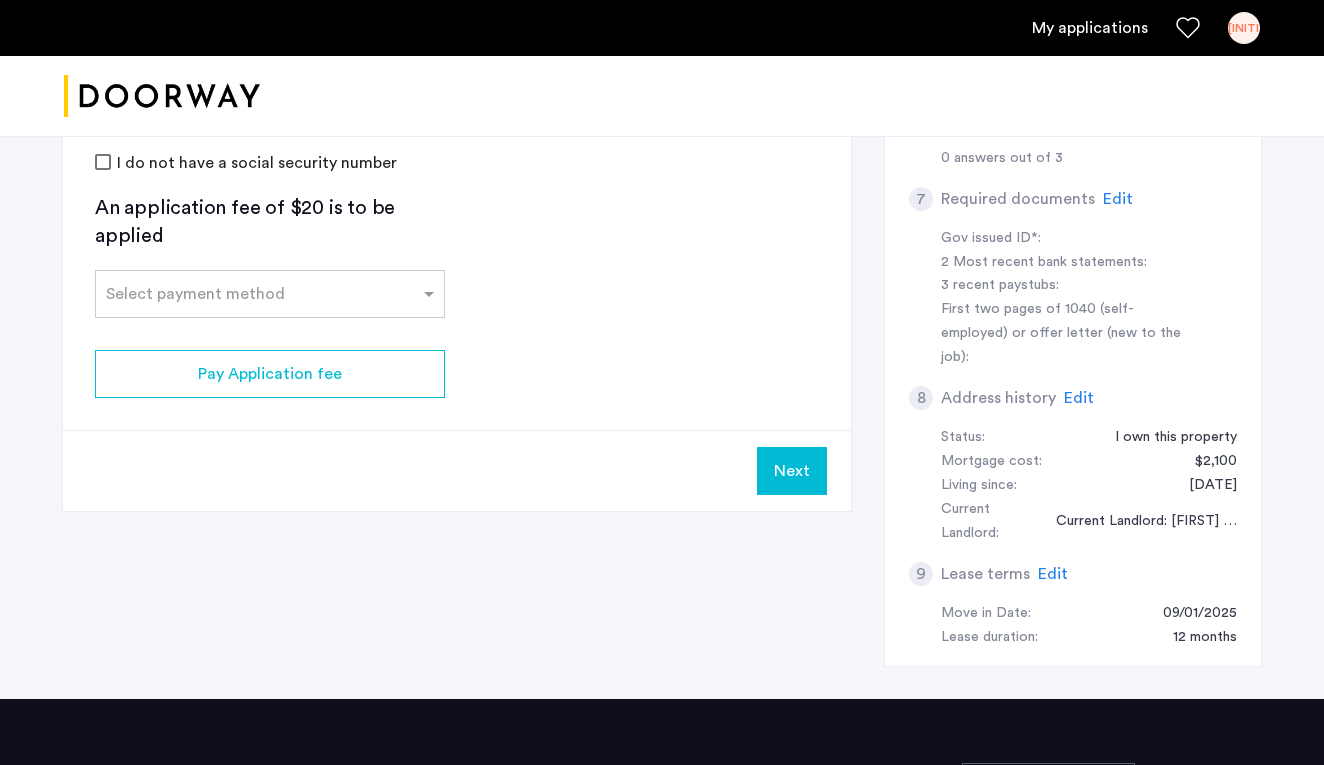 click on "Next" at bounding box center (792, 471) 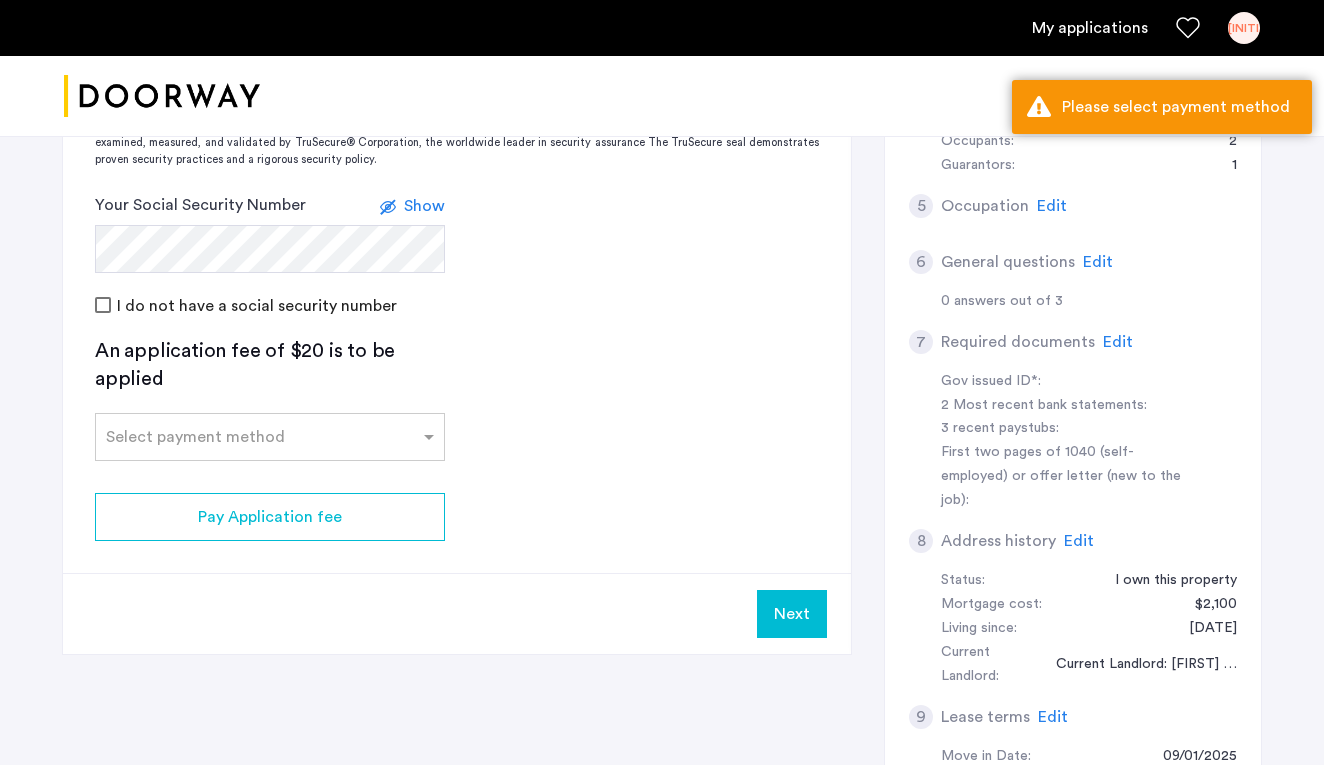 scroll, scrollTop: 615, scrollLeft: 0, axis: vertical 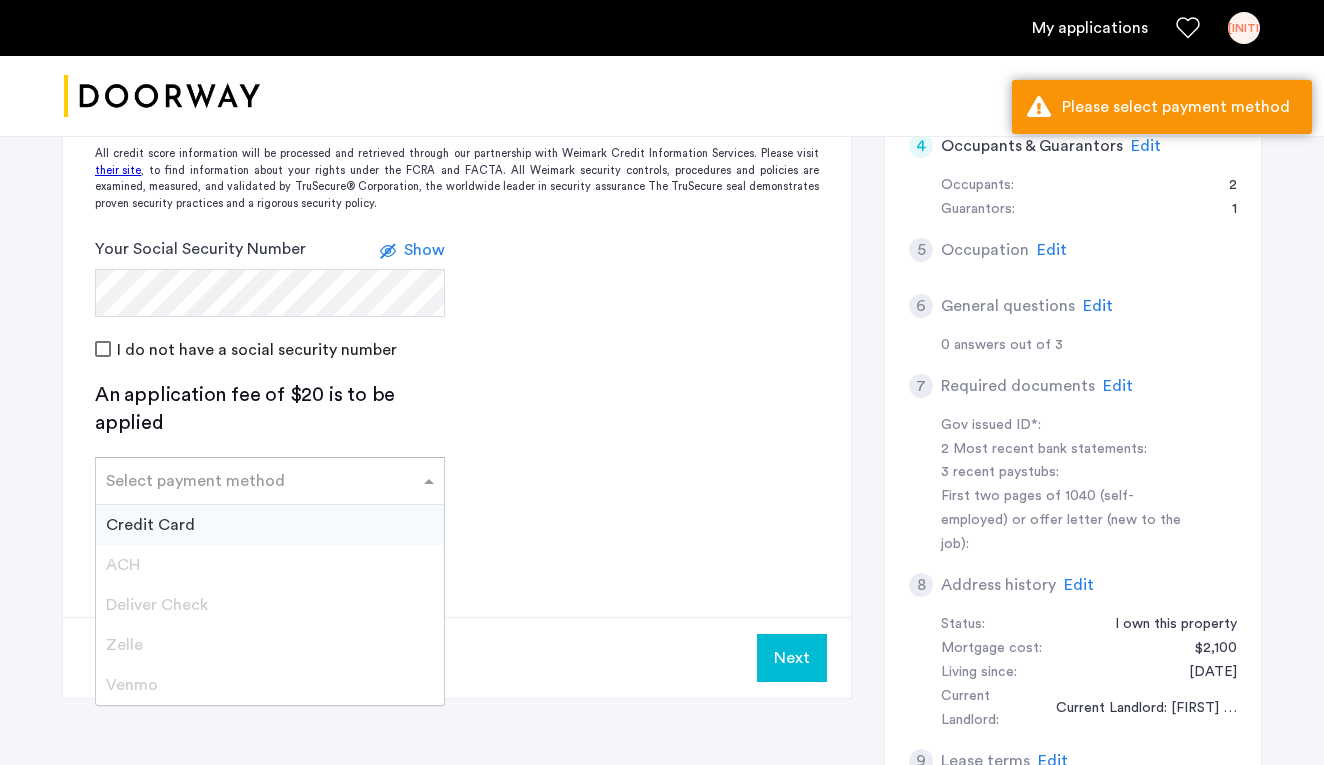 click on "Select payment method" 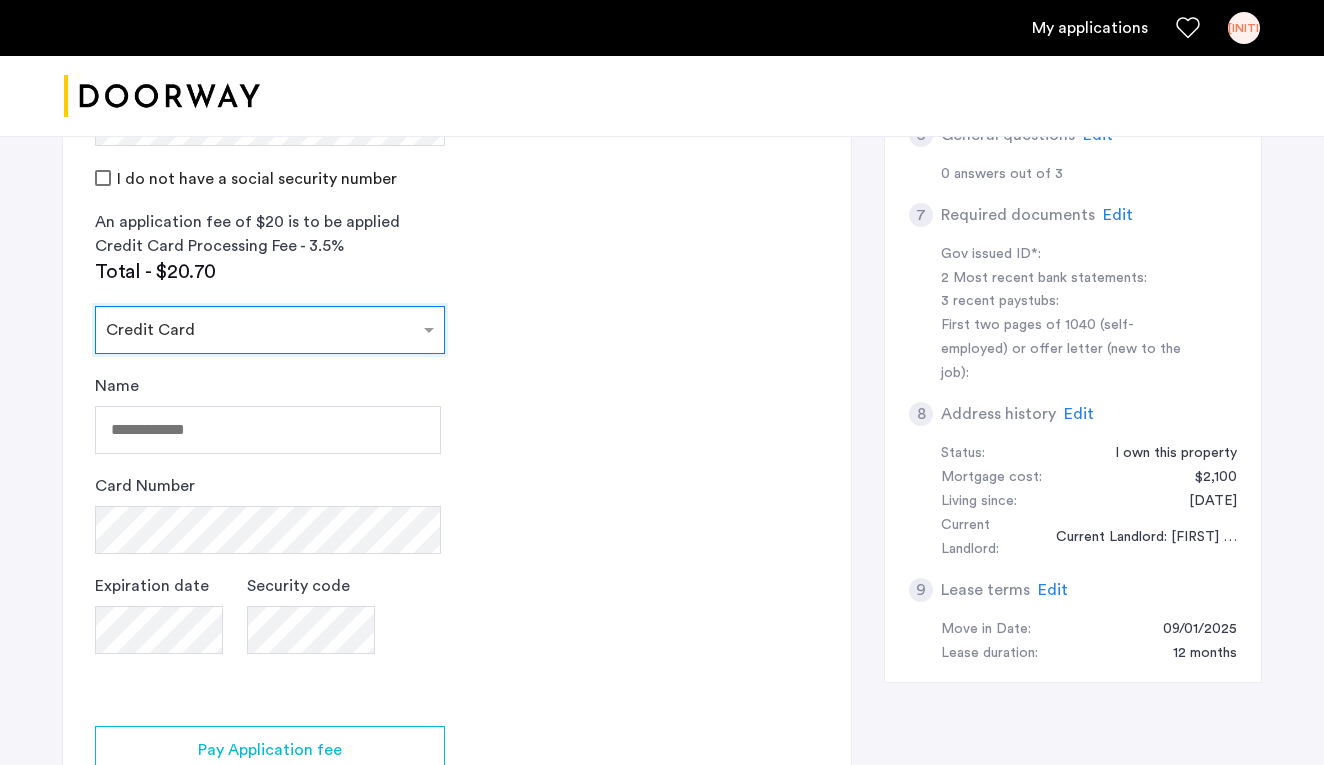 scroll, scrollTop: 801, scrollLeft: 0, axis: vertical 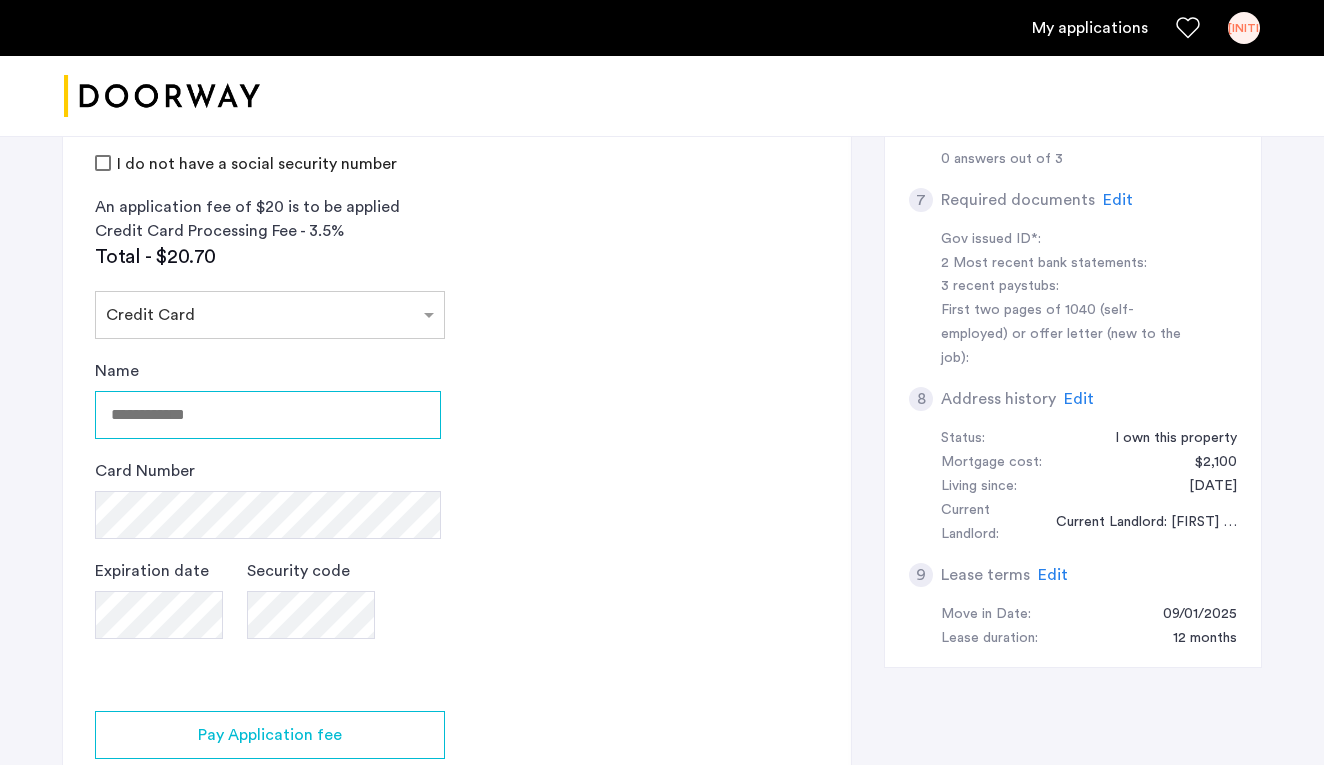 click on "Name" at bounding box center (268, 415) 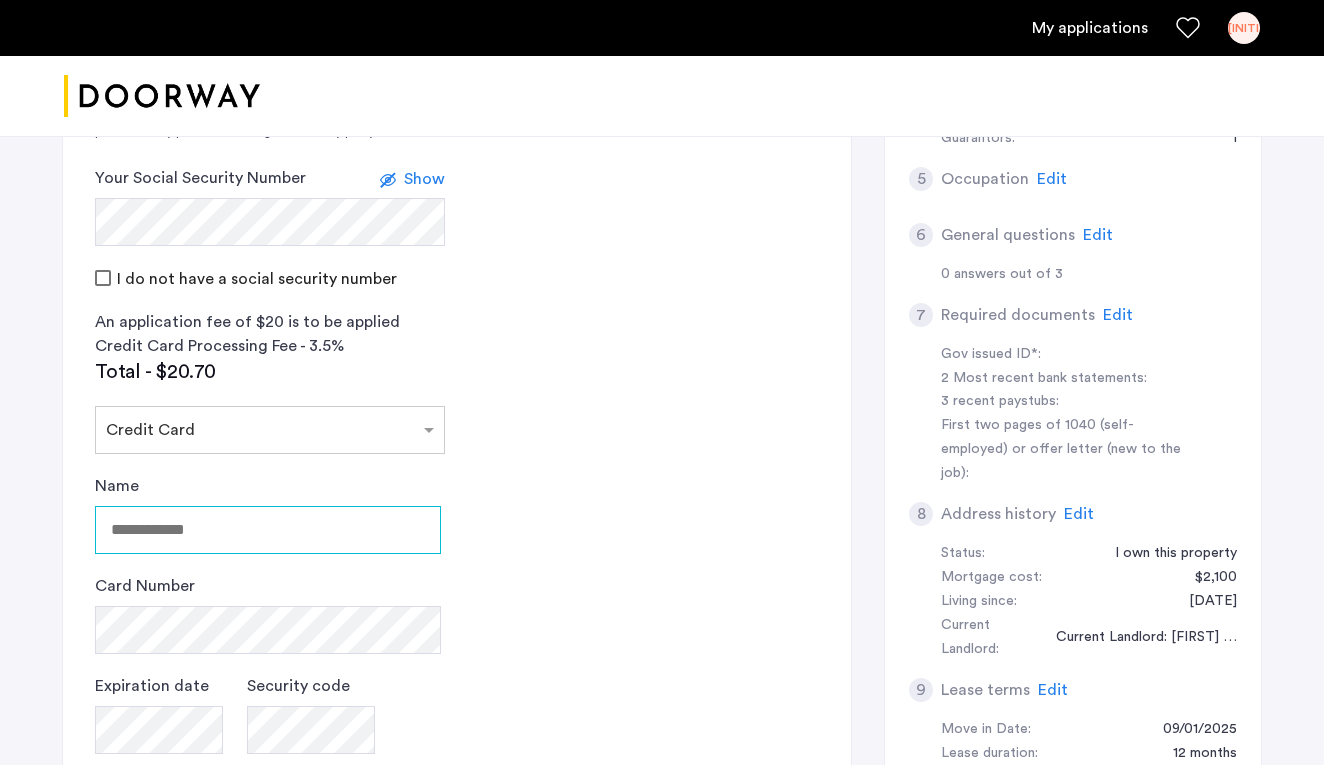 scroll, scrollTop: 684, scrollLeft: 0, axis: vertical 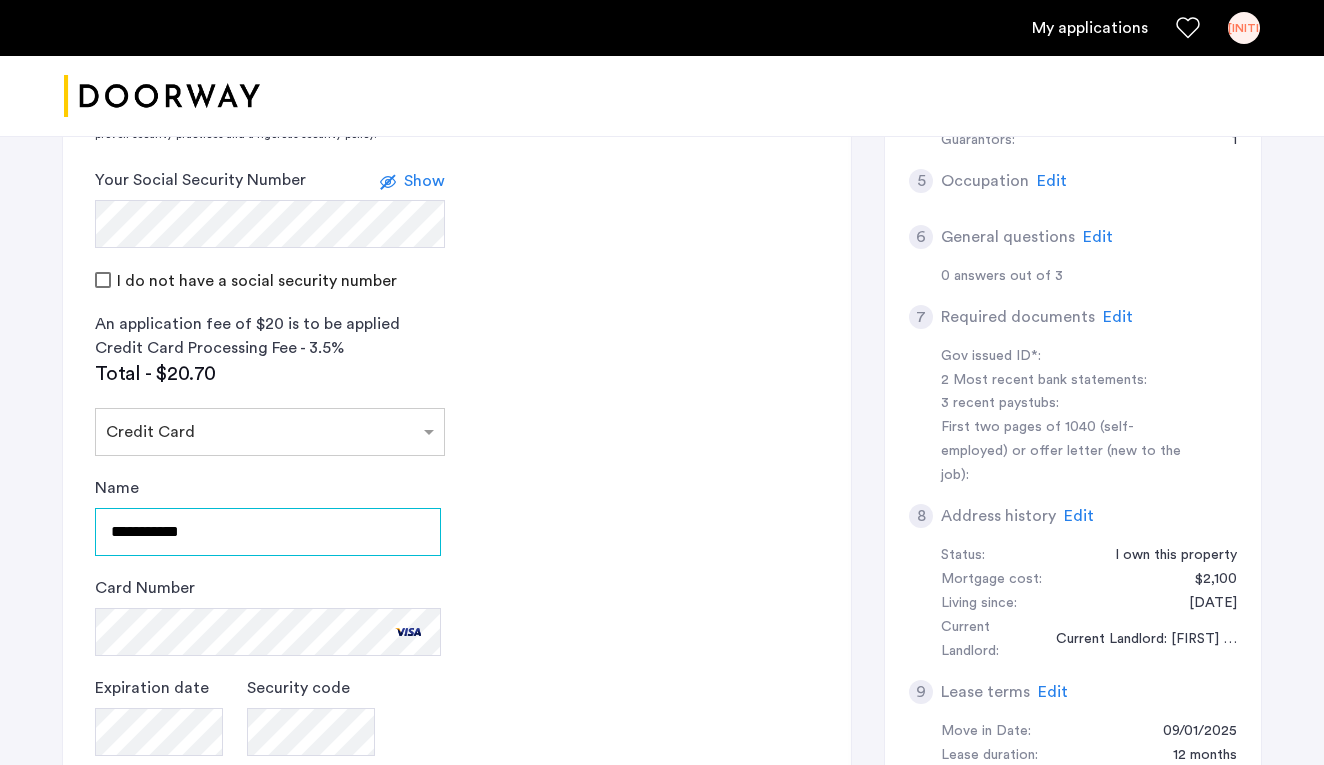 click on "**********" at bounding box center (268, 532) 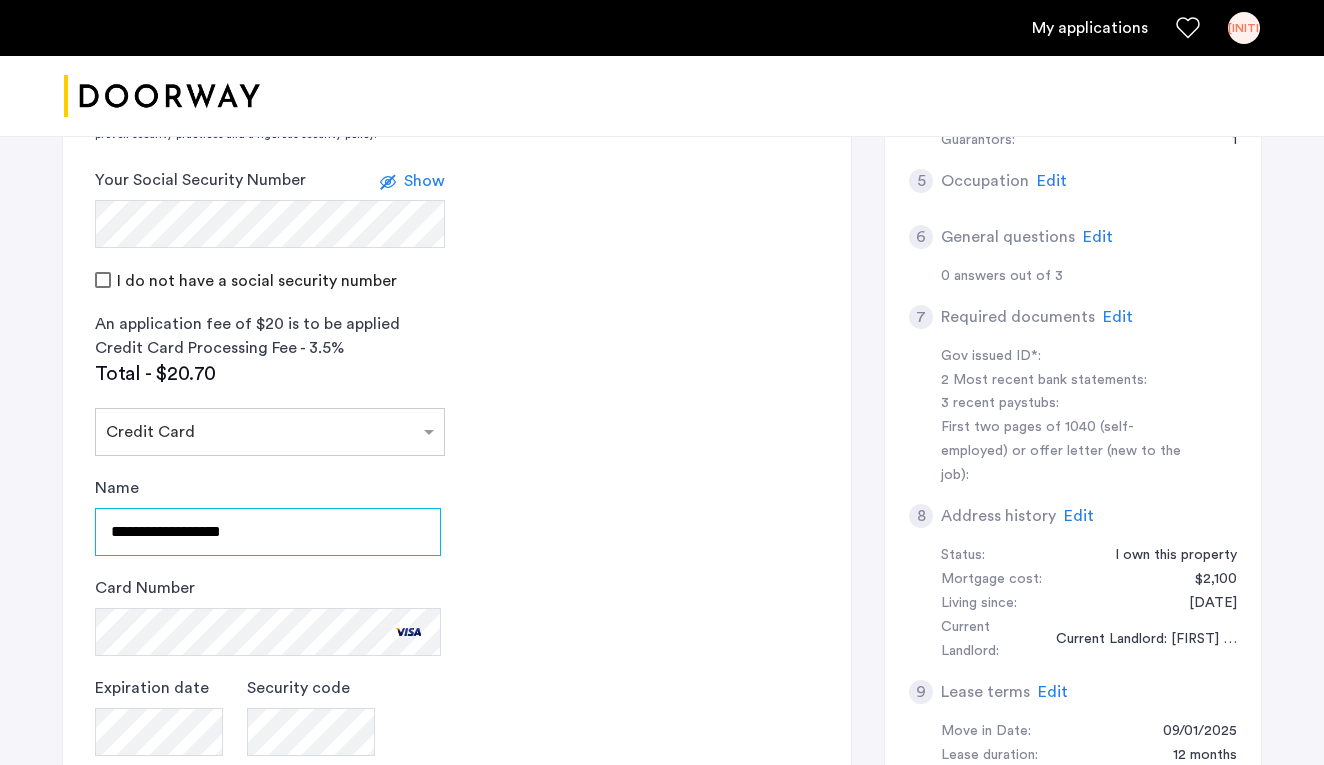 type on "**********" 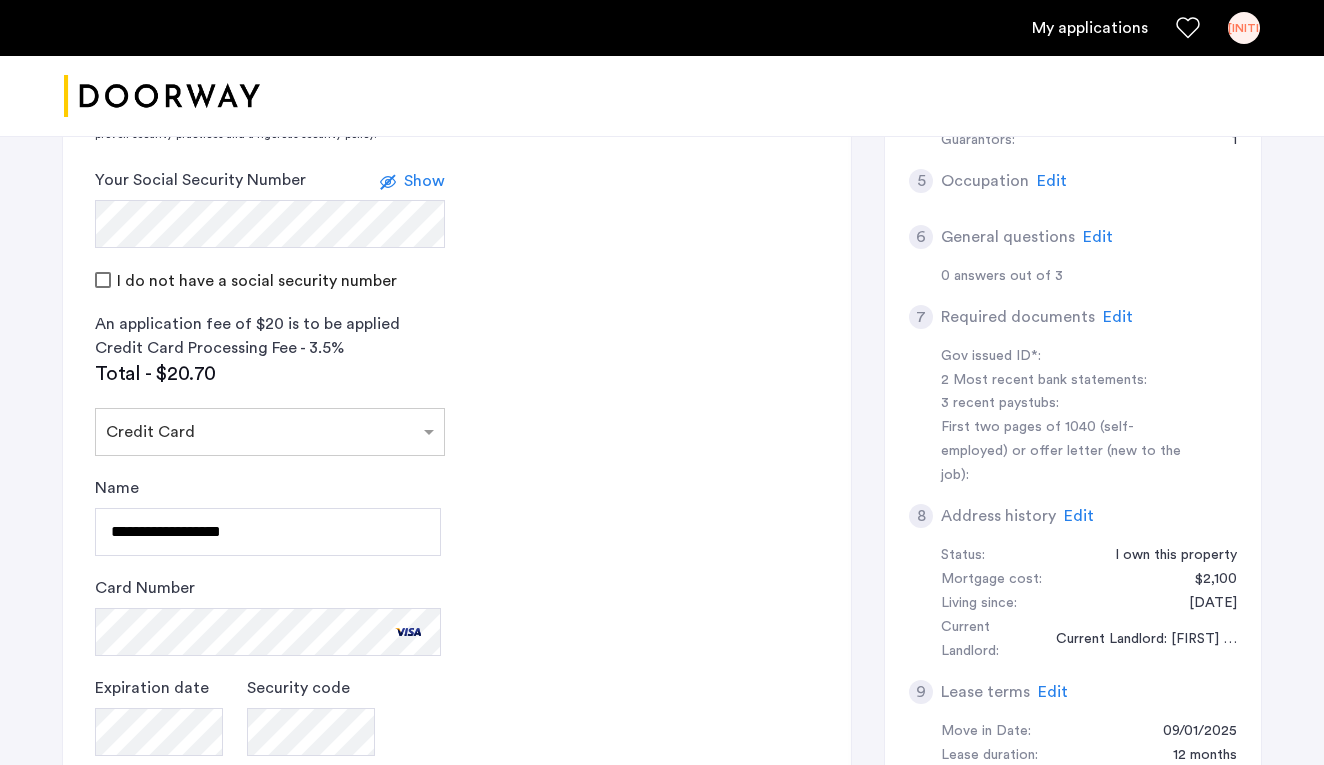click on "2 Credit Screening & Application Fees Application Fees Please submit your application and processing fees. The application fee is $20 per applicant AND per guarantor. A 3% processing fees is applied to this total amount. If all required documentation is submitted in a 48 hour period and the unit becomes unavailable for lease through no fault of the Applicant(s).  You Agreed with this.  All credit score information will be processed and retrieved through our partnership with Weimark Credit Information Services. Please visit  their site , to find information about your rights under the FCRA and FACTA. All Weimark security controls, procedures and policies are examined, measured, and validated by TruSecure® Corporation, the worldwide leader in security assurance The TruSecure seal demonstrates proven security practices and a rigorous security policy. Your Social Security Number Show I do not have a social security number An application fee of $20 is to be applied Credit Card Processing Fee - 3.5% Total - $20.70" 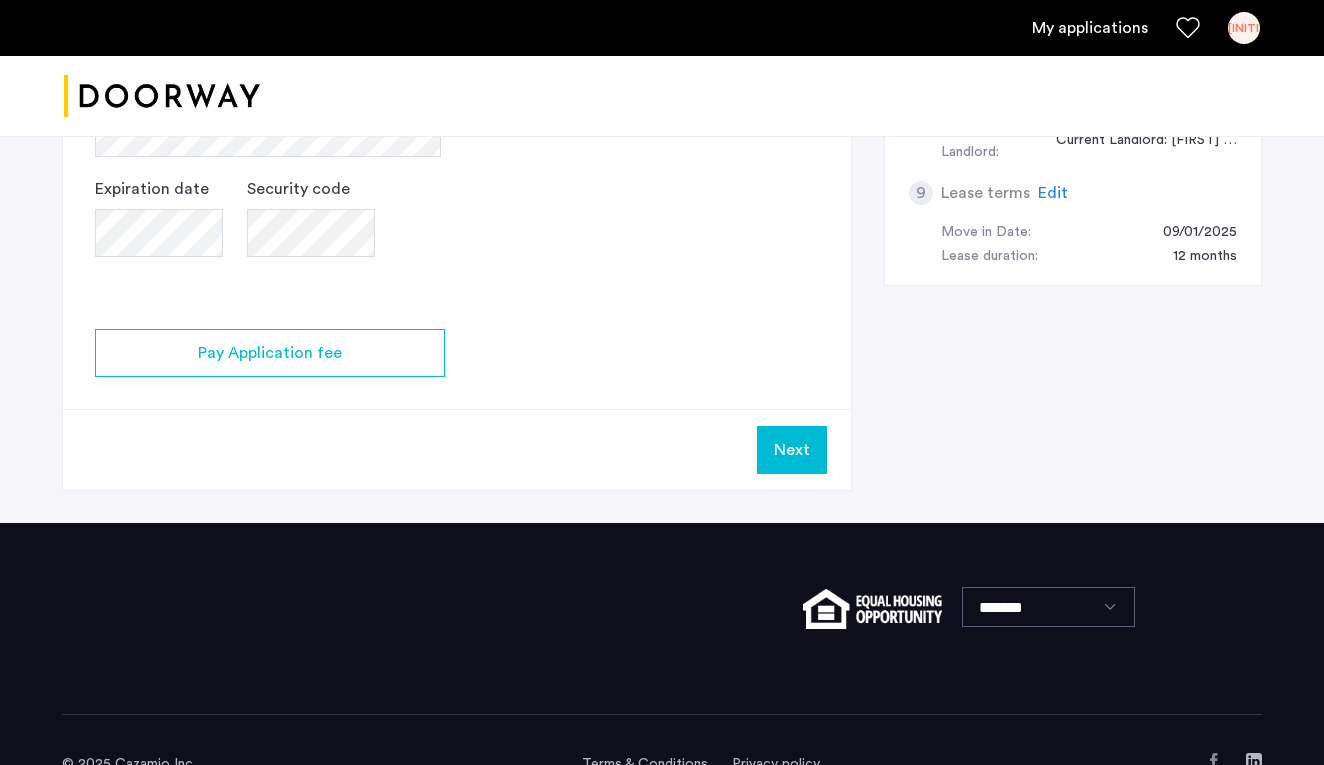 scroll, scrollTop: 1200, scrollLeft: 0, axis: vertical 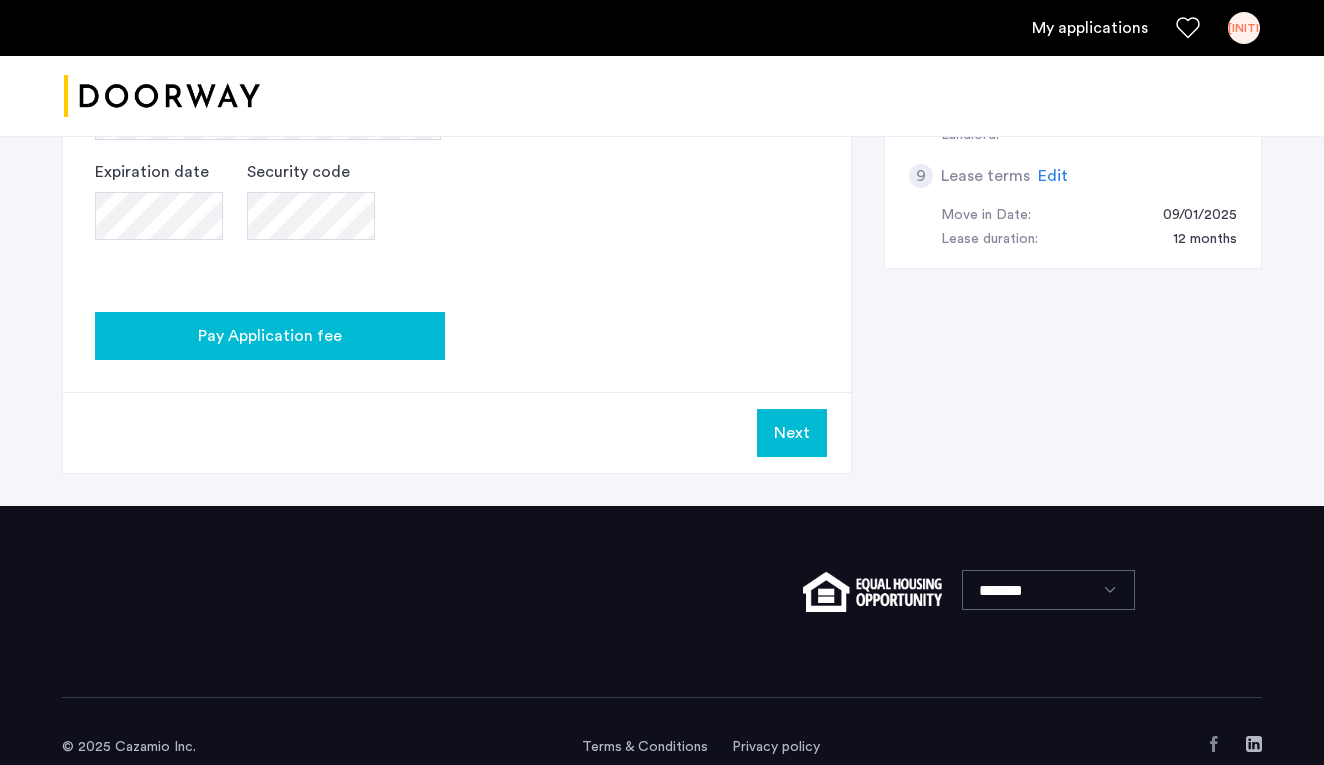 click on "Pay Application fee" 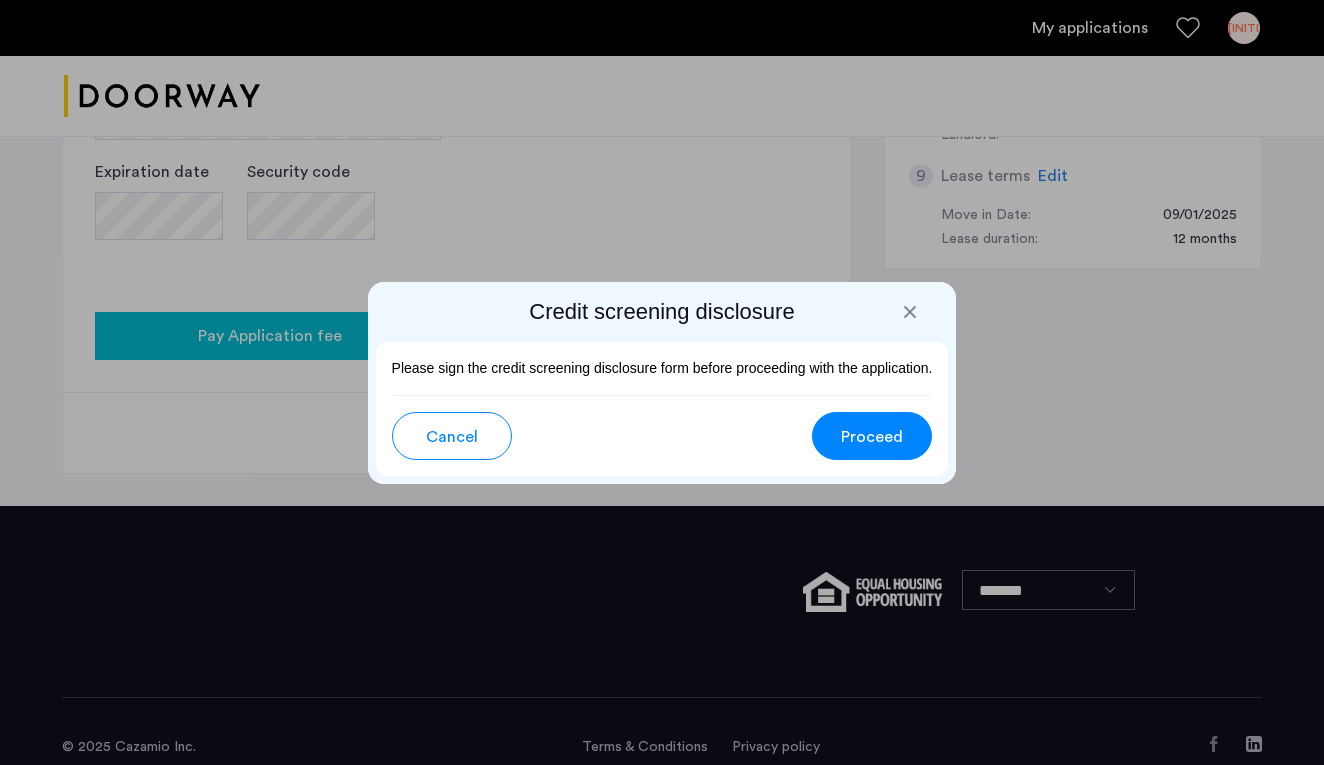scroll, scrollTop: 0, scrollLeft: 0, axis: both 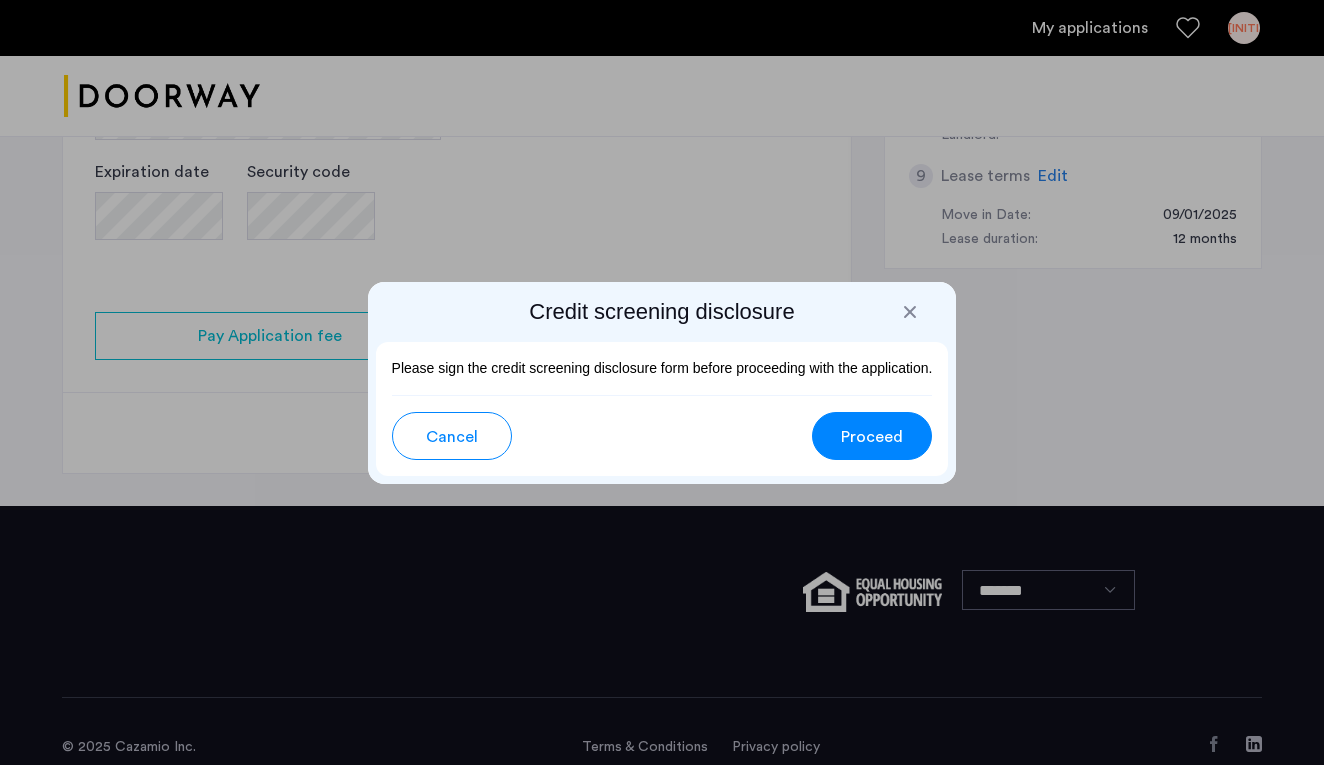 click on "Proceed" at bounding box center [872, 437] 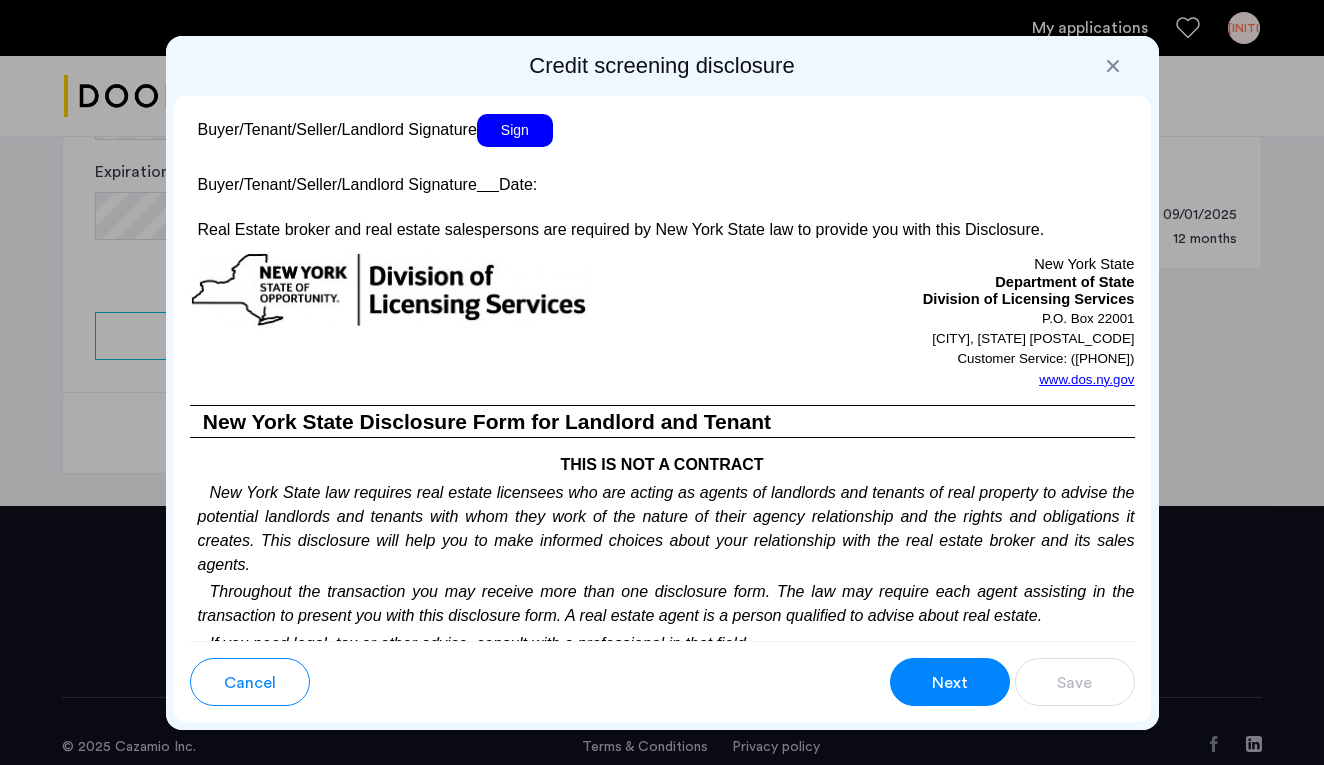 scroll, scrollTop: 4014, scrollLeft: 0, axis: vertical 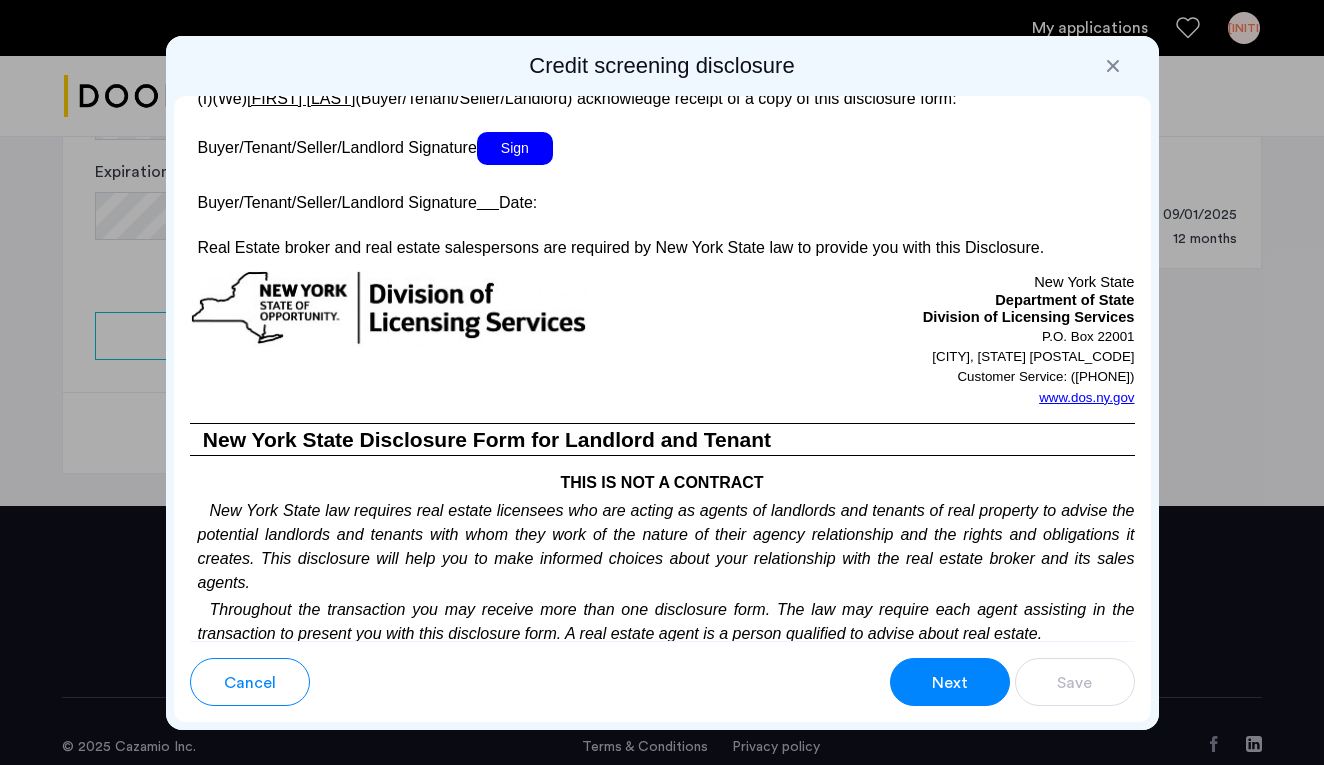 click on "Sign" at bounding box center [515, 148] 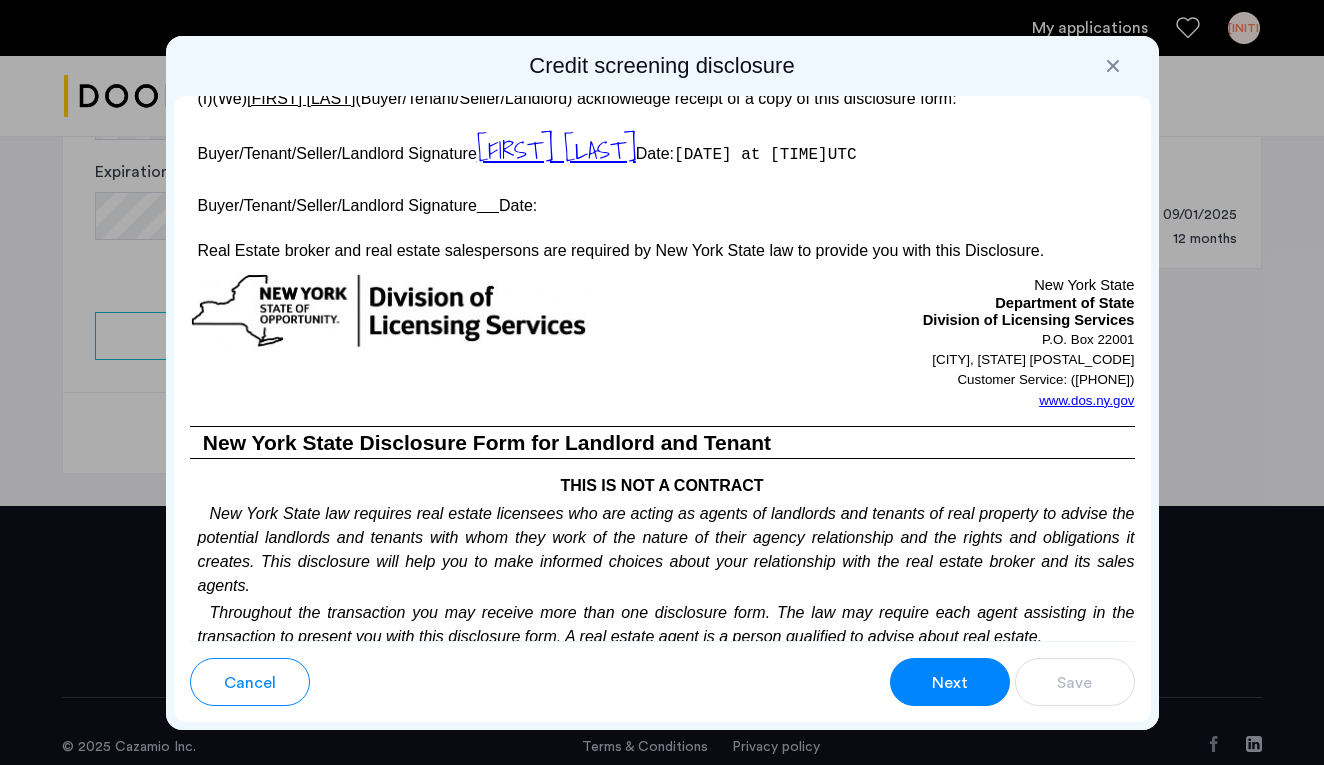 click on "Next" at bounding box center [950, 683] 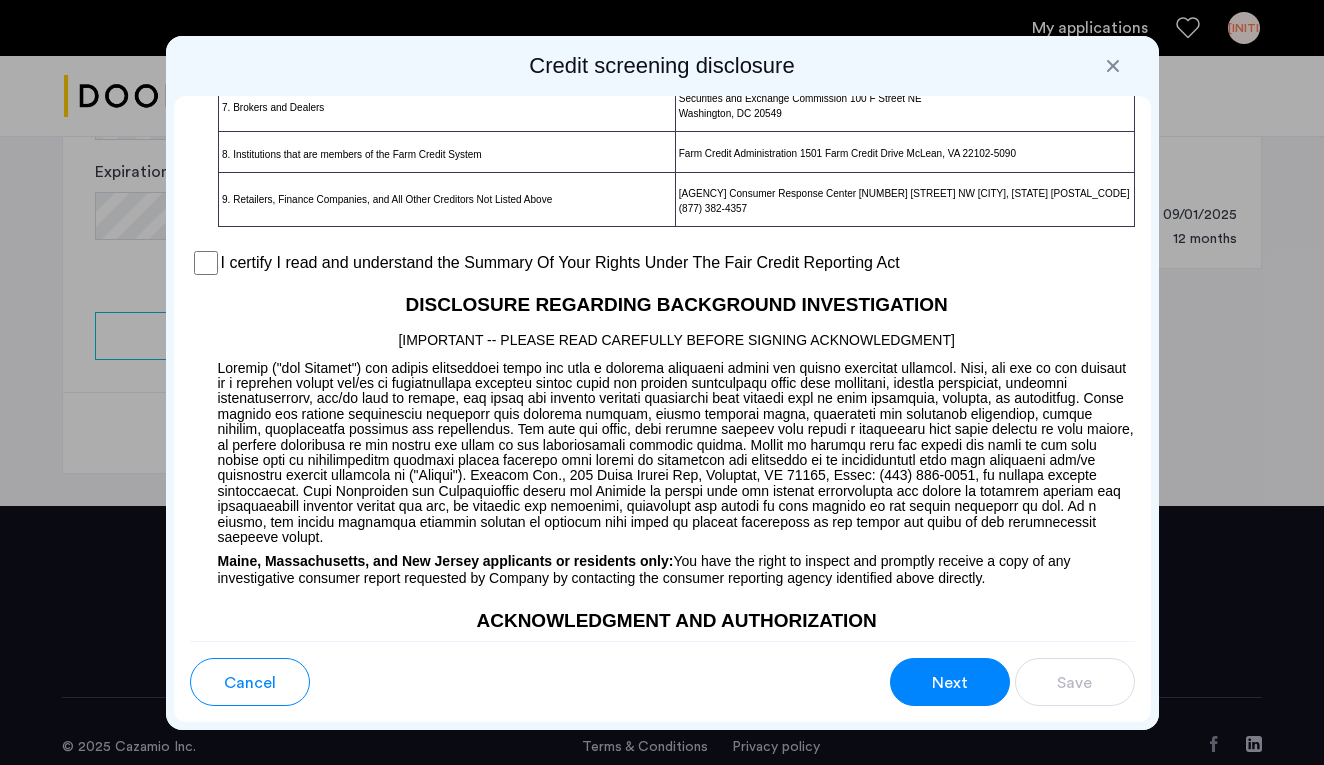 scroll, scrollTop: 1674, scrollLeft: 0, axis: vertical 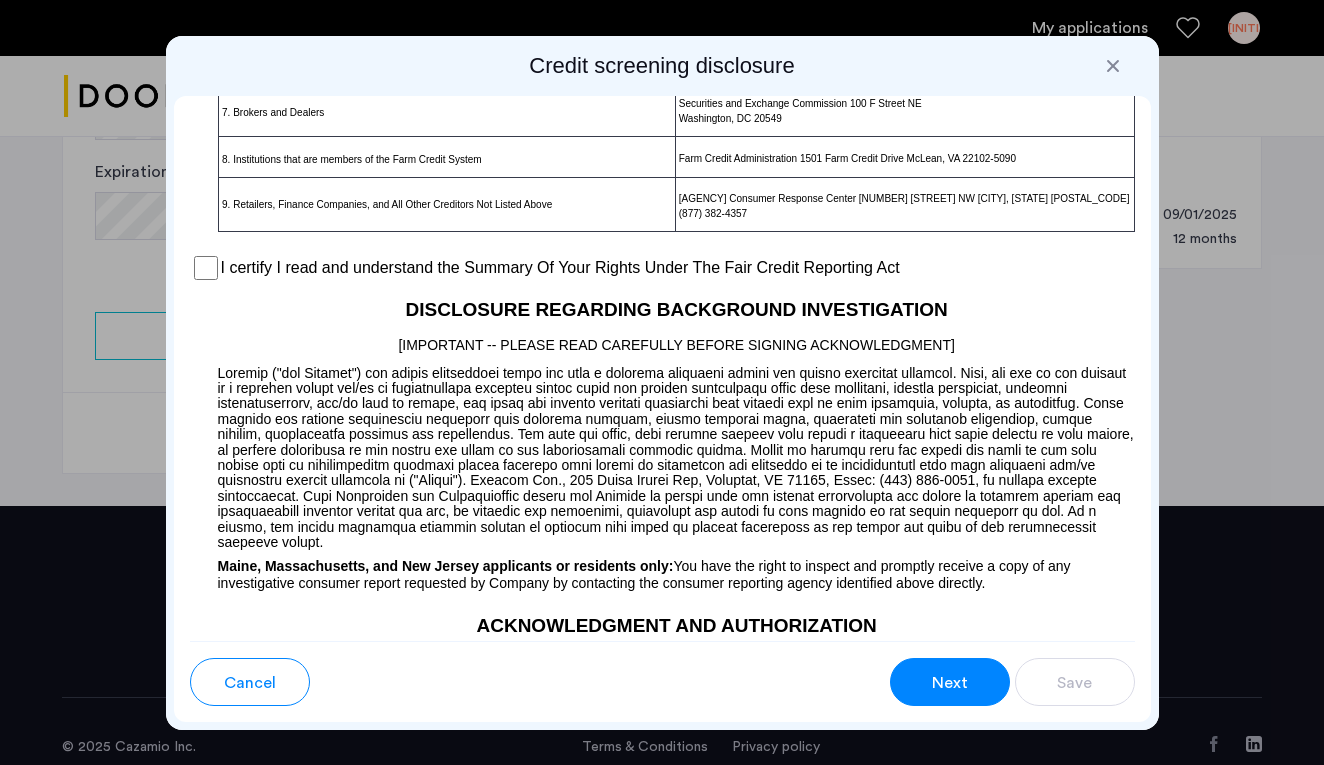 click on "Credit screening disclosure Para información en español, visite   www.consumerfinance.gov/learnmore  o escribe a la Consumer Financial Protection Bureau, 1700 G Street NW, Washington, DC 20552. A Summary of Your Rights Under the Fair Credit Reporting Act The federal Fair Credit Reporting Act (FCRA) promotes the accuracy, fairness, and privacy of information in the files of consumer reporting agencies. There are many types of consumer reporting agencies, including credit bureaus and specialty agencies (such as agencies that sell information about check writing histories, medical records, and rental history records). Here is a summary of your major rights under the FCRA.  For more information, including information about additional rights, go to  www.consumerfinance.gov/learnmore  or write to: Consumer Financial Bureau, 1700 G Street NW, Washington, DC 20552. You must be told if information in your file has been used against you. You have the right to know what is in your file. you are on public assistance; ." at bounding box center (662, 383) 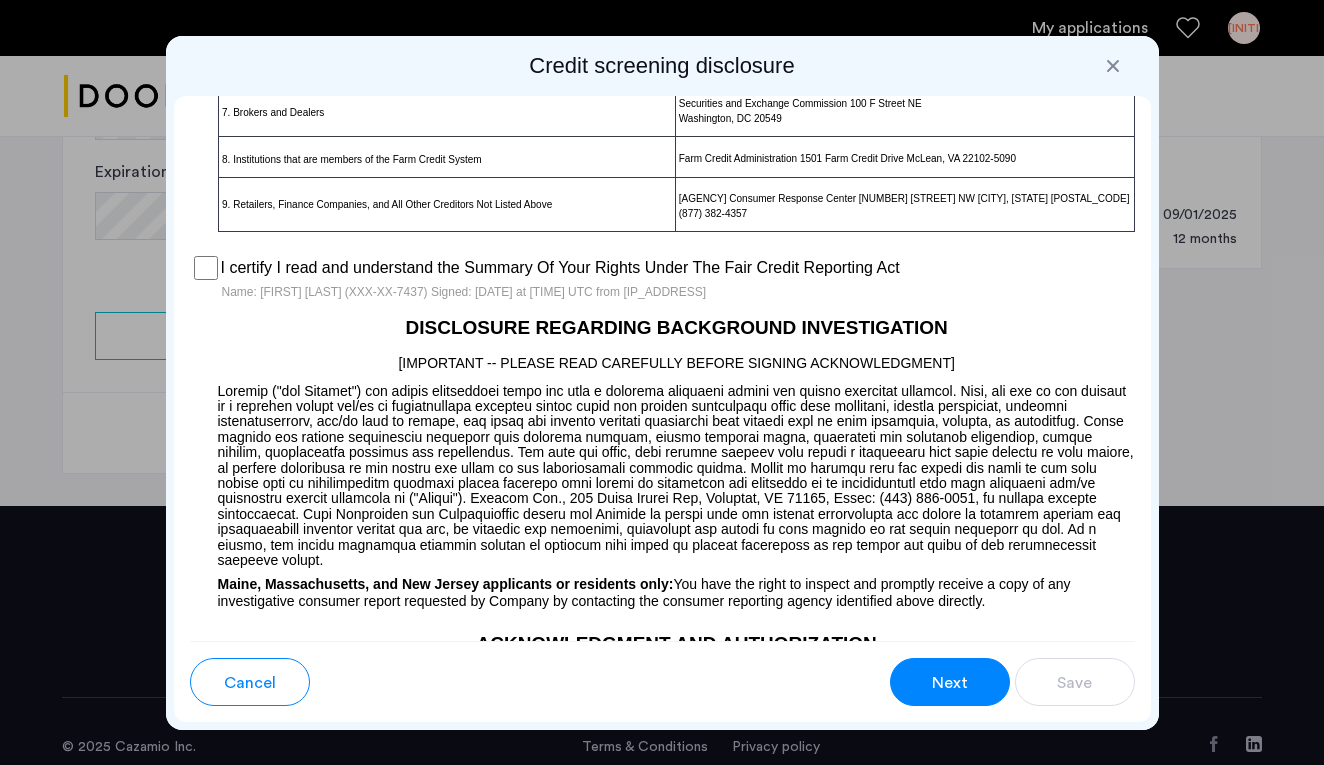 click on "Next" at bounding box center [950, 682] 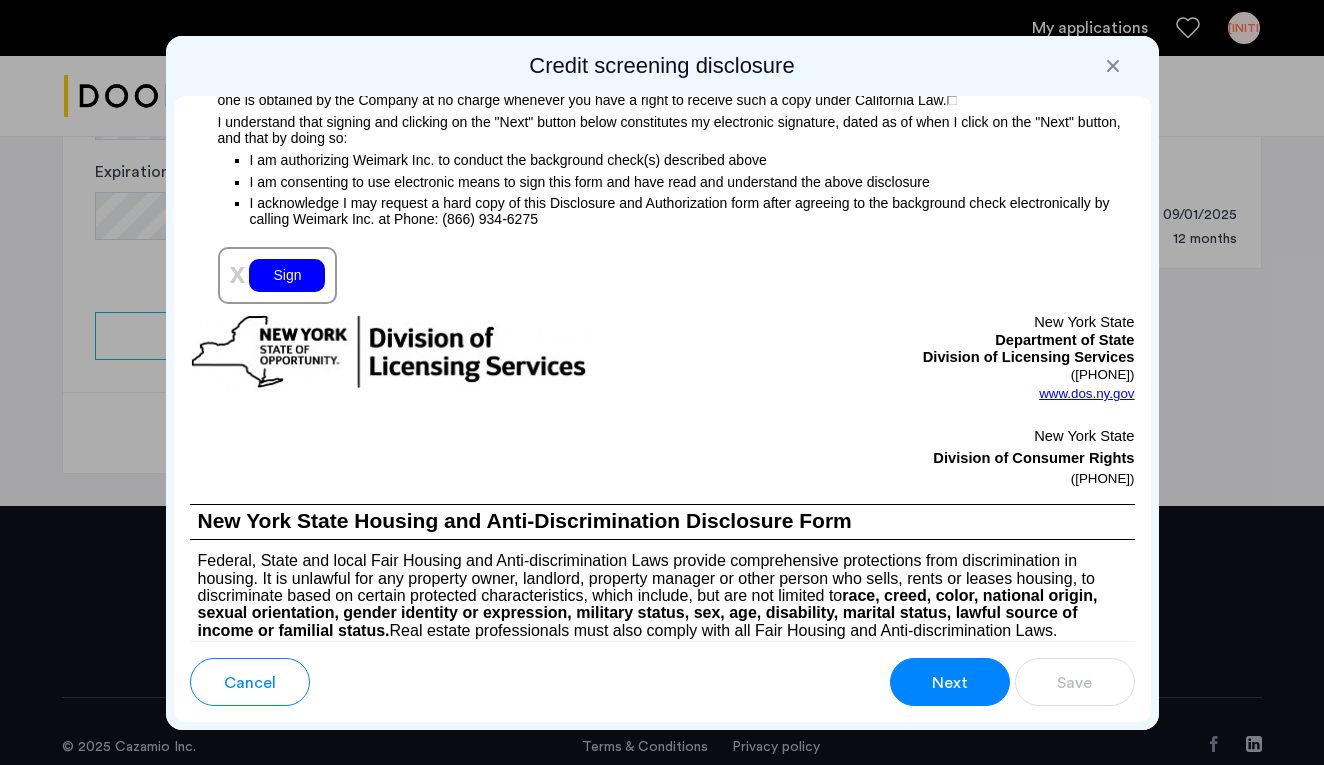 click on "Sign" at bounding box center [287, 275] 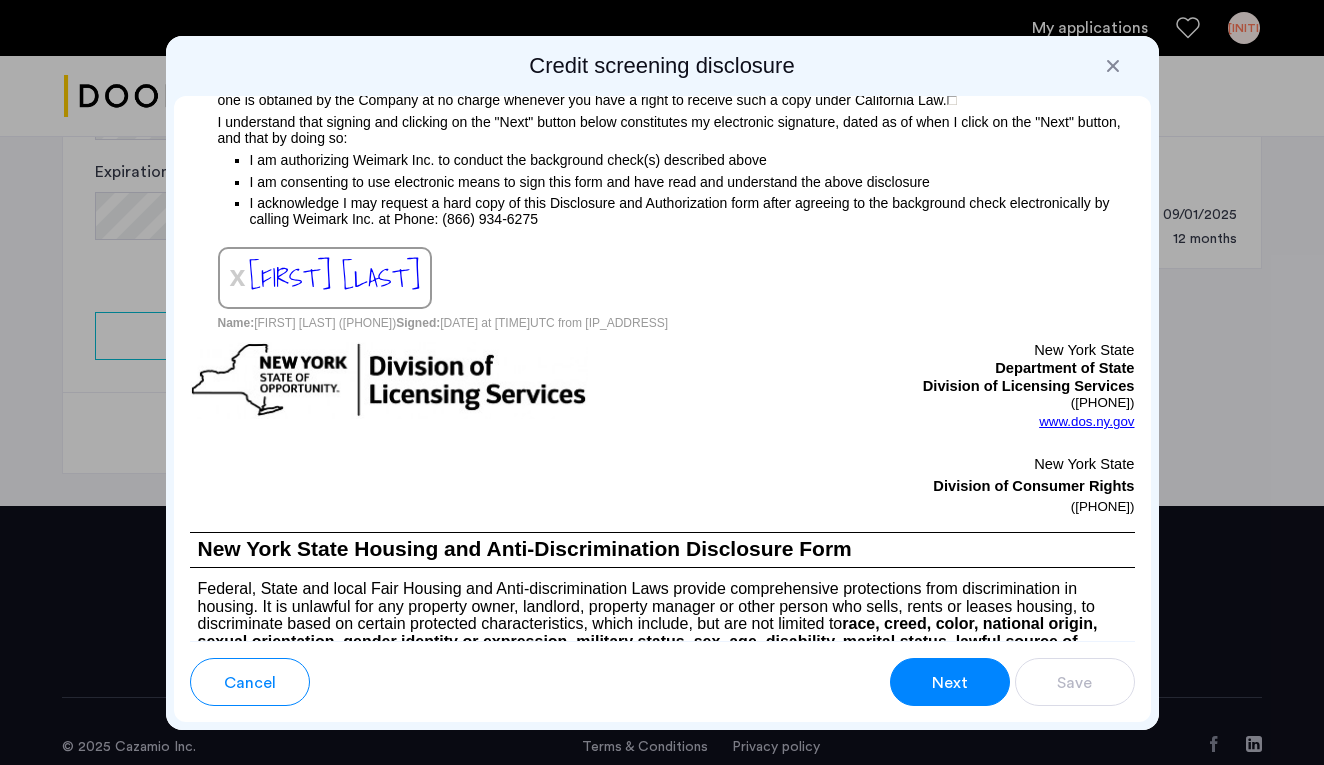 click on "Next" at bounding box center (950, 682) 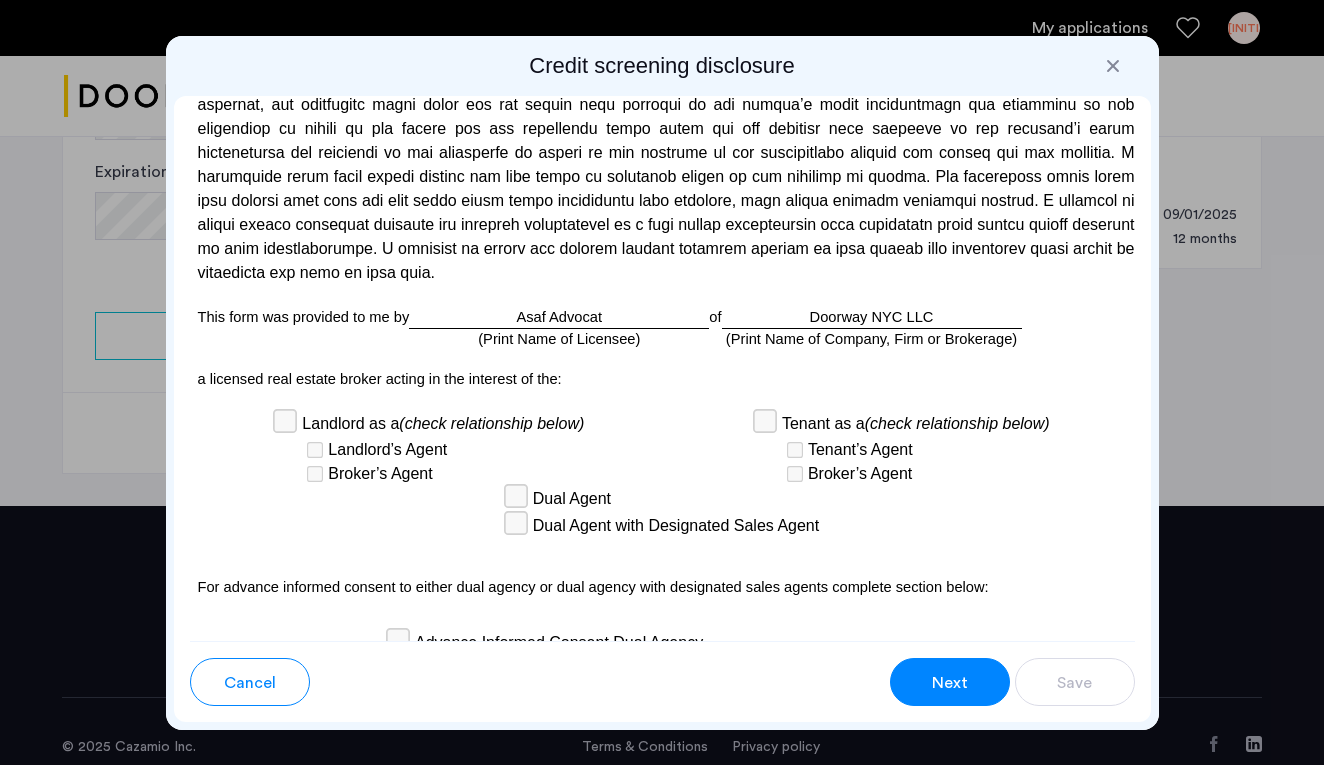 scroll, scrollTop: 6252, scrollLeft: 0, axis: vertical 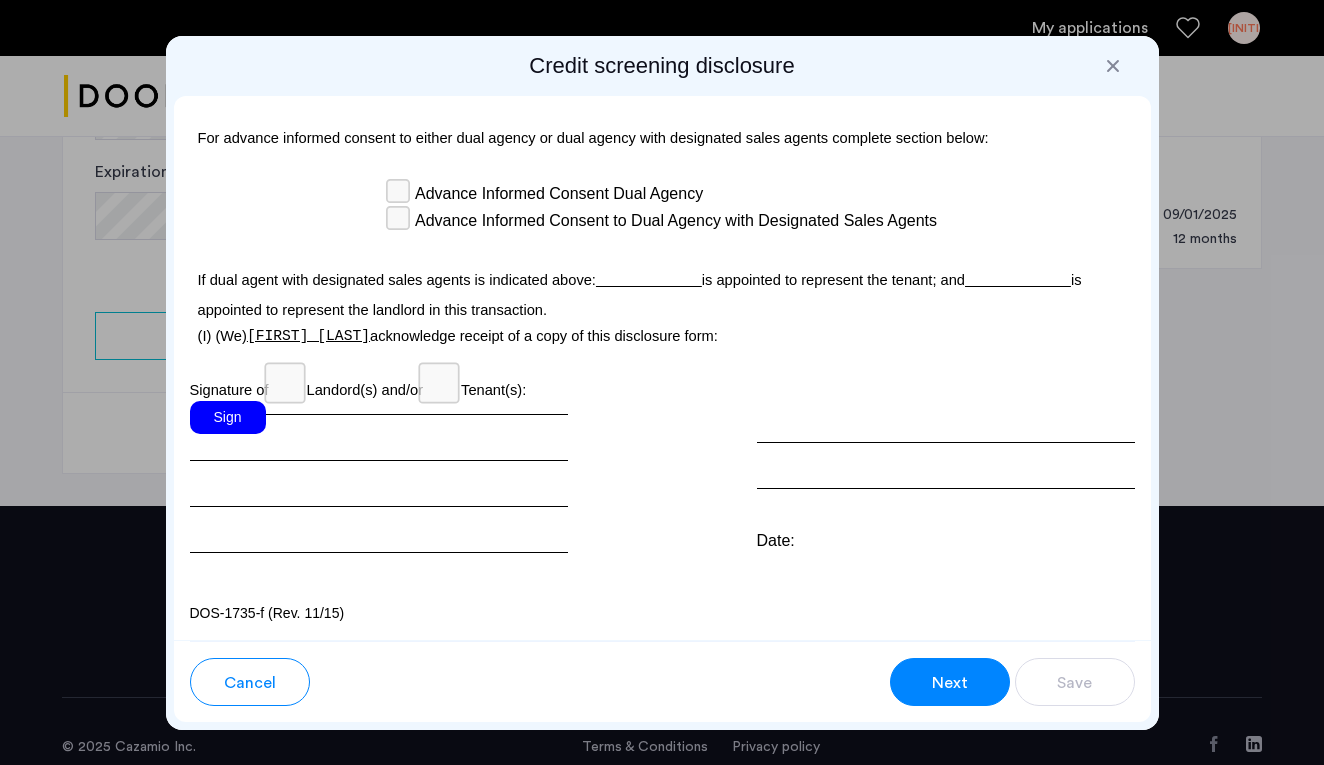 click on "Sign" at bounding box center [228, 417] 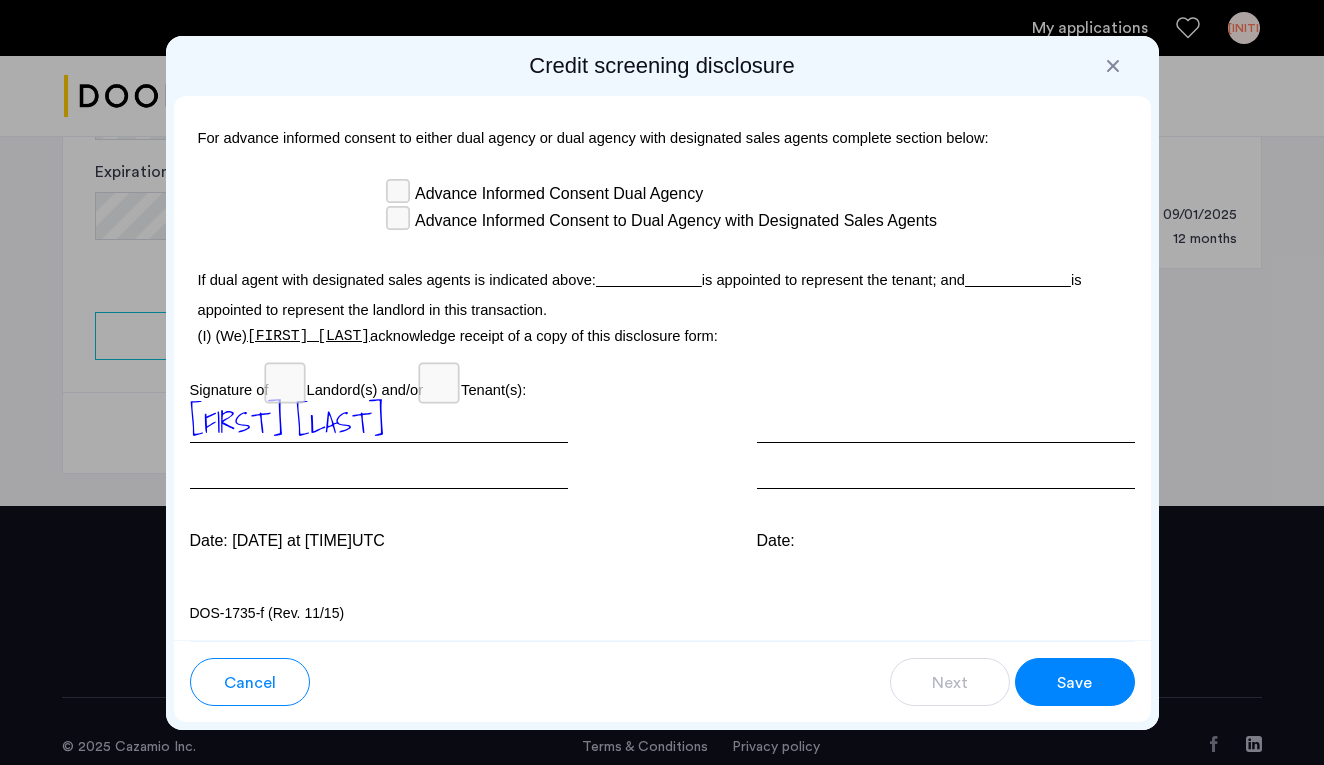 click on "Save" at bounding box center [1074, 683] 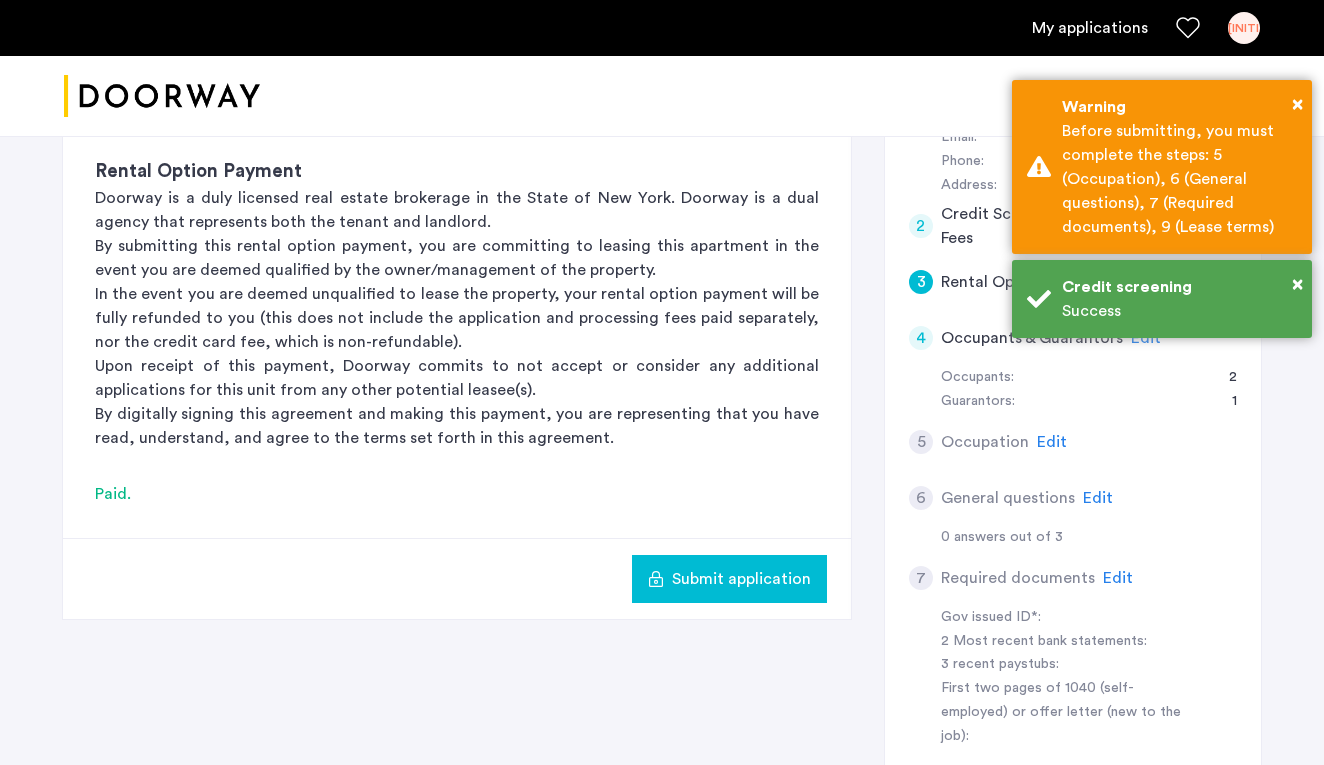 scroll, scrollTop: 431, scrollLeft: 0, axis: vertical 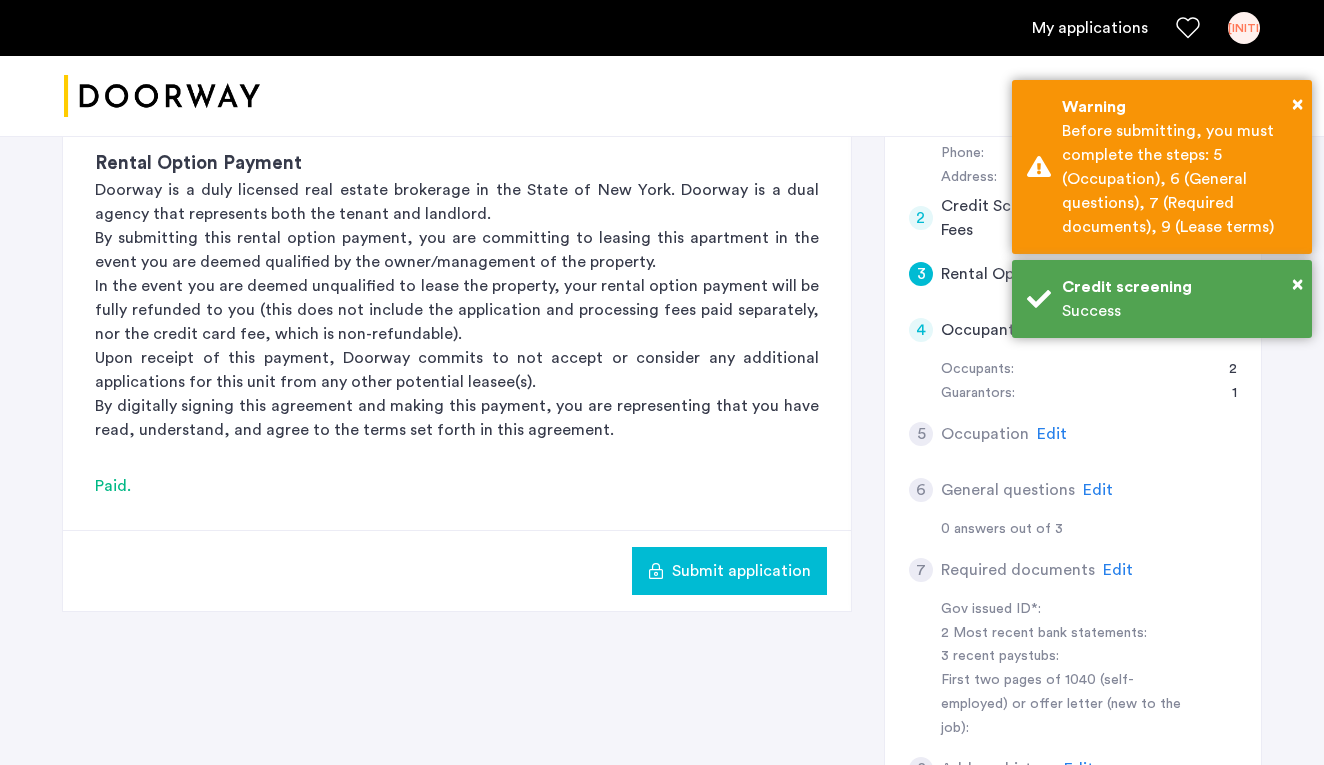 click on "Submit application" 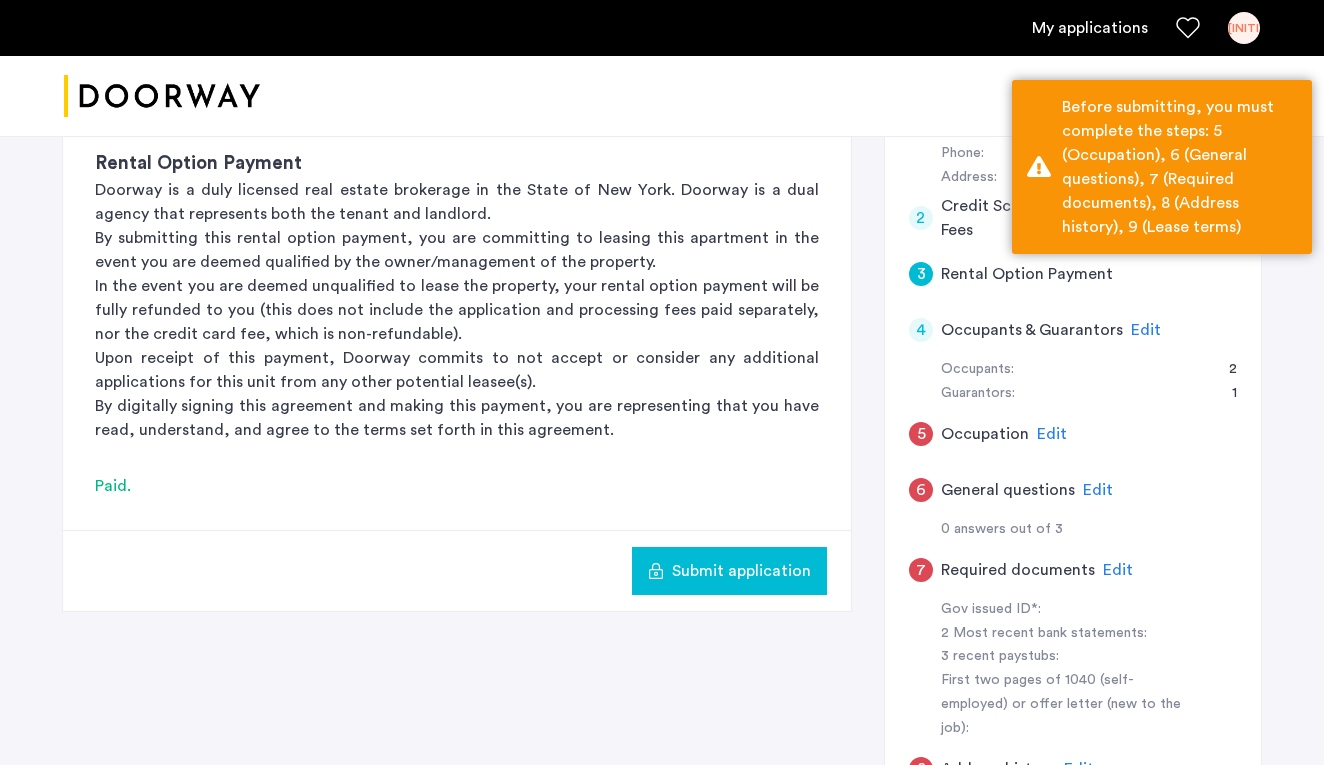 click on "Occupation" 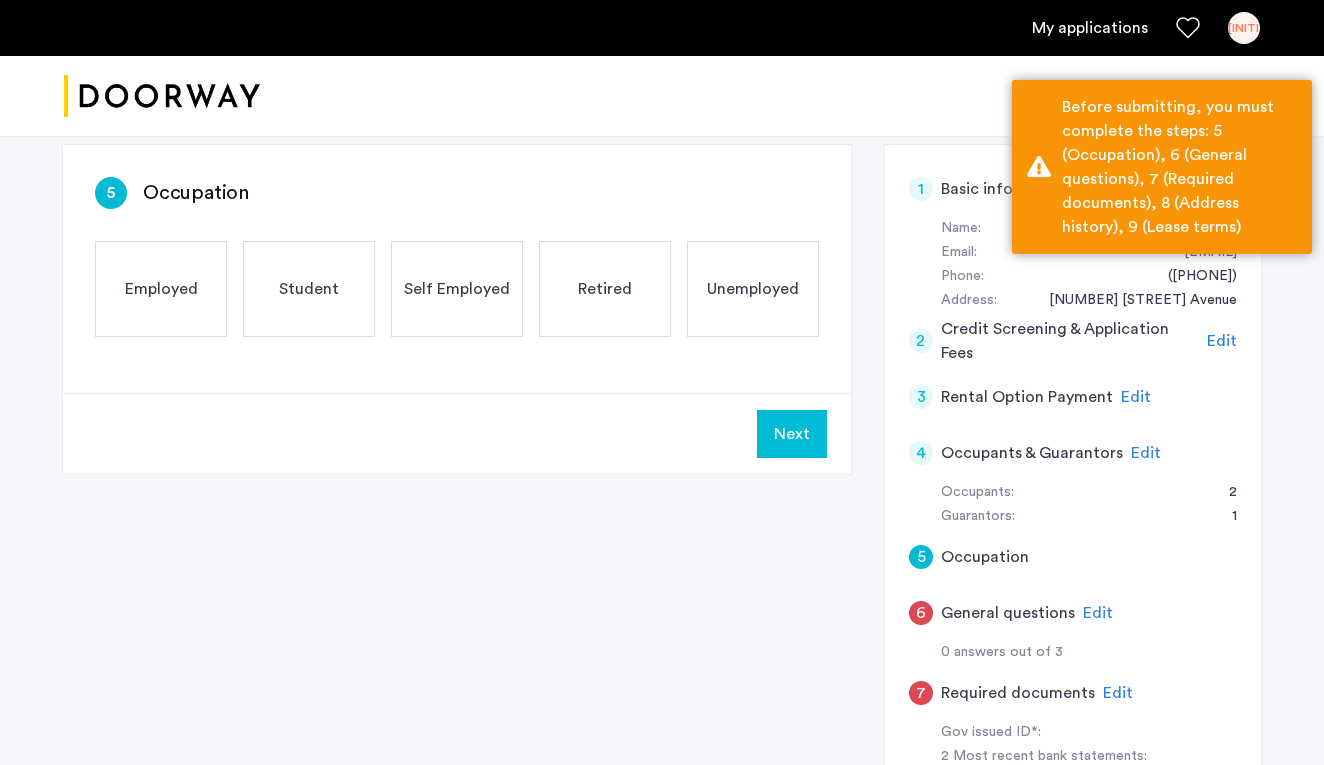 scroll, scrollTop: 291, scrollLeft: 0, axis: vertical 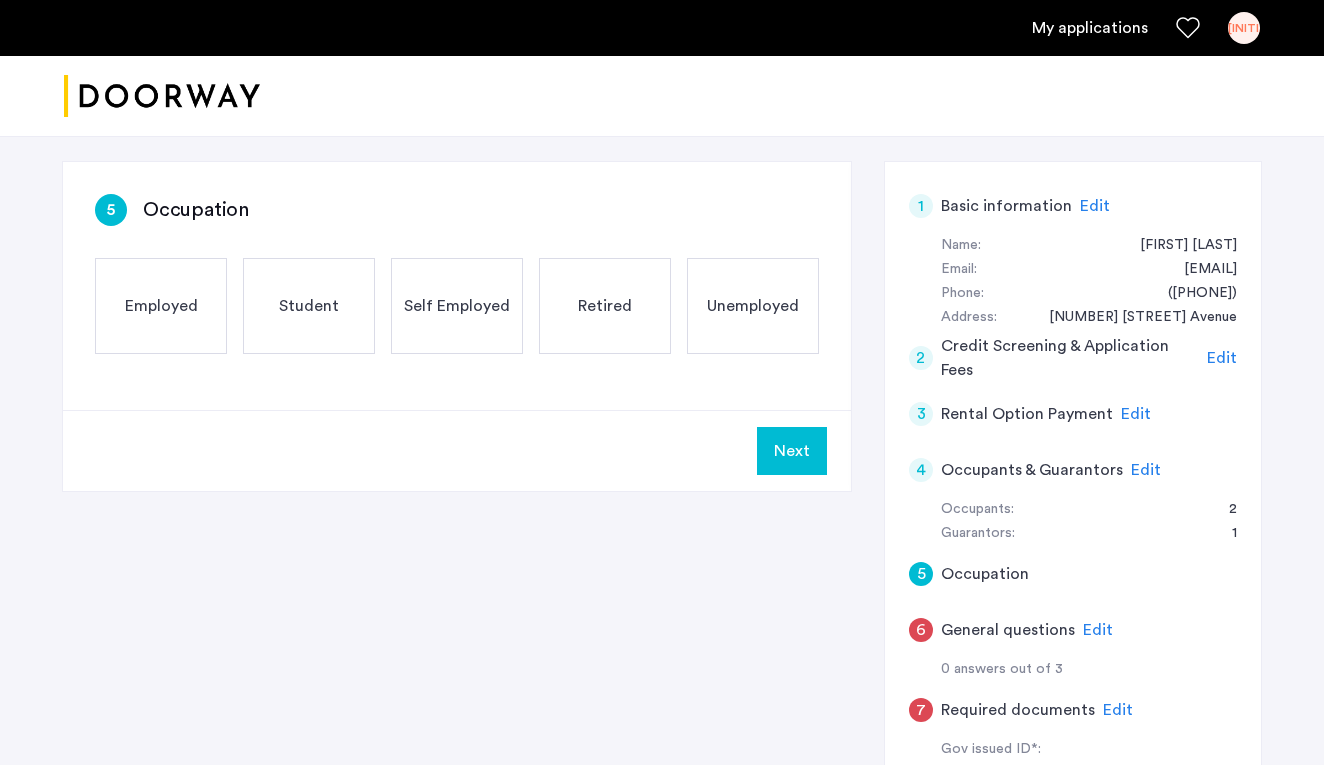 click on "Self Employed" 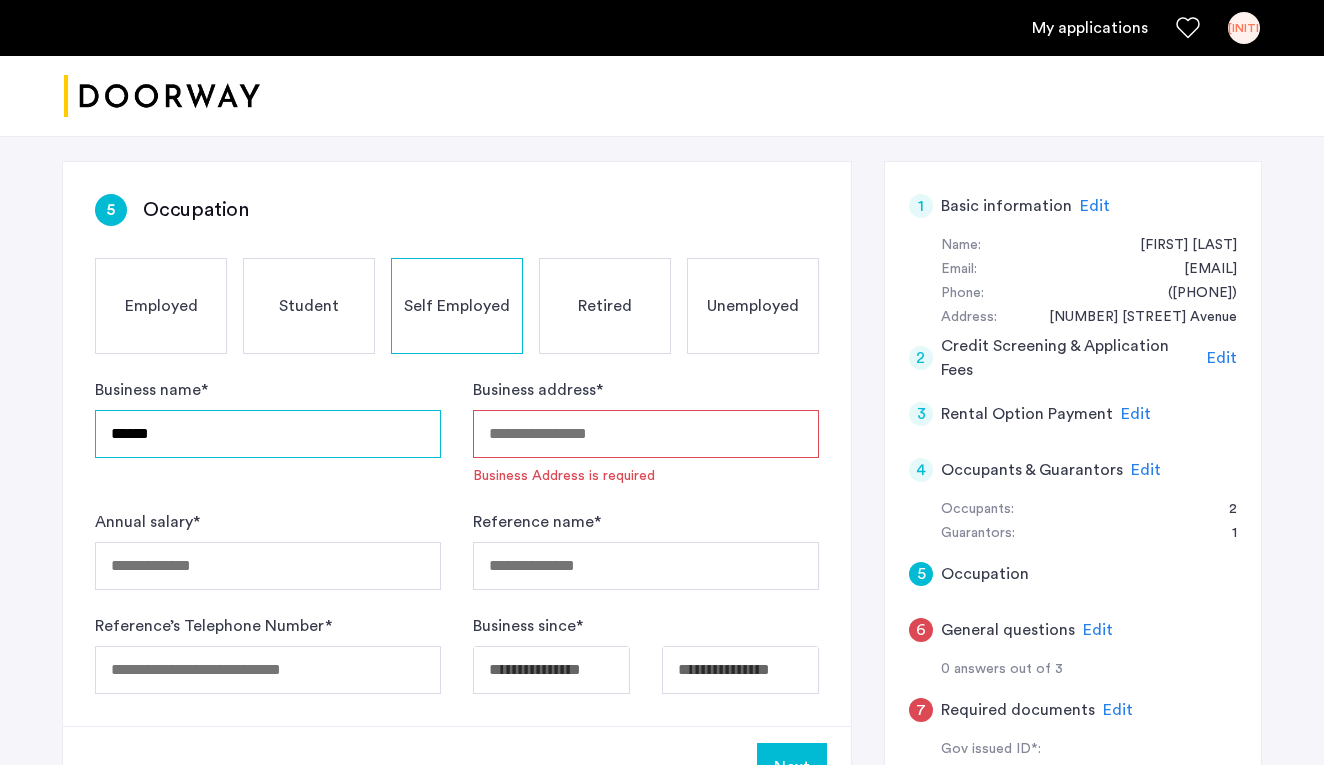 click on "******" at bounding box center (268, 434) 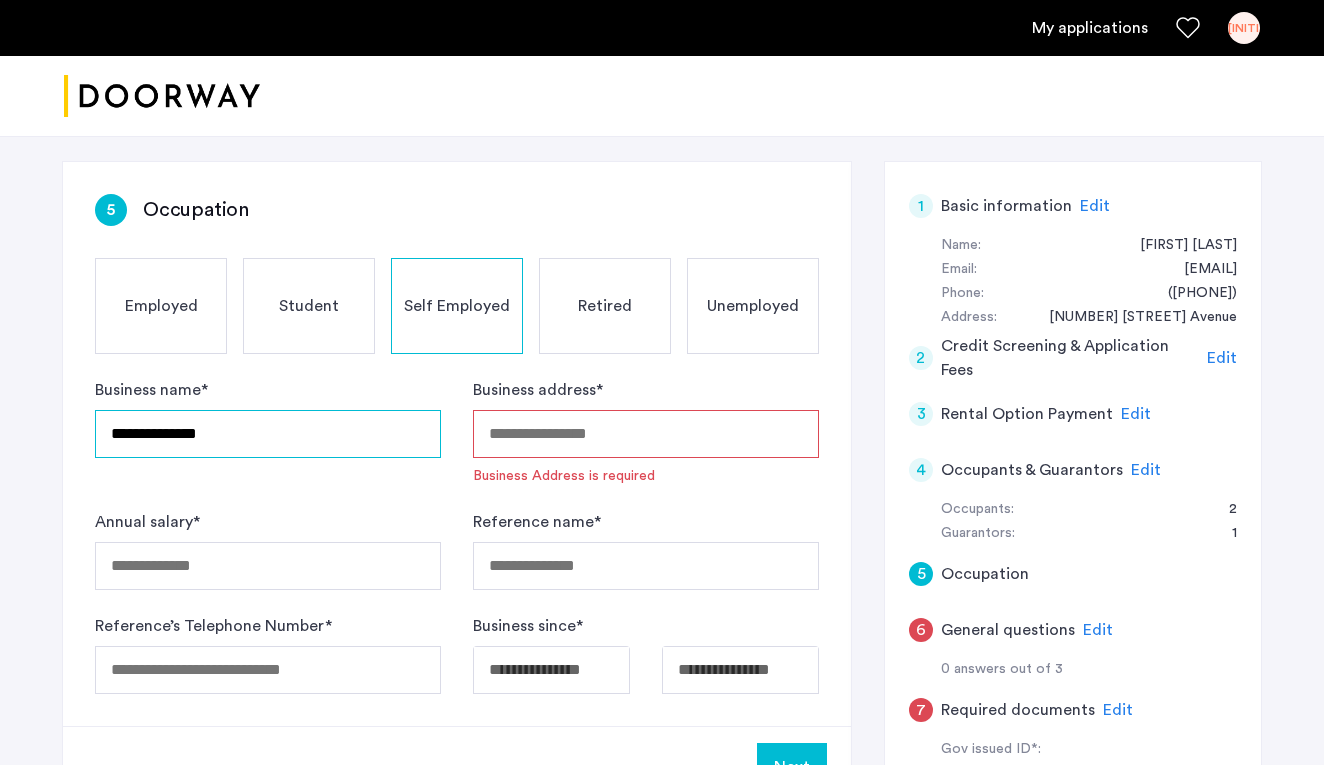 type on "**********" 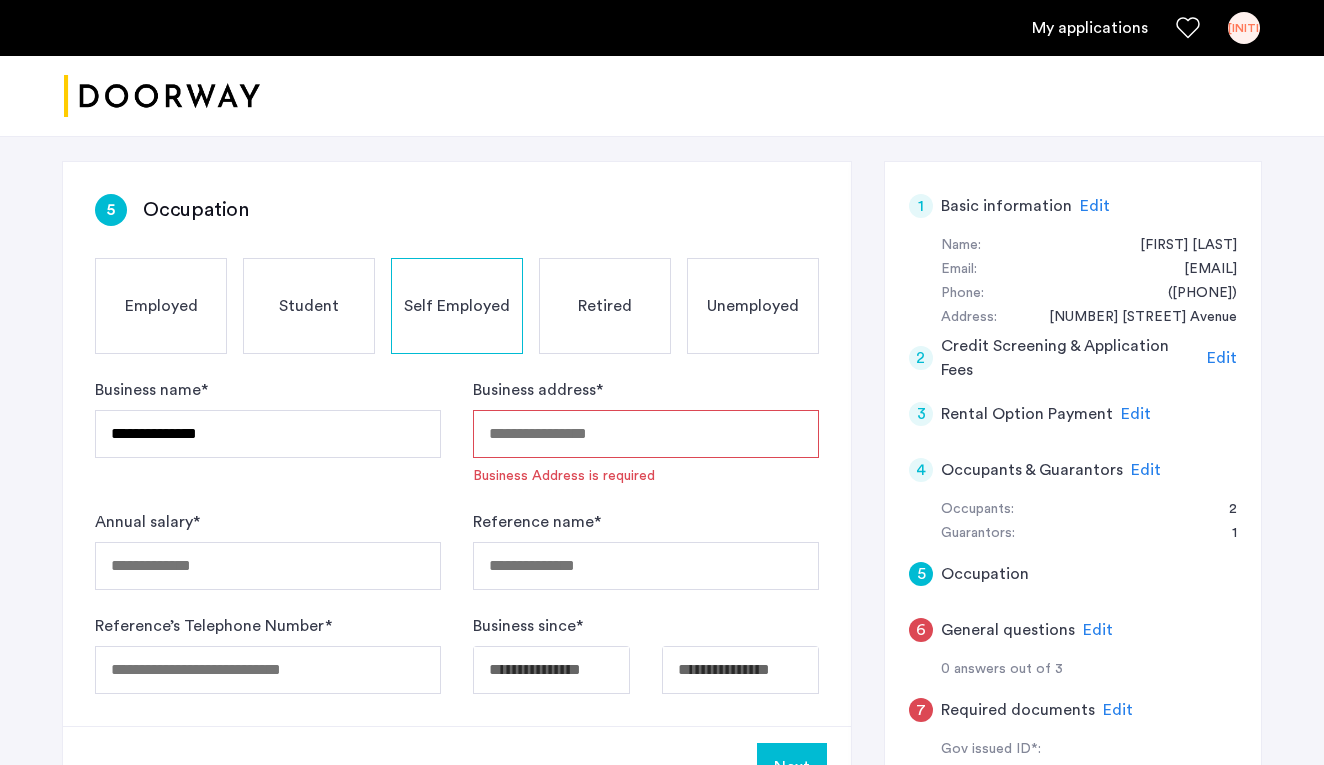click on "Business address  *" at bounding box center (646, 434) 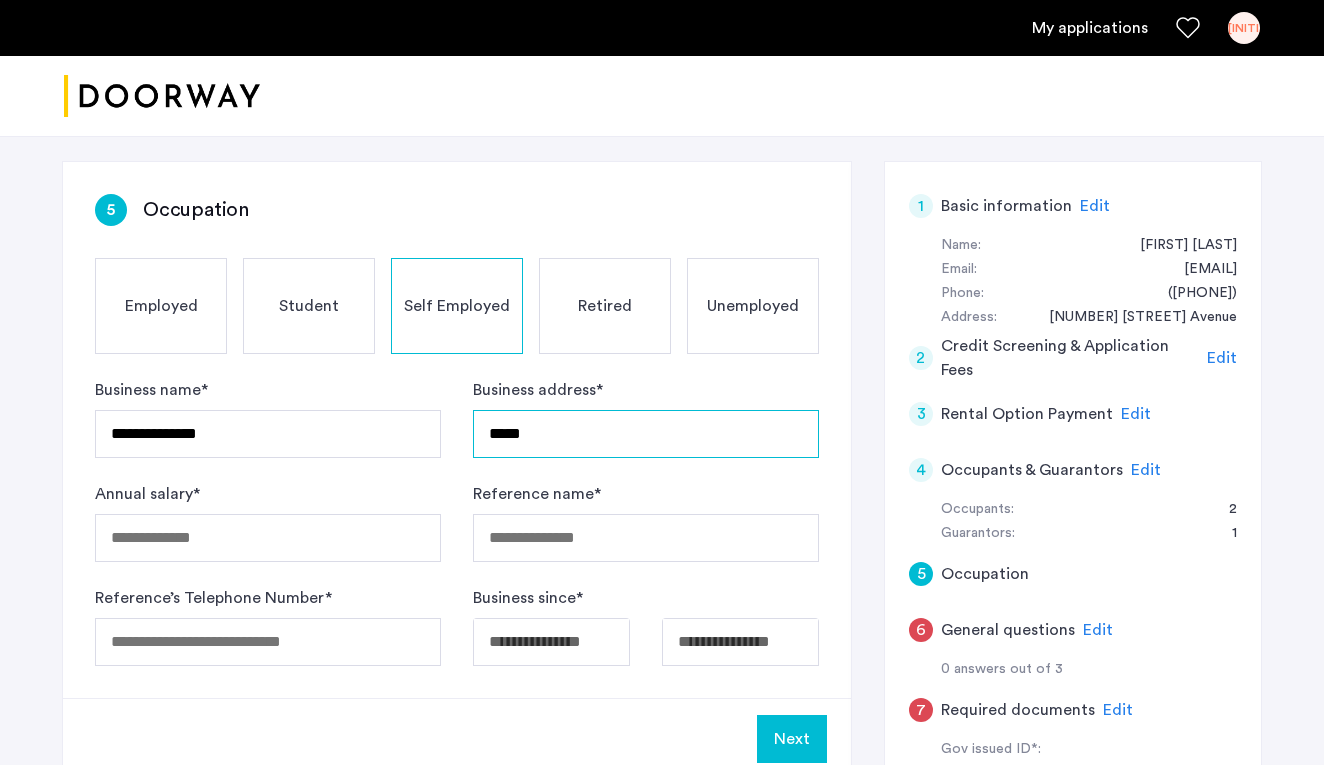 click on "****" at bounding box center [646, 434] 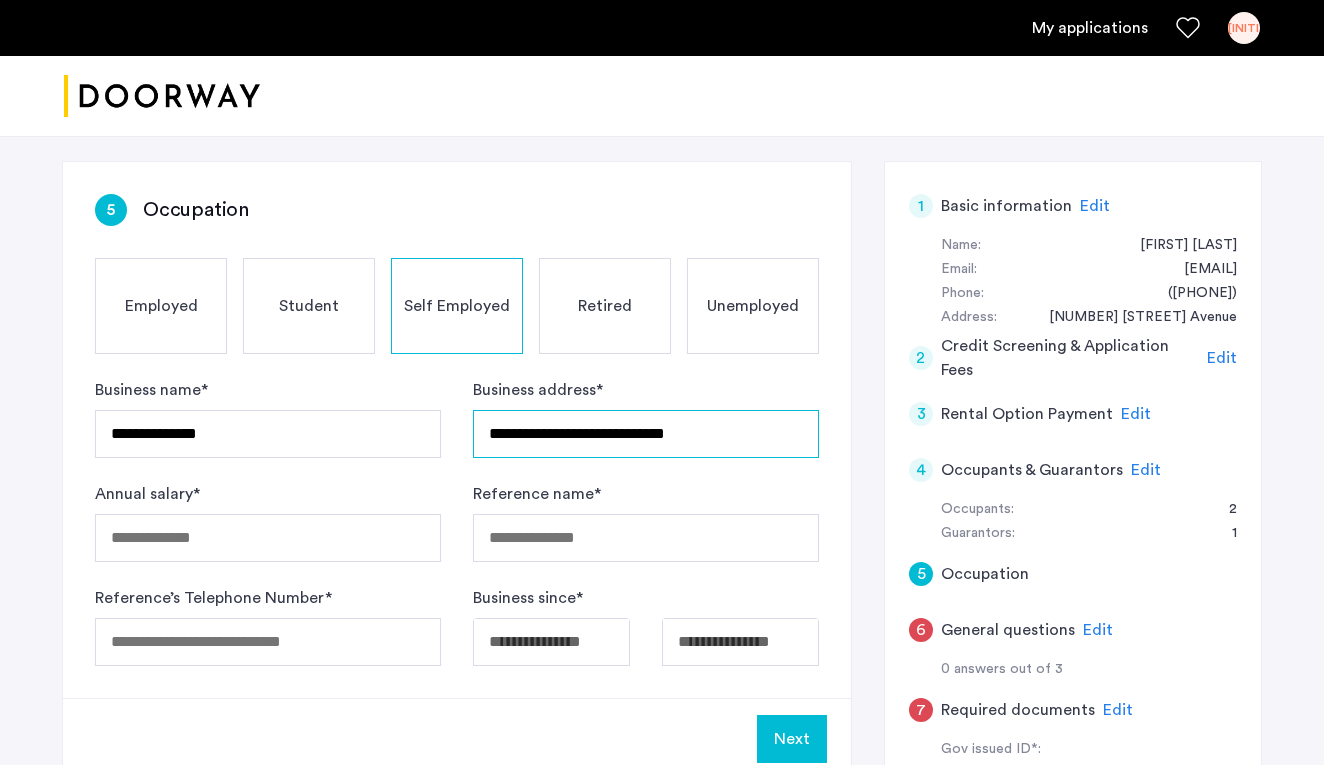 type on "**********" 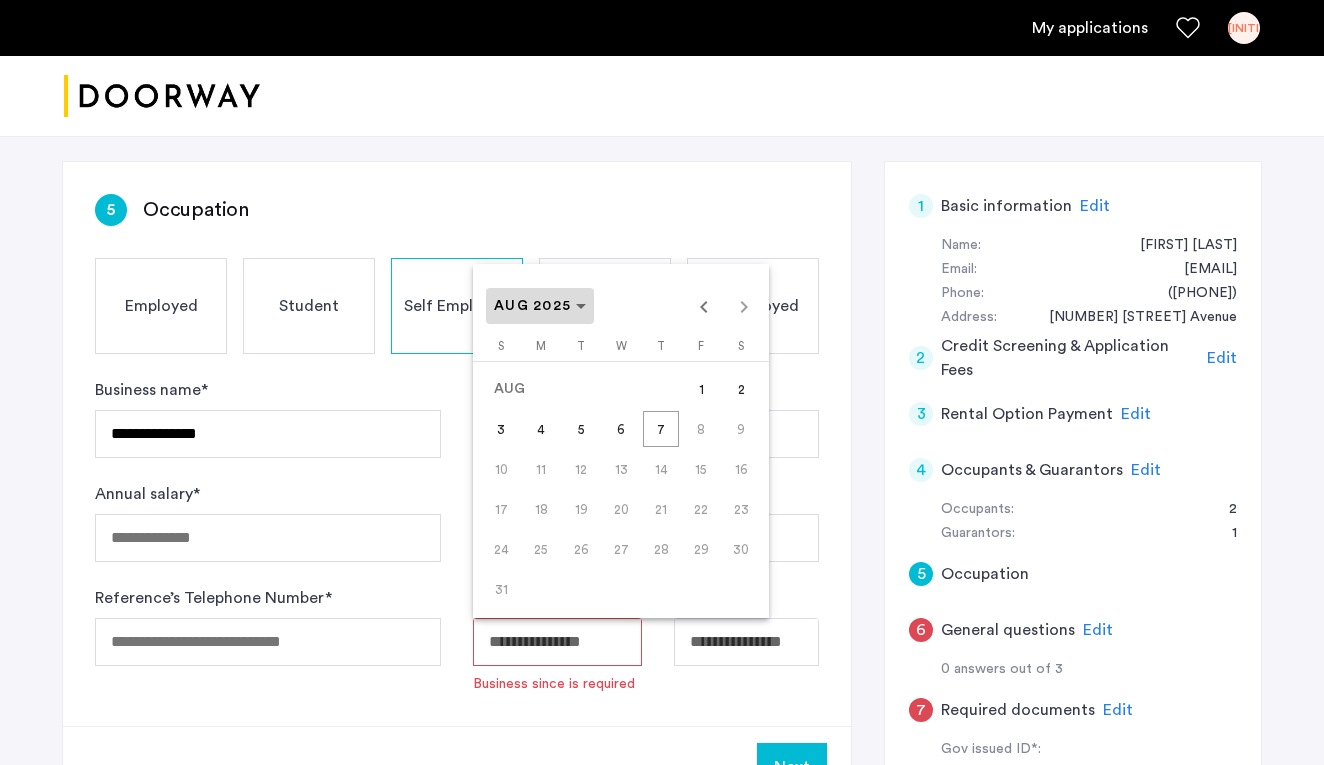 click on "AUG 2025" at bounding box center [532, 306] 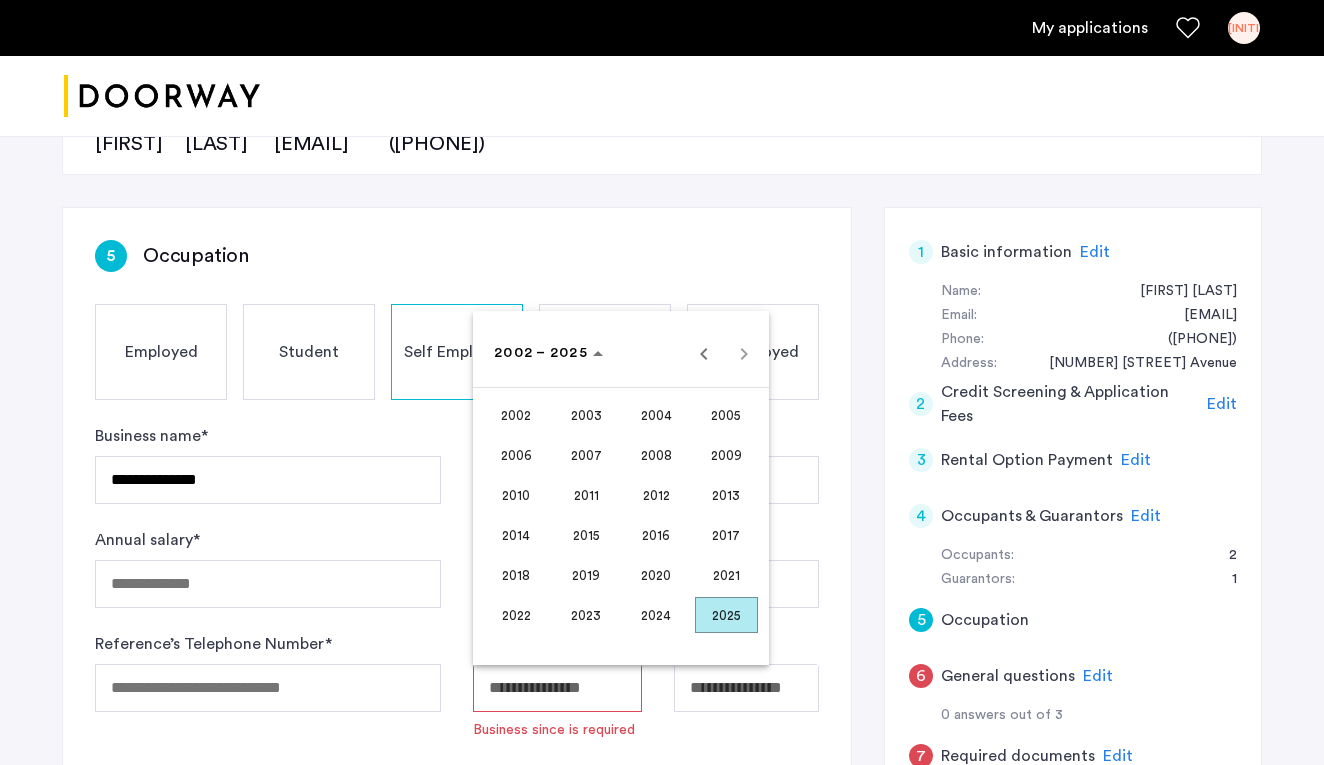 scroll, scrollTop: 244, scrollLeft: 0, axis: vertical 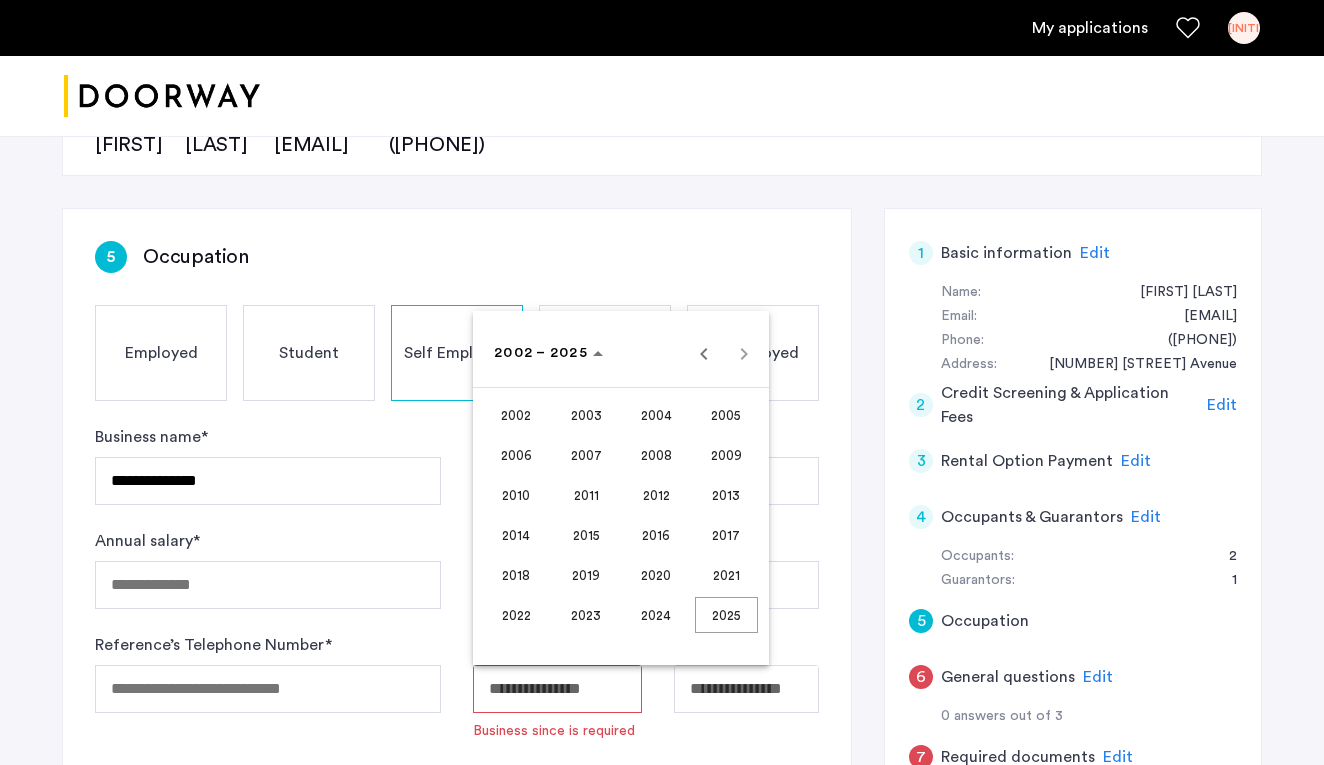 click on "2002" at bounding box center (516, 415) 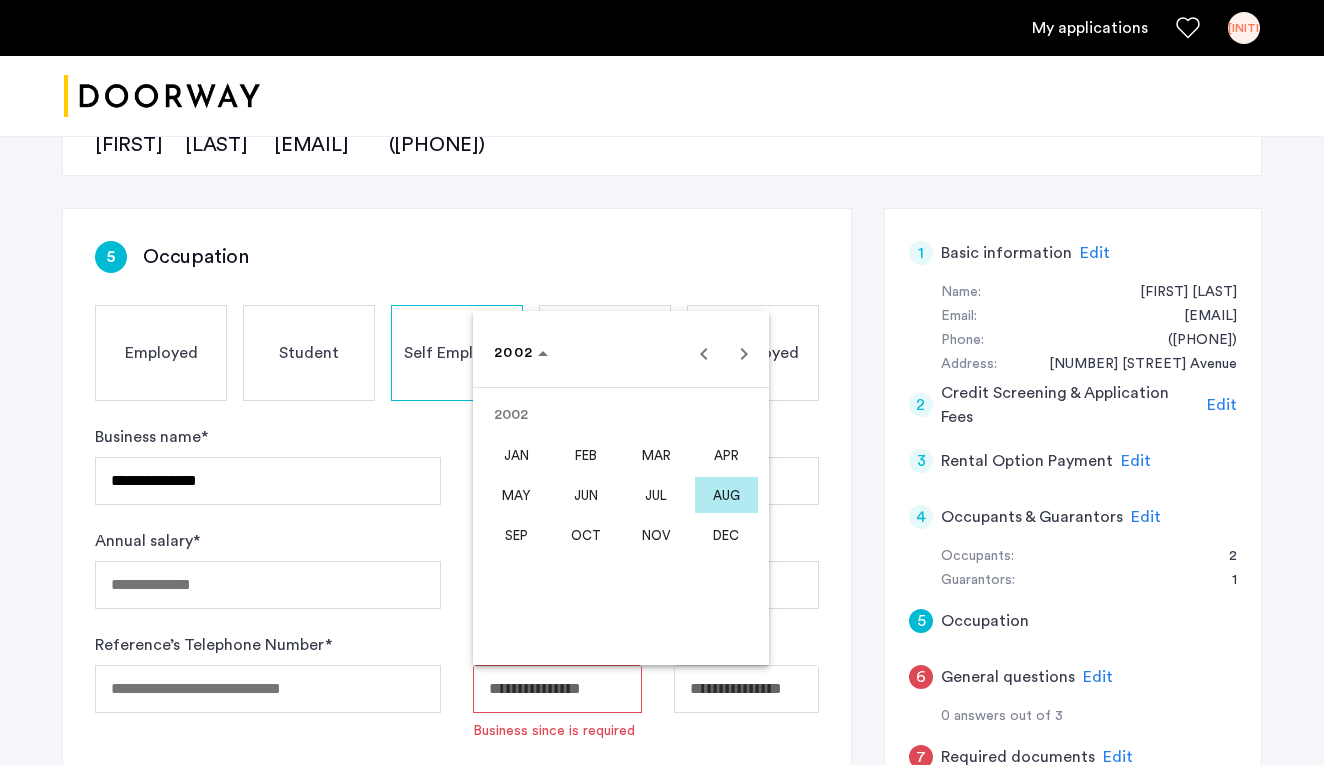 click on "AUG" at bounding box center (726, 495) 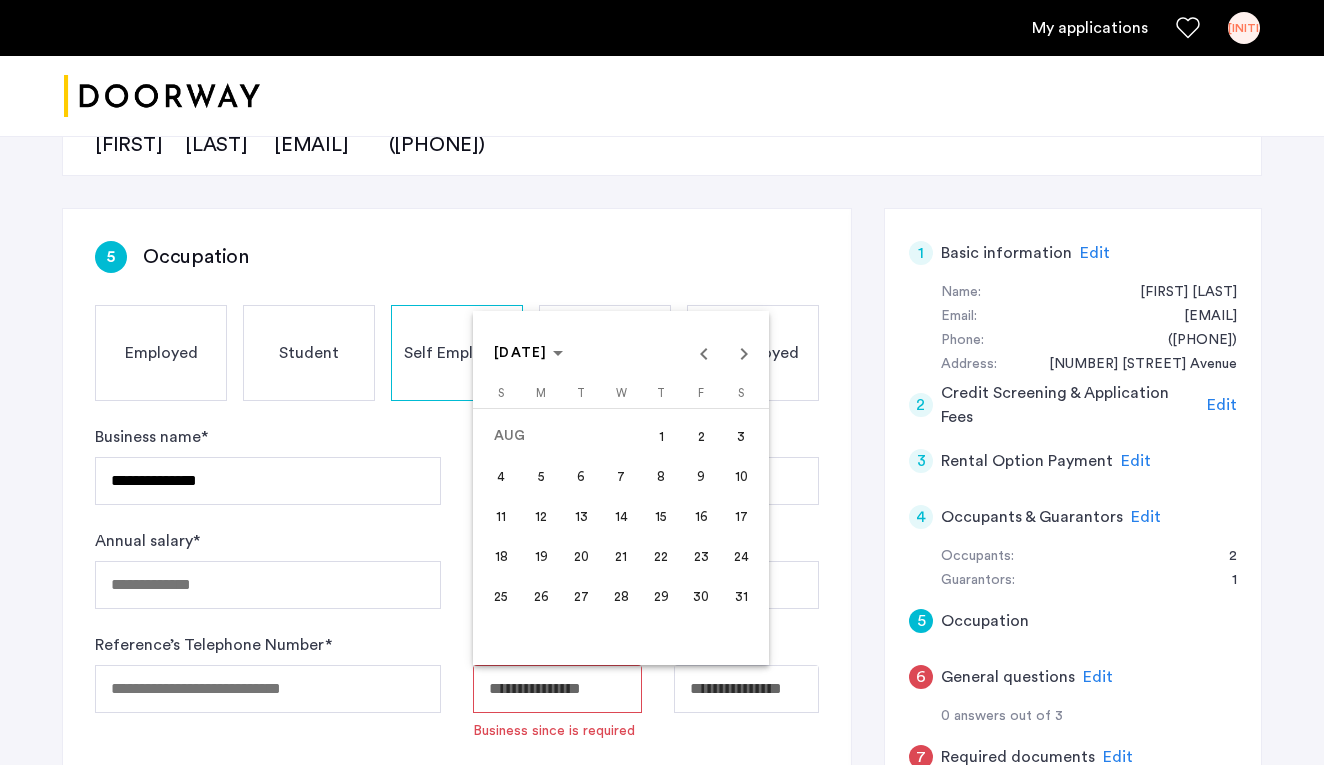 click on "4" at bounding box center [501, 476] 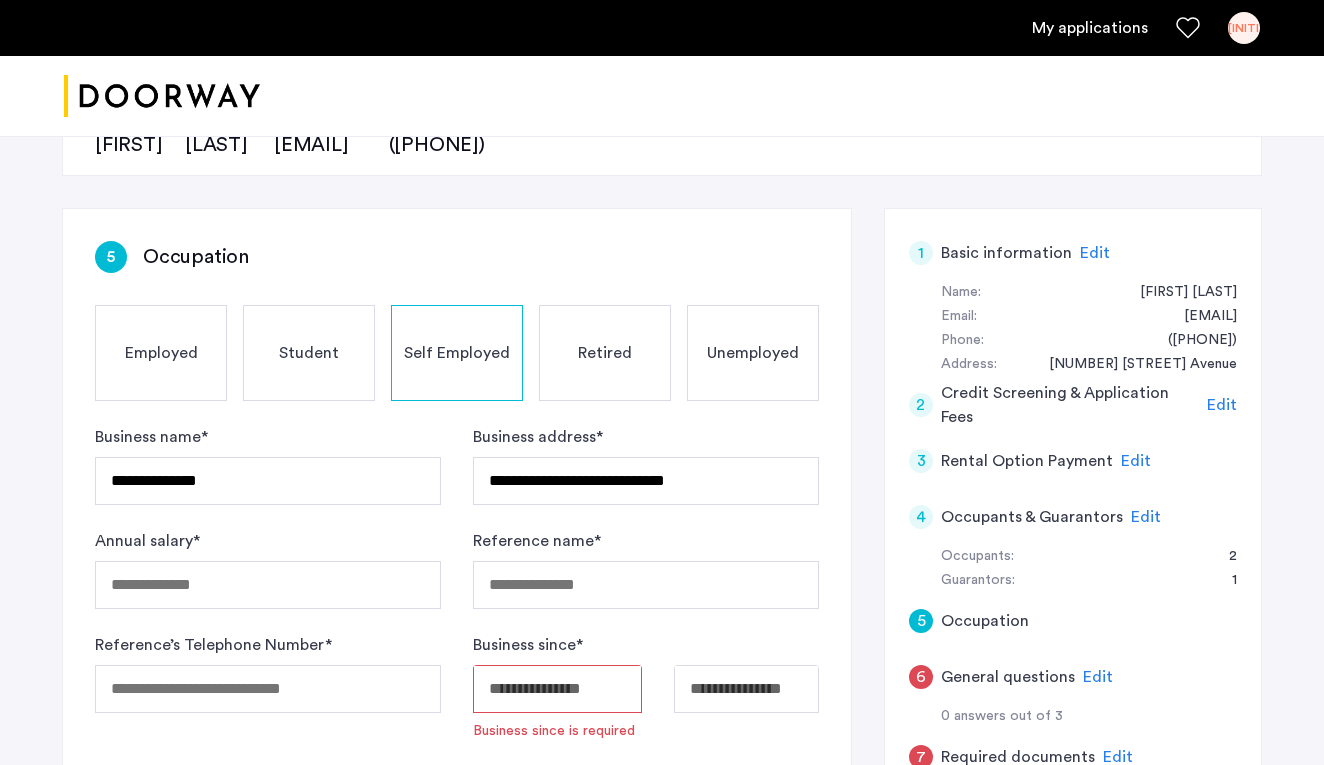 type on "**********" 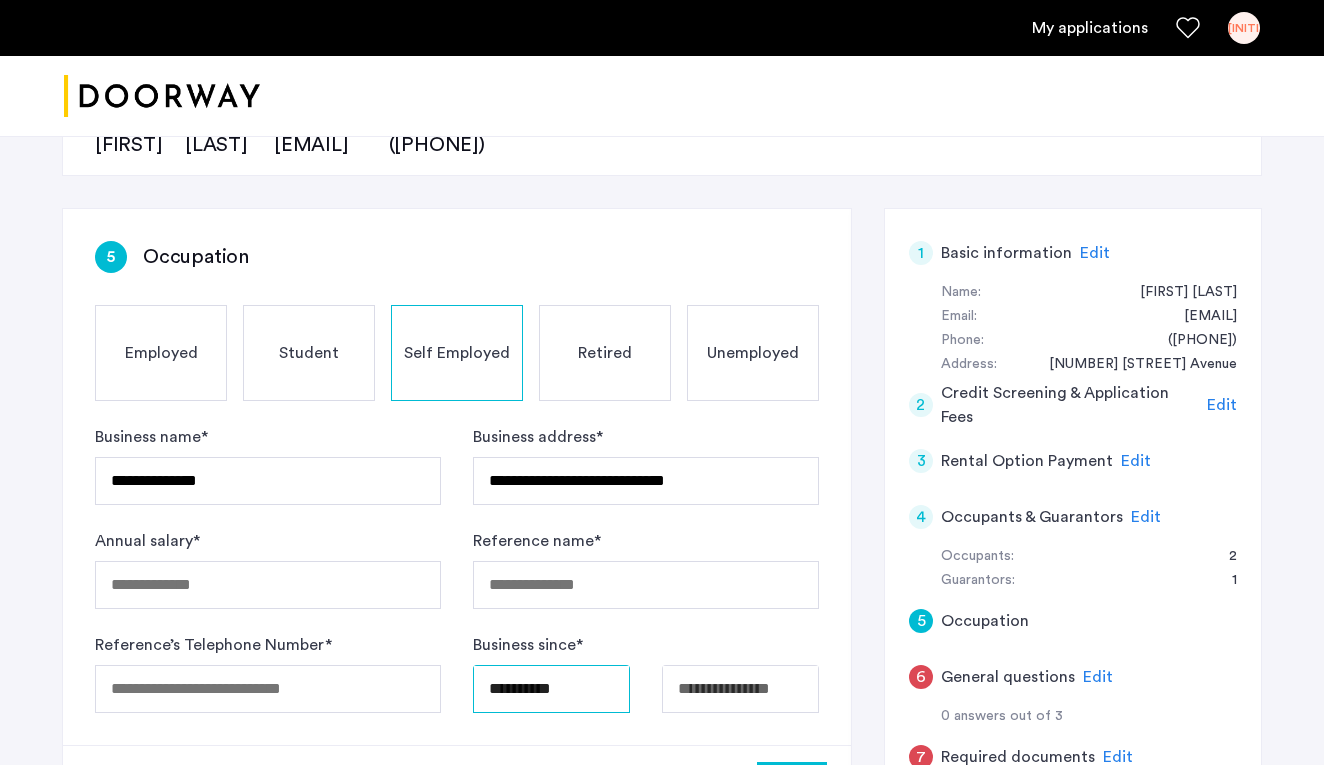 scroll, scrollTop: 291, scrollLeft: 0, axis: vertical 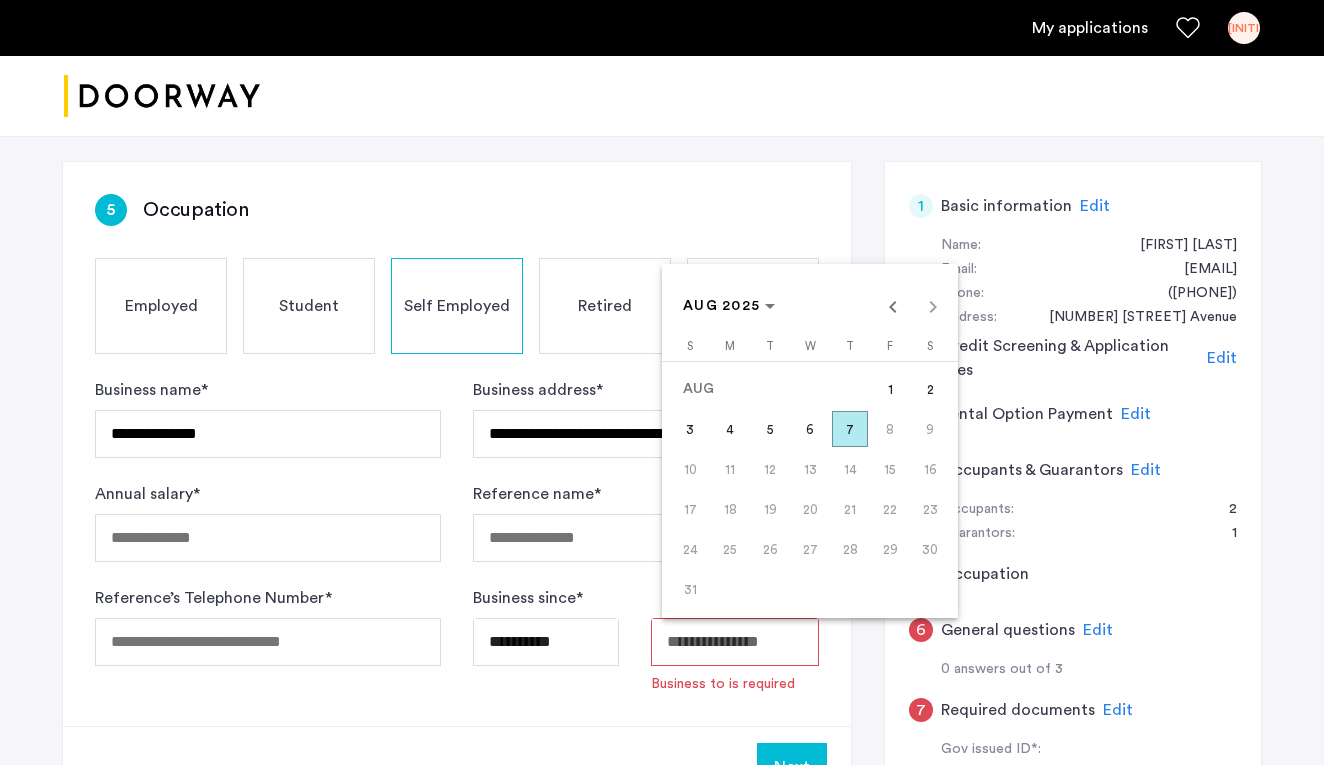 click on "**********" at bounding box center [662, 91] 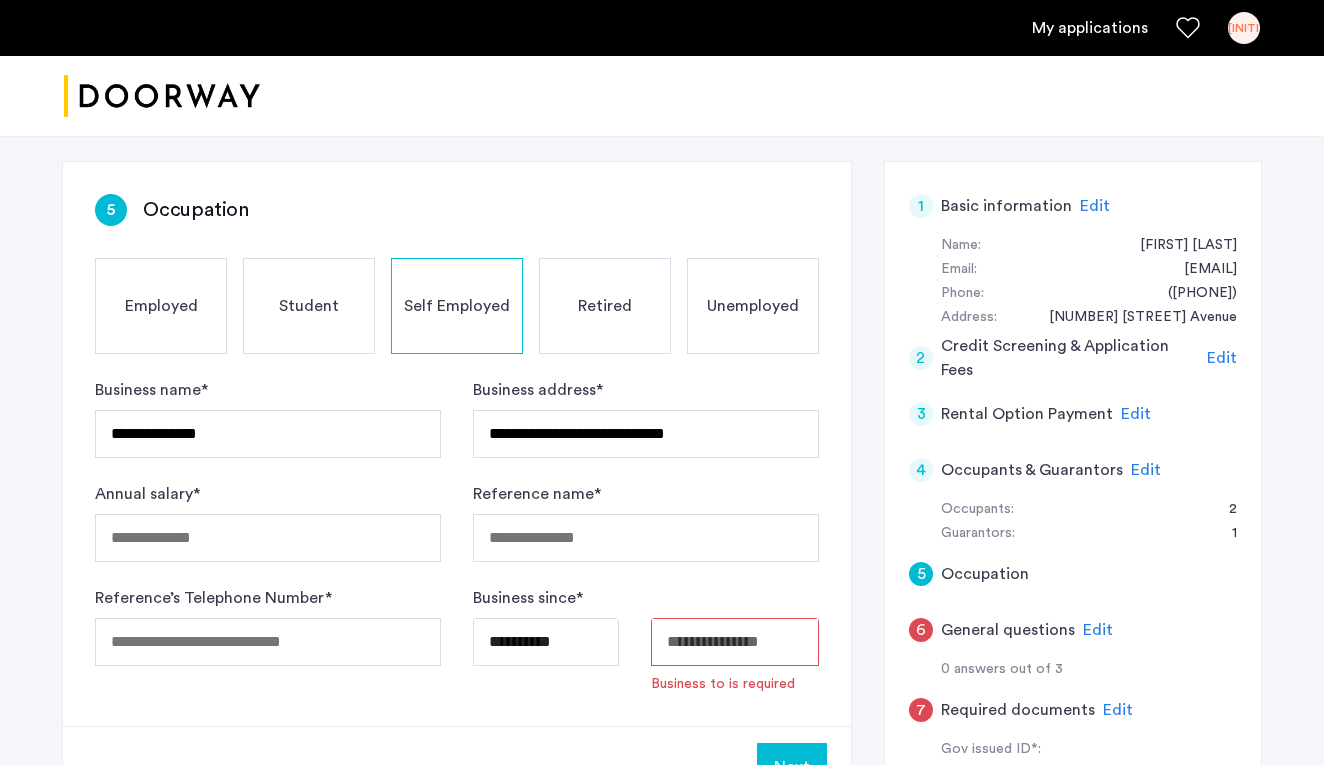 type on "**********" 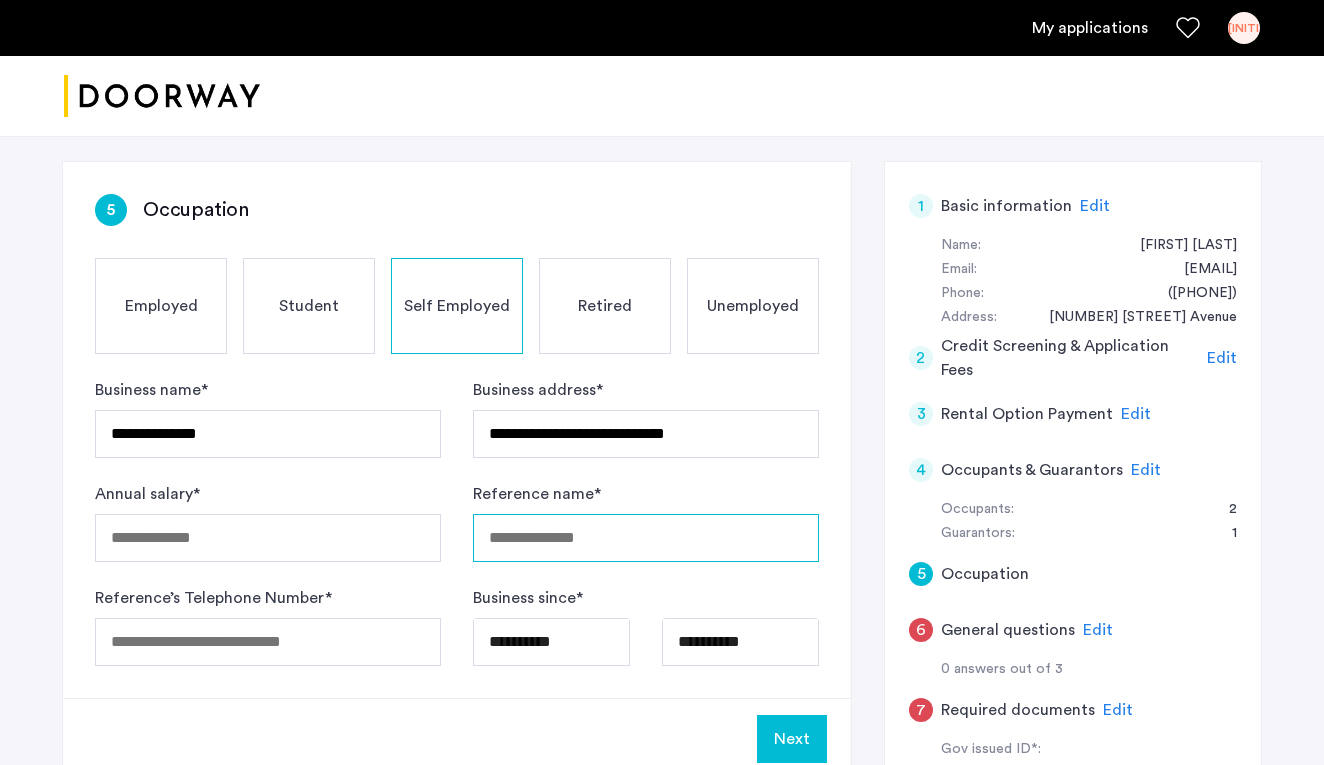 type on "*" 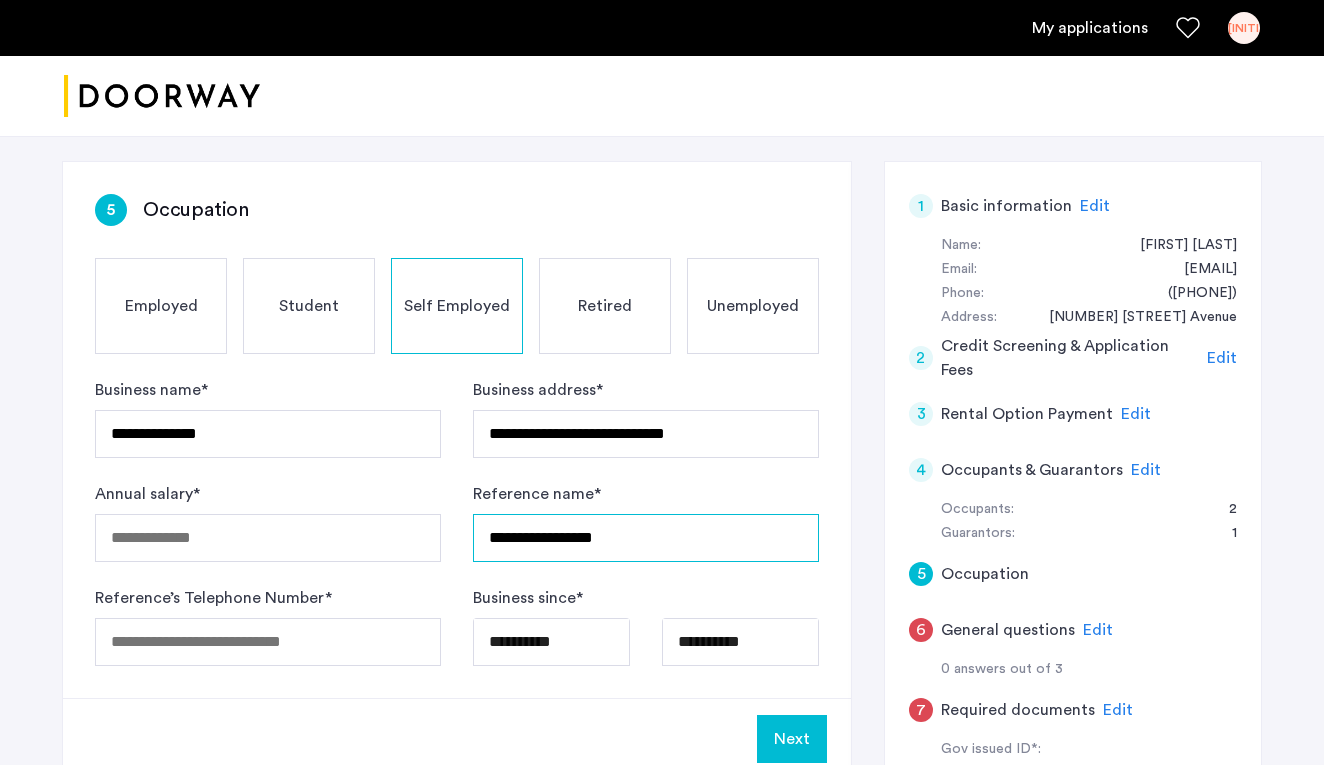 type on "**********" 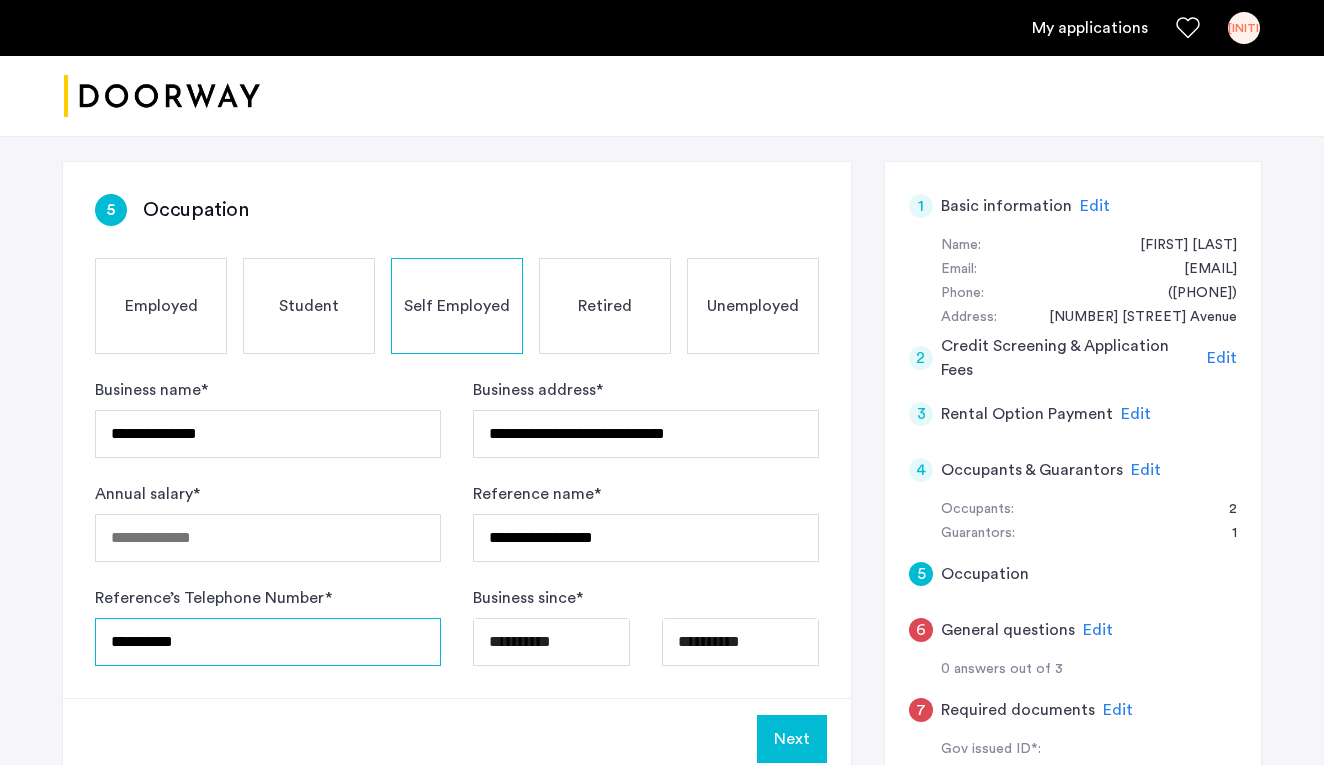 type on "**********" 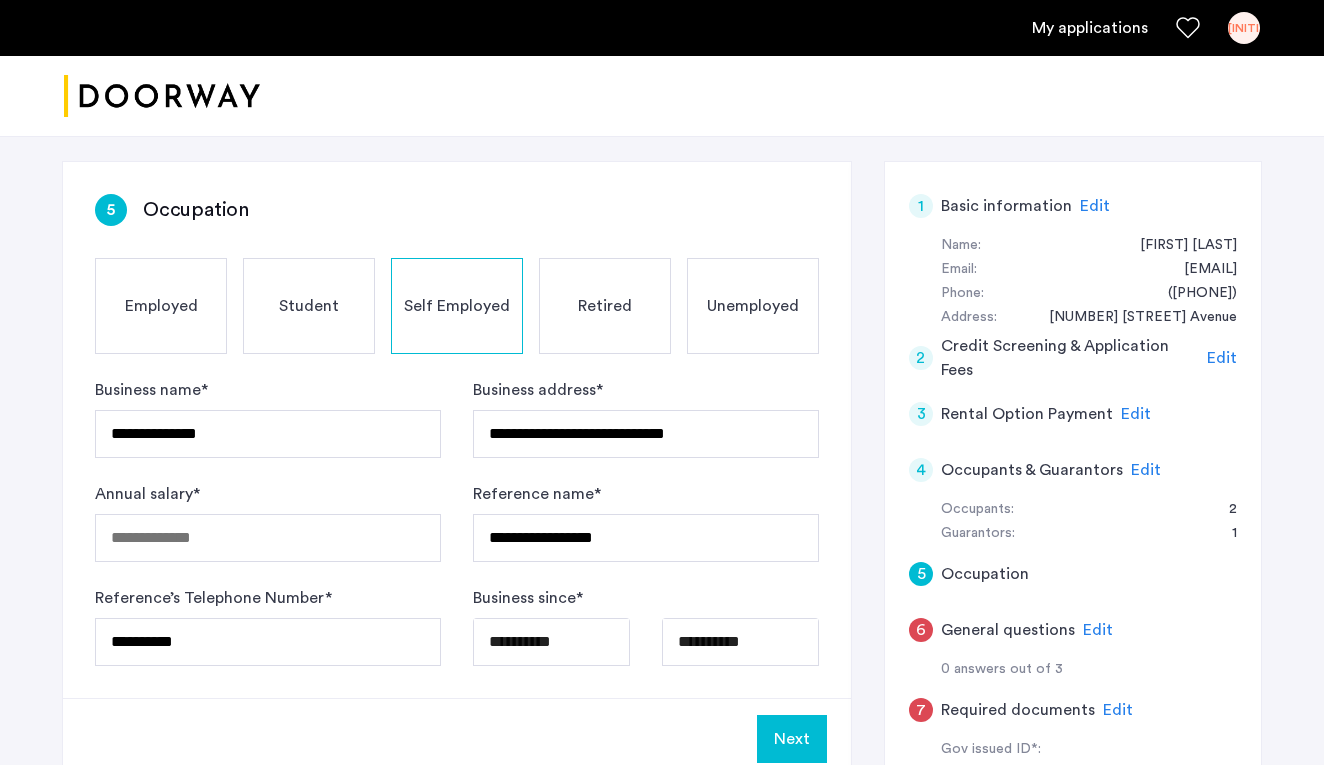 click on "Next" 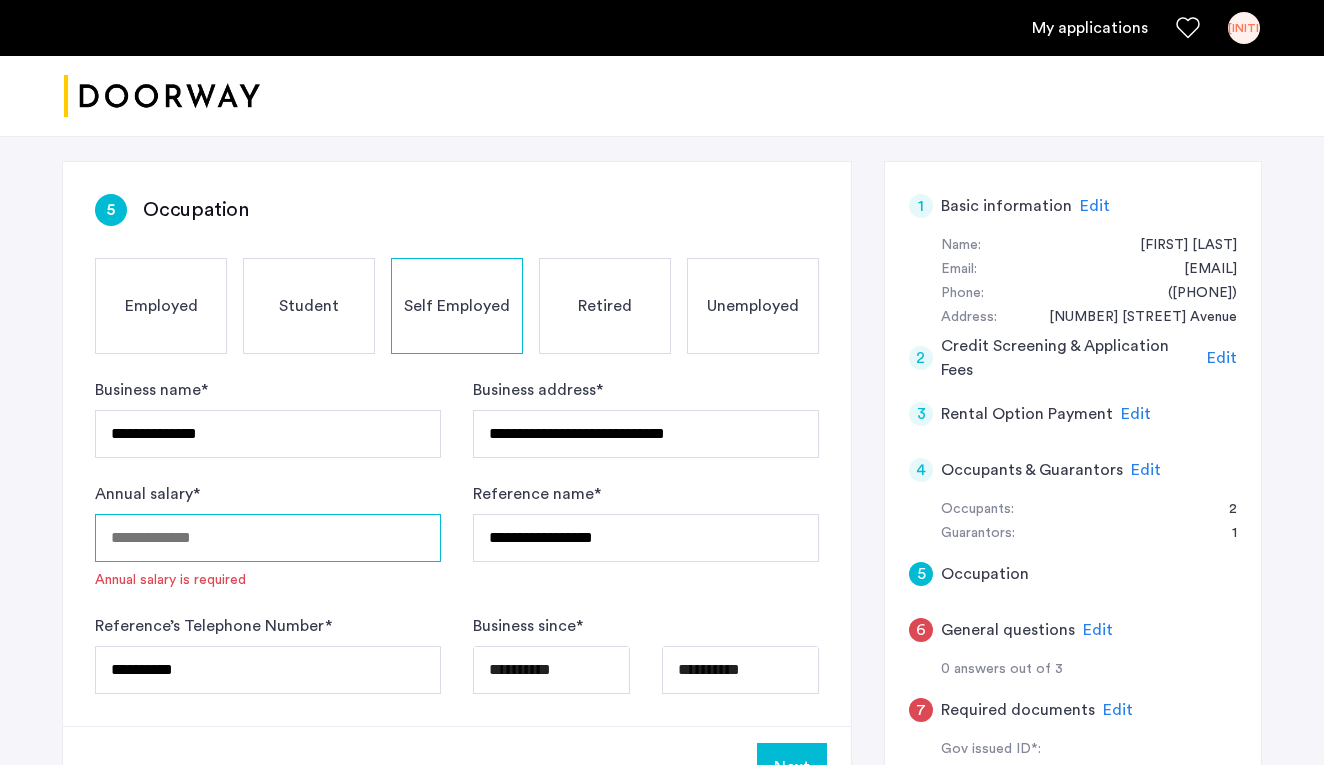 click on "Annual salary  *" at bounding box center (268, 538) 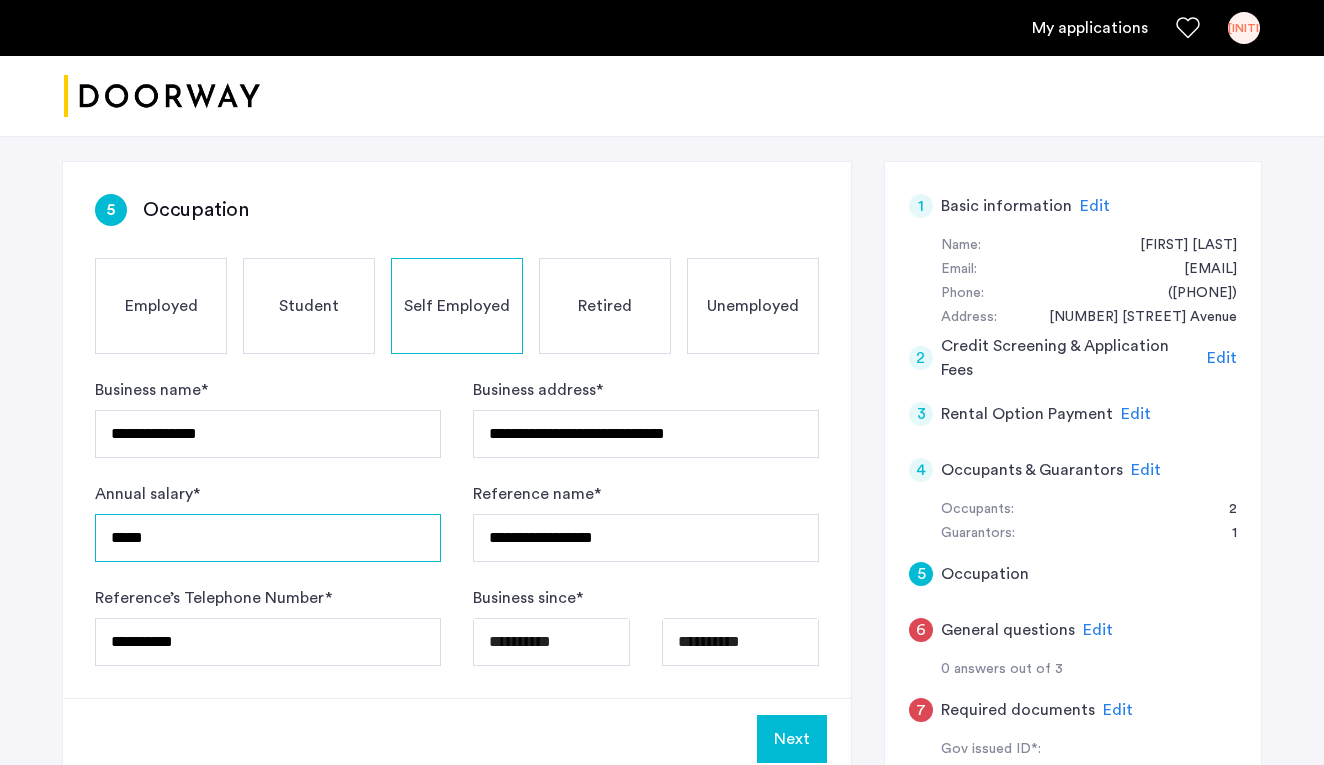 type on "*****" 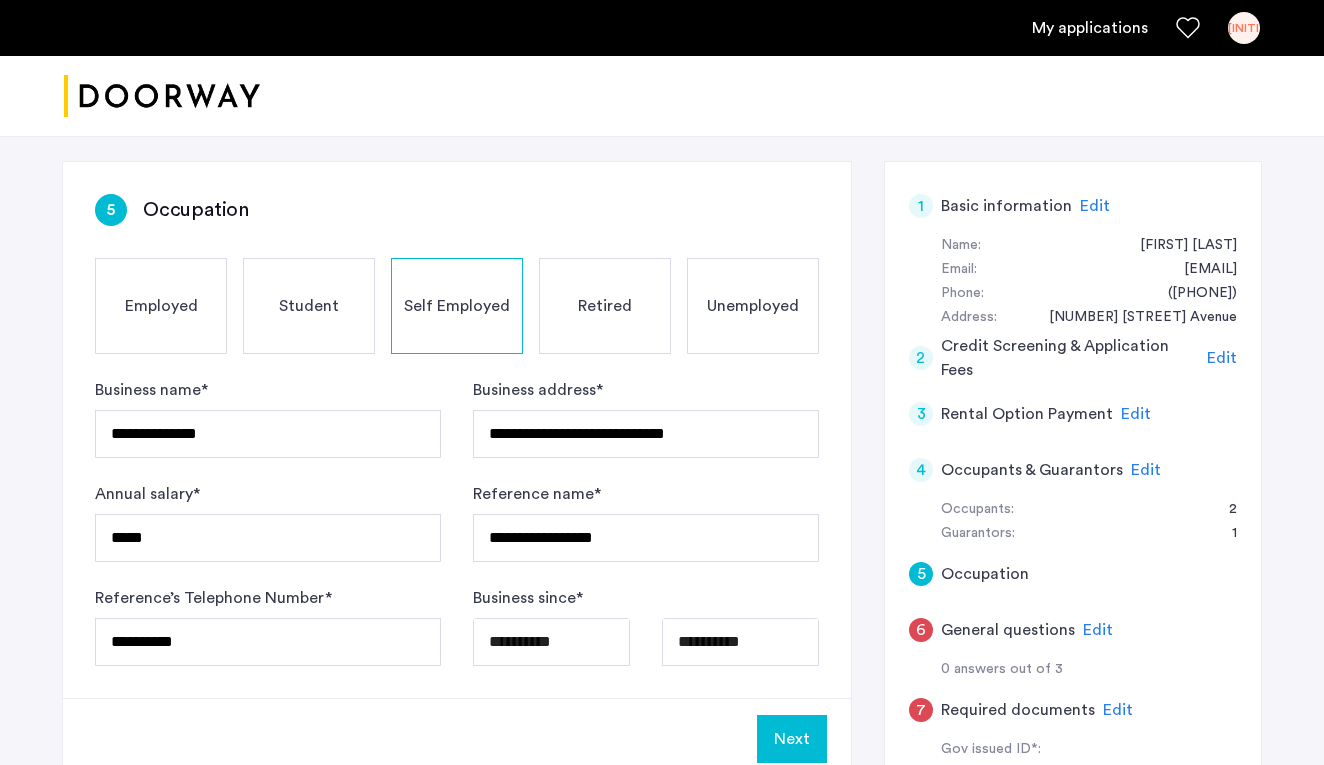 click on "Next" 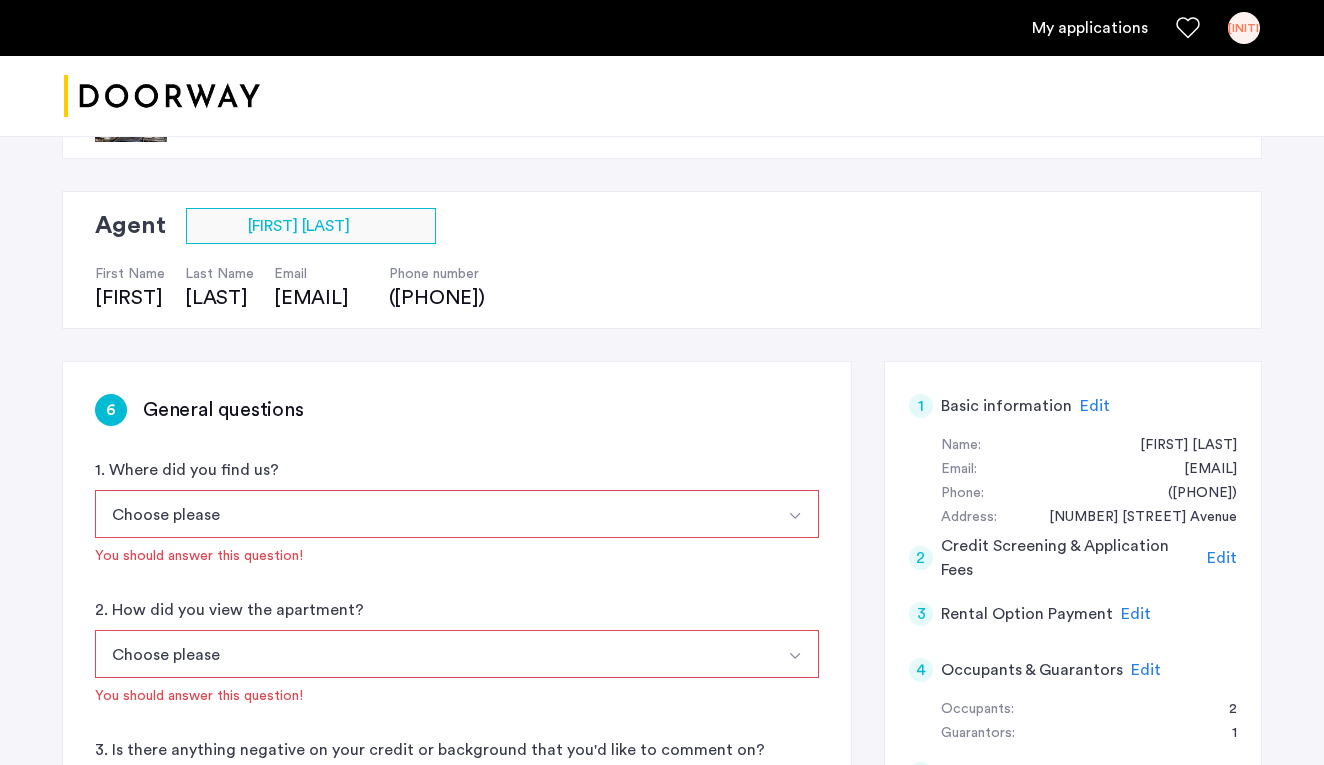 scroll, scrollTop: 272, scrollLeft: 0, axis: vertical 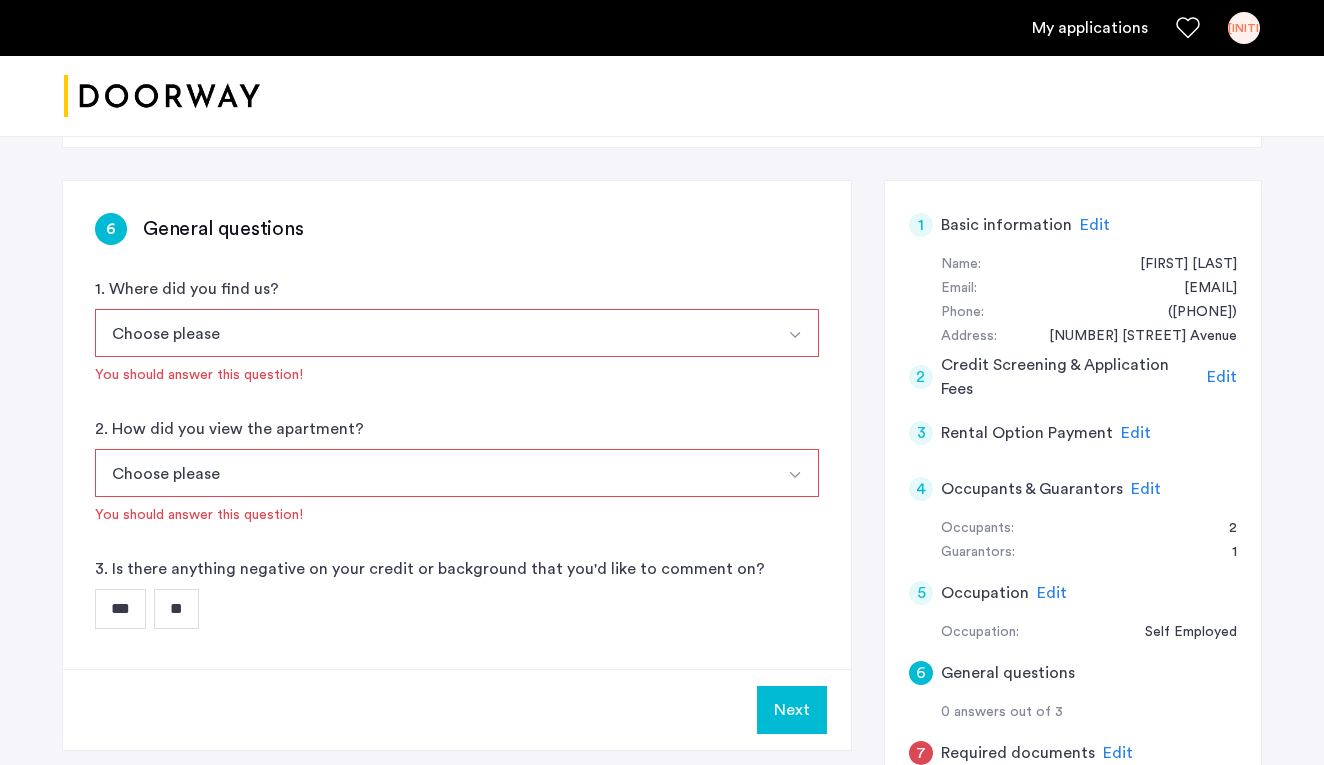 click on "Choose please" at bounding box center [433, 333] 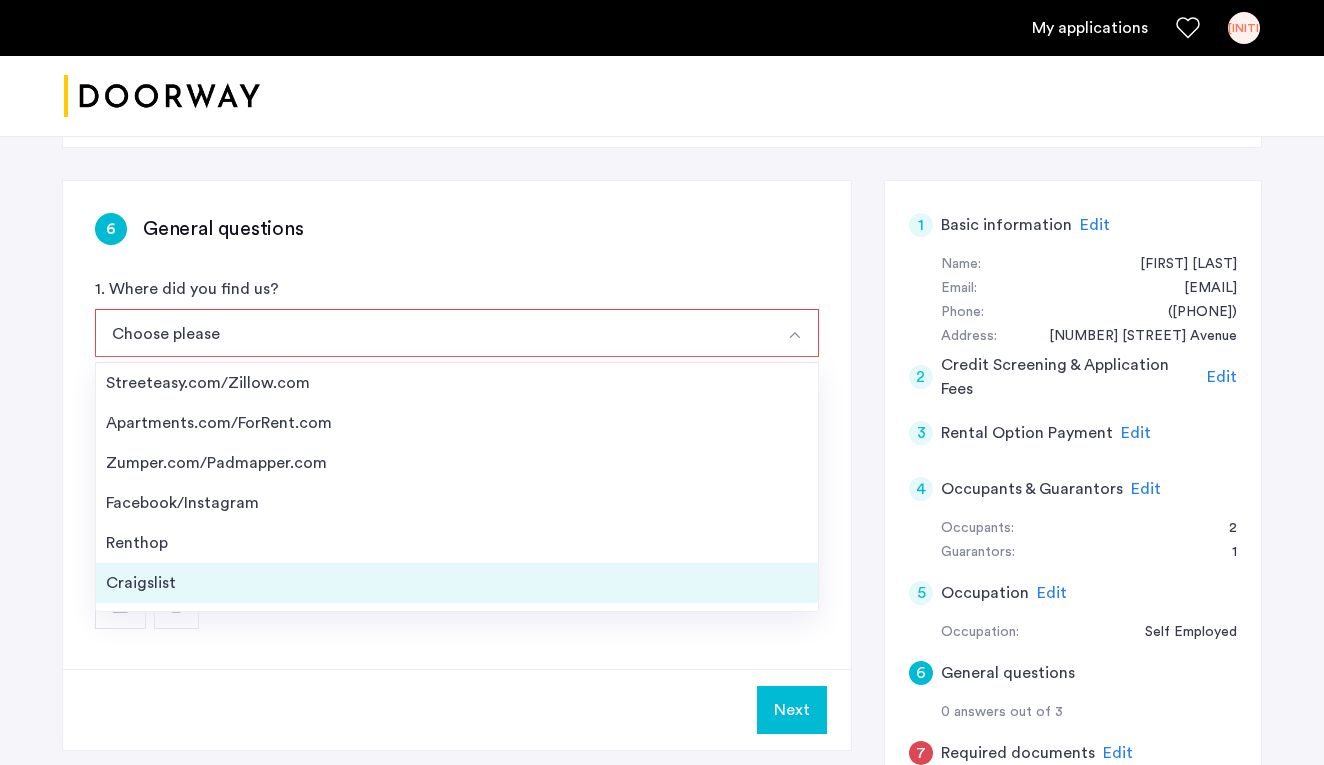 click on "Craigslist" at bounding box center (457, 583) 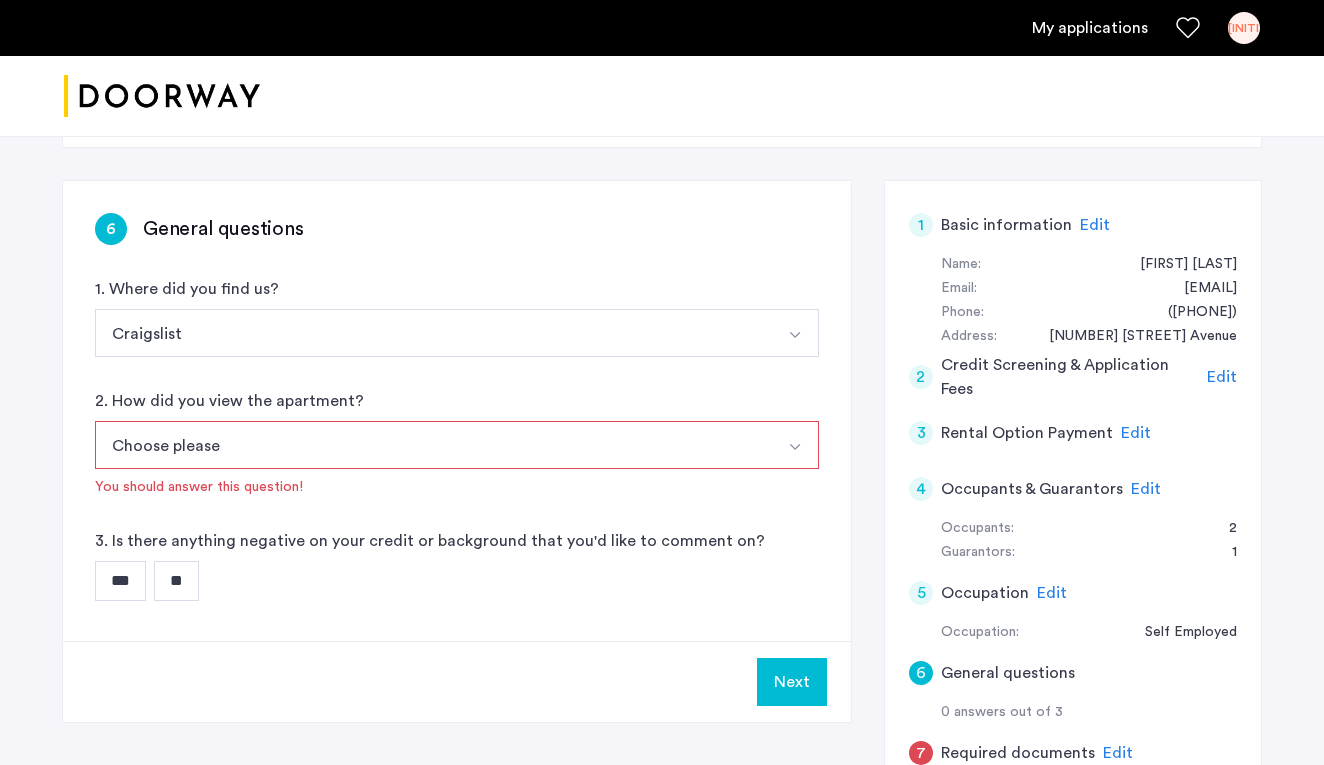 click on "Choose please" at bounding box center [433, 445] 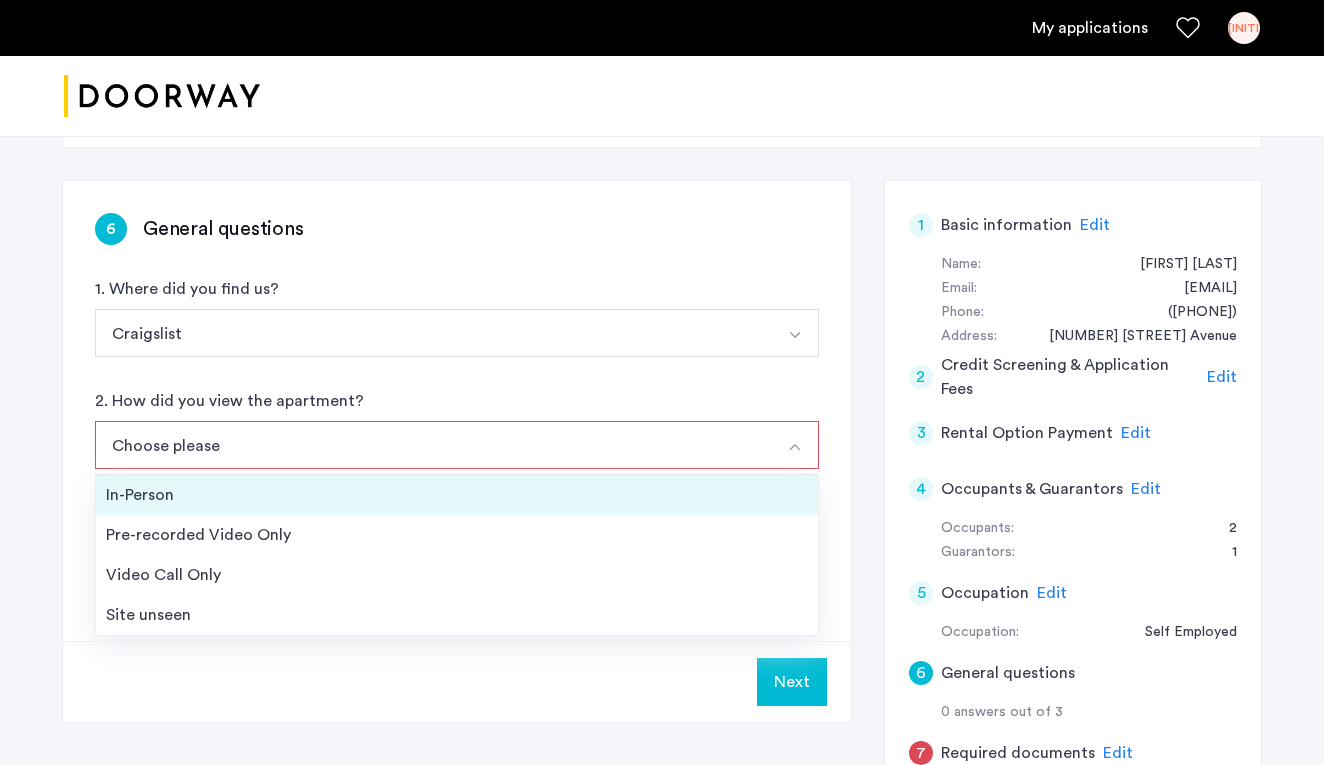 click on "In-Person" at bounding box center [457, 495] 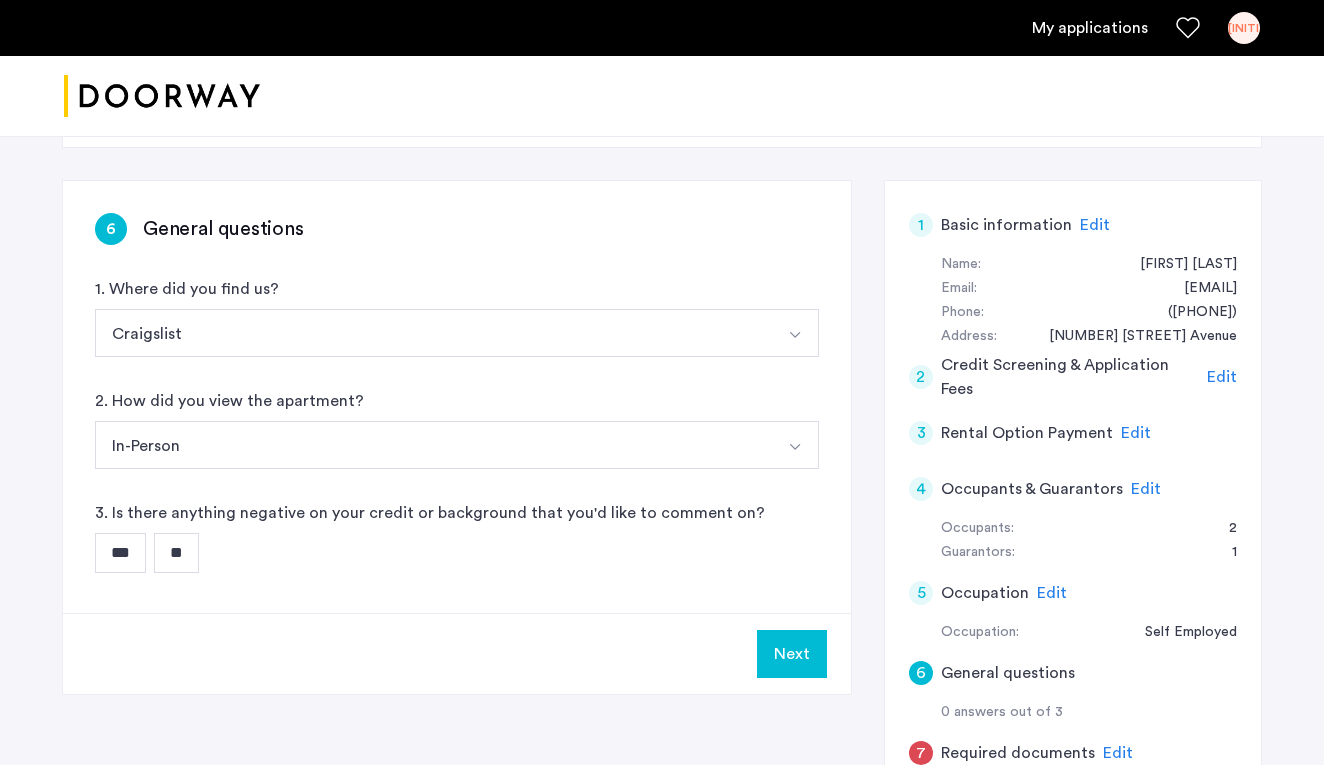 click on "**" at bounding box center (176, 553) 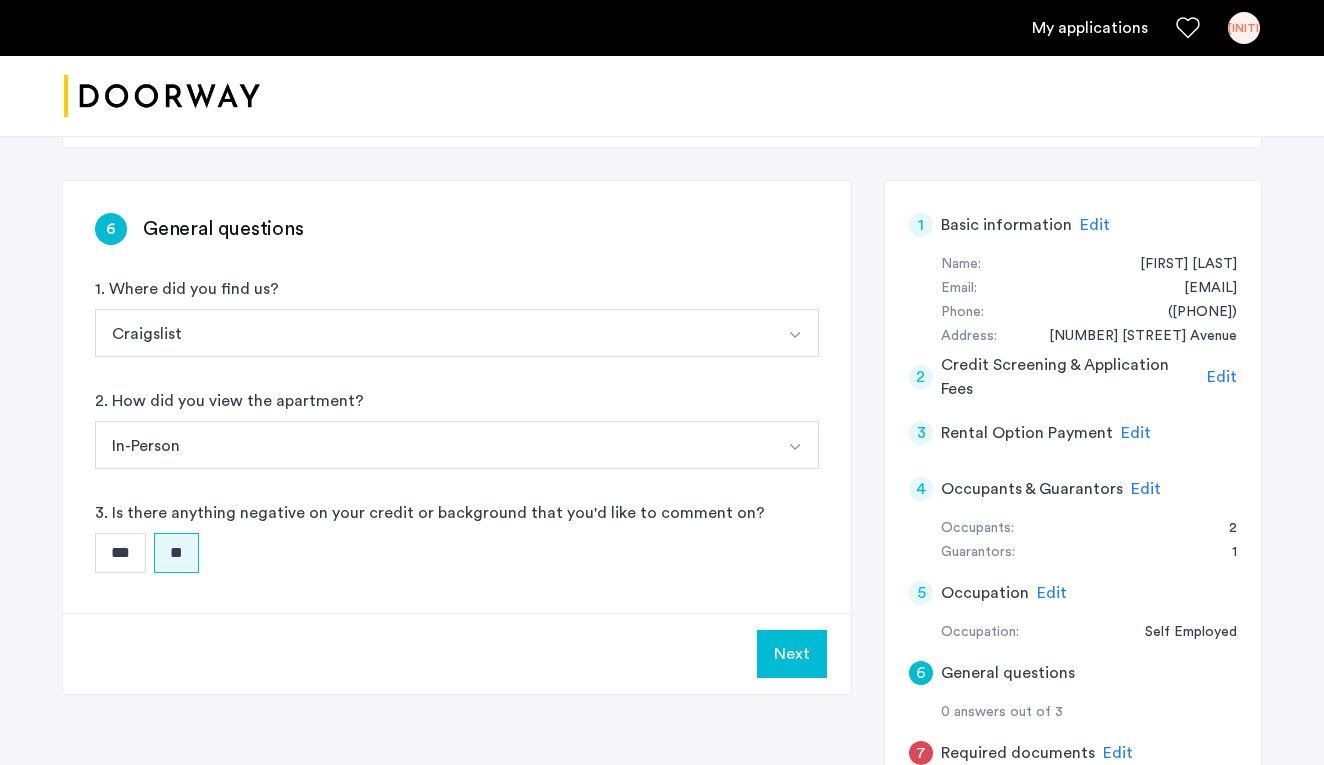 click on "Next" at bounding box center (792, 654) 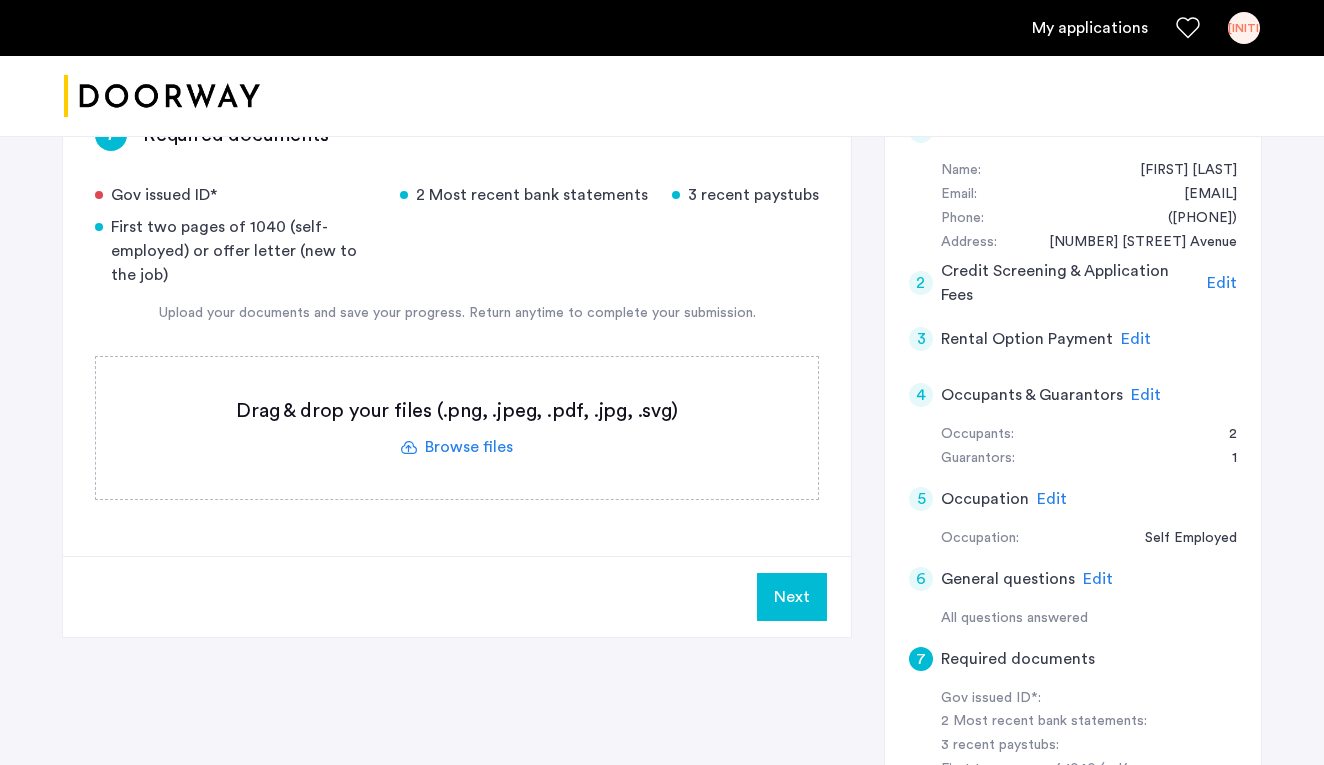 scroll, scrollTop: 359, scrollLeft: 0, axis: vertical 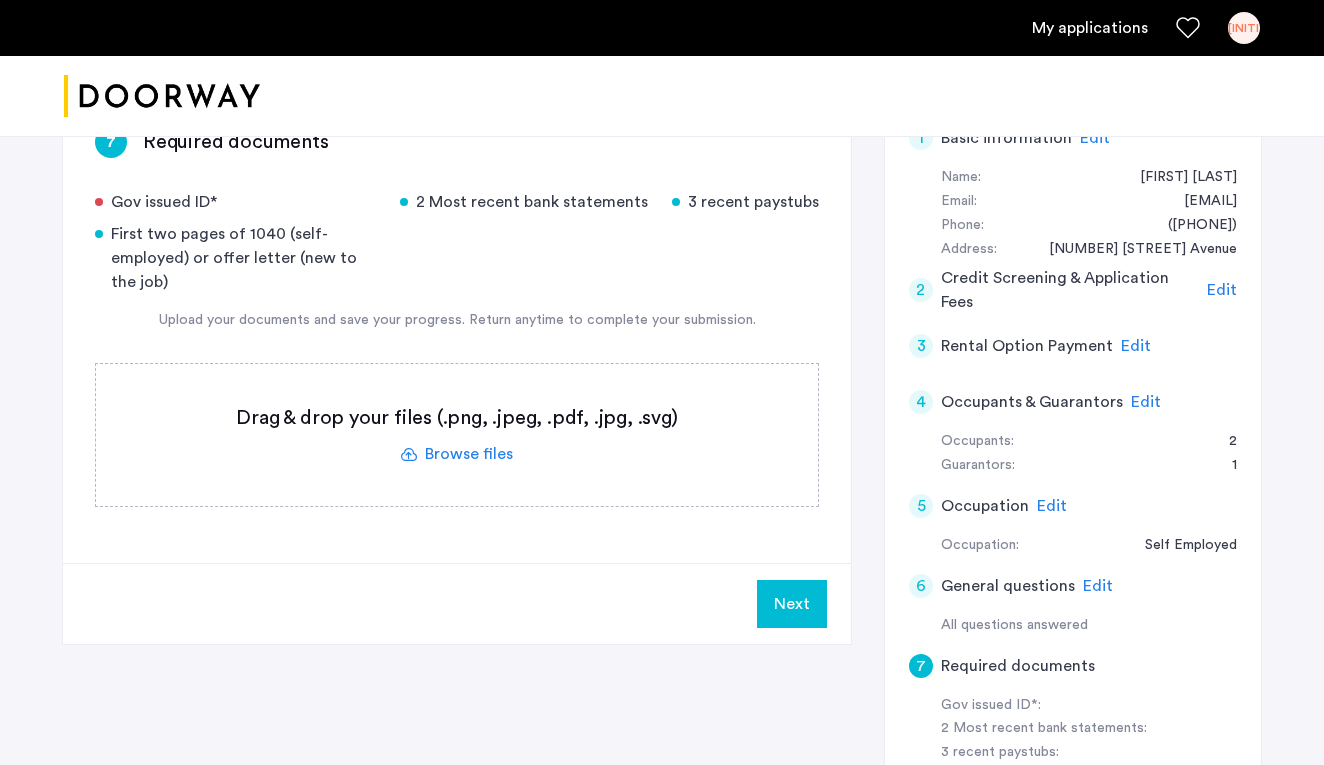 click 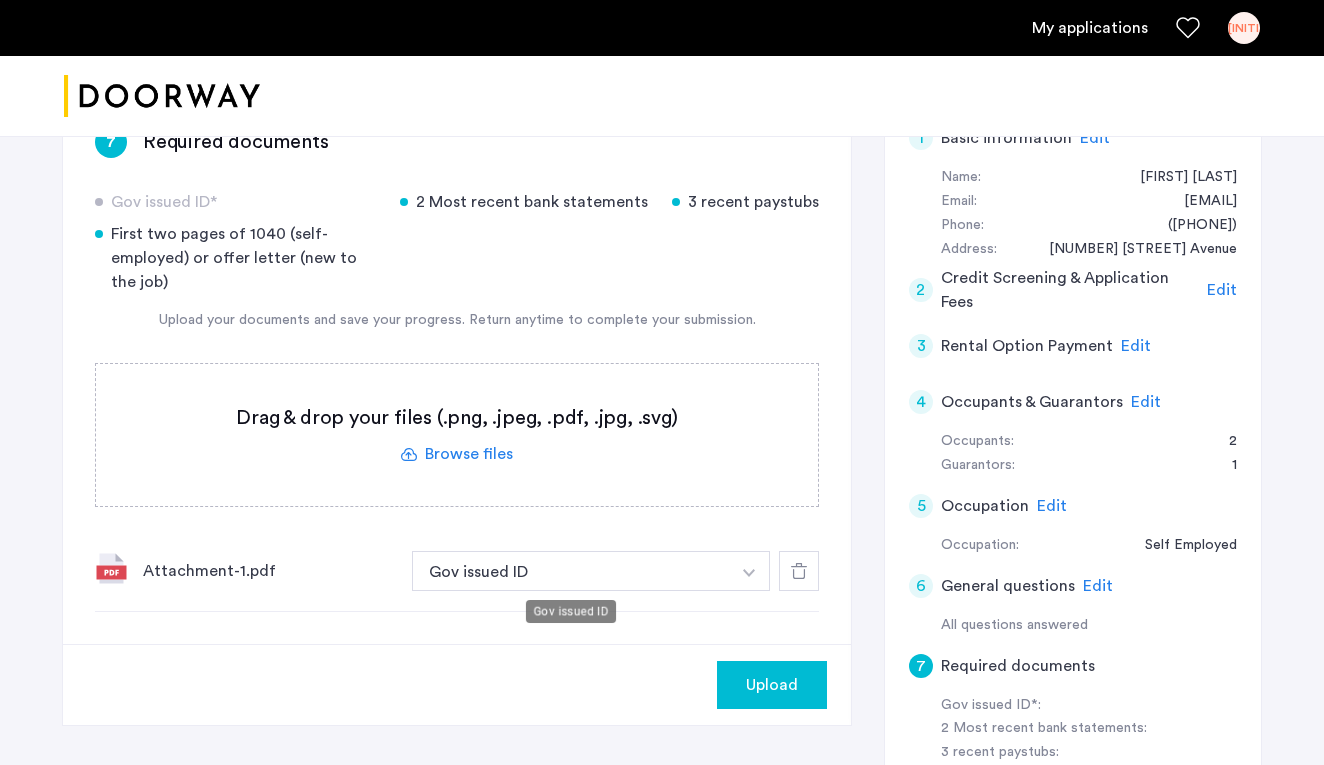 click on "Gov issued ID" at bounding box center (571, 571) 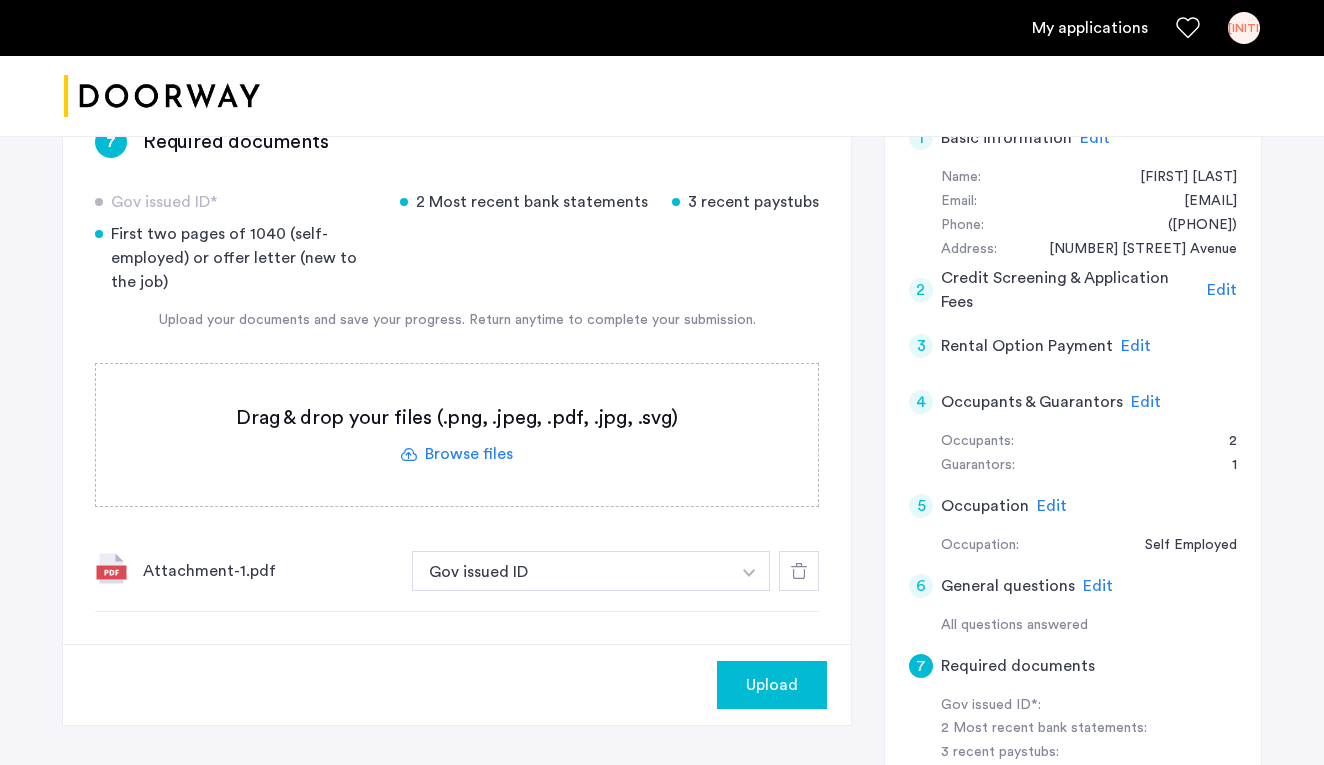 click at bounding box center (749, 571) 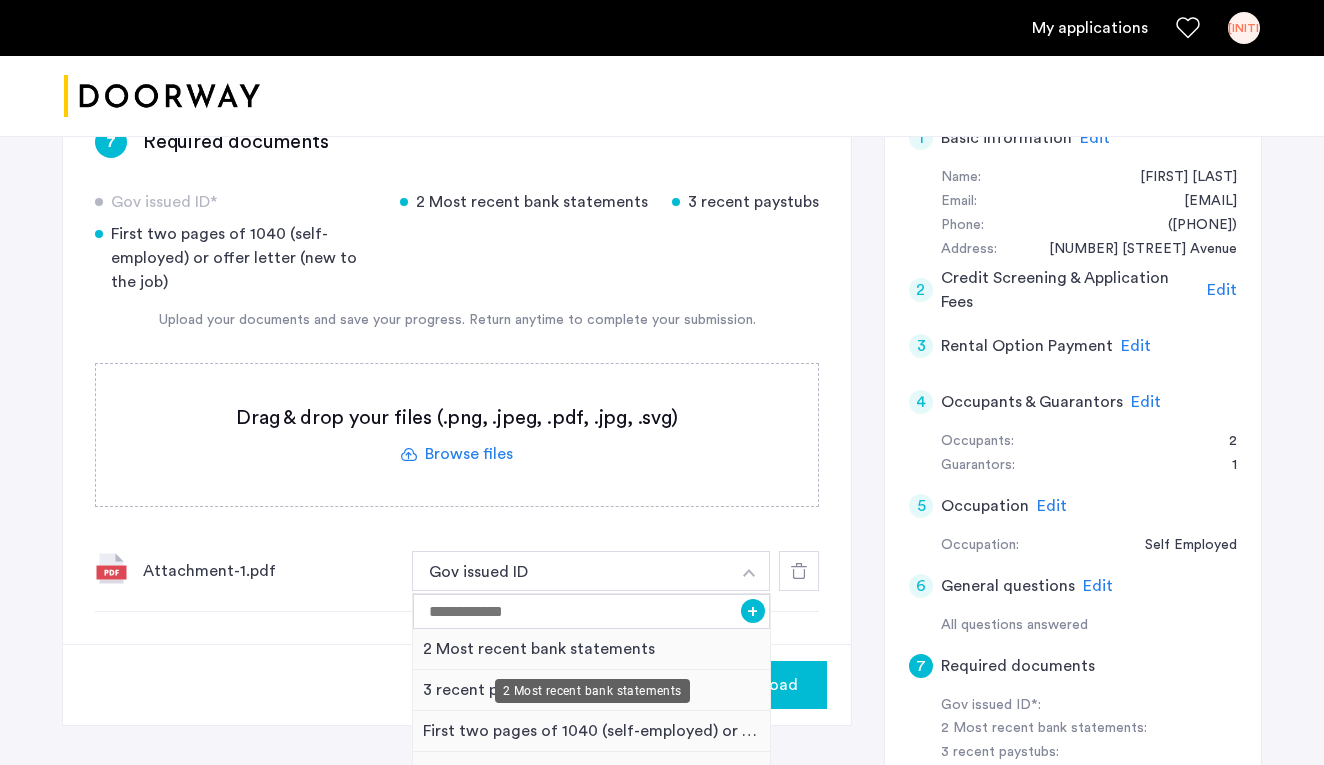 click on "2 Most recent bank statements" at bounding box center (591, 649) 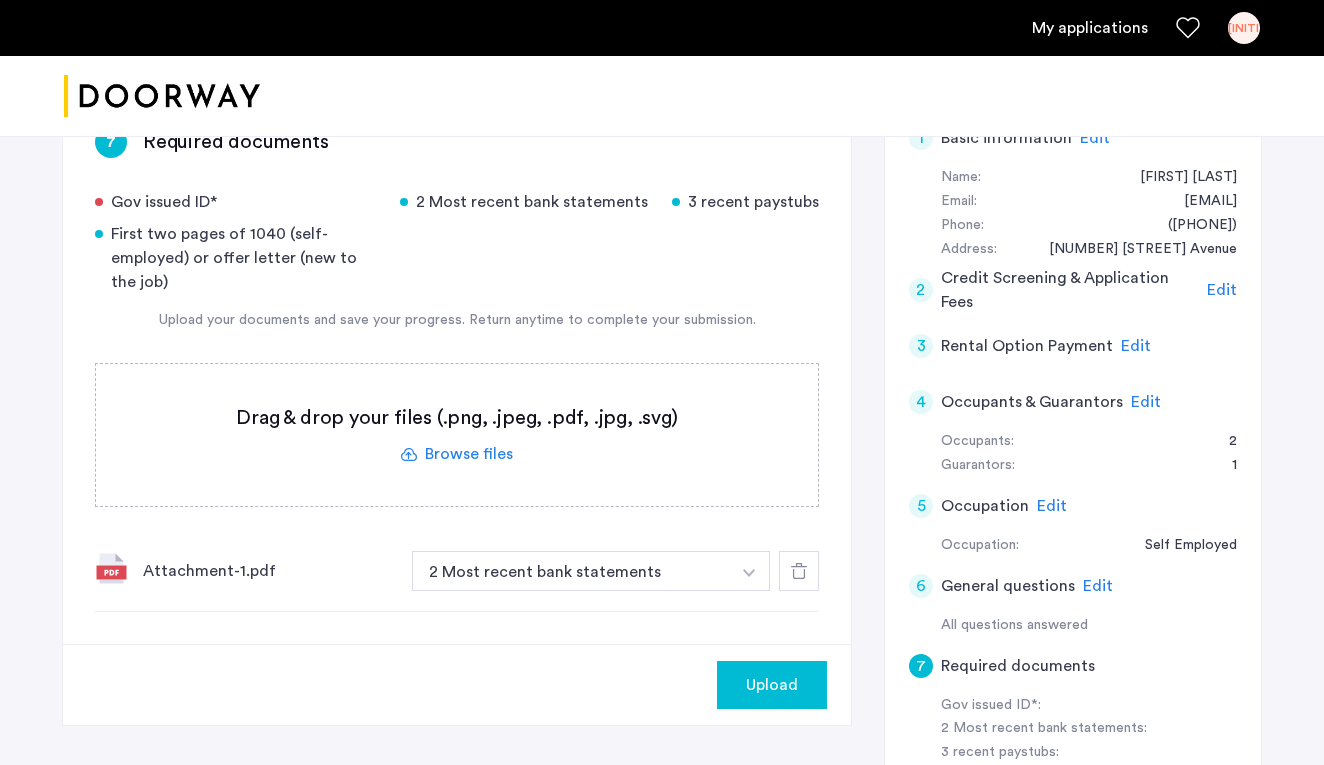 click 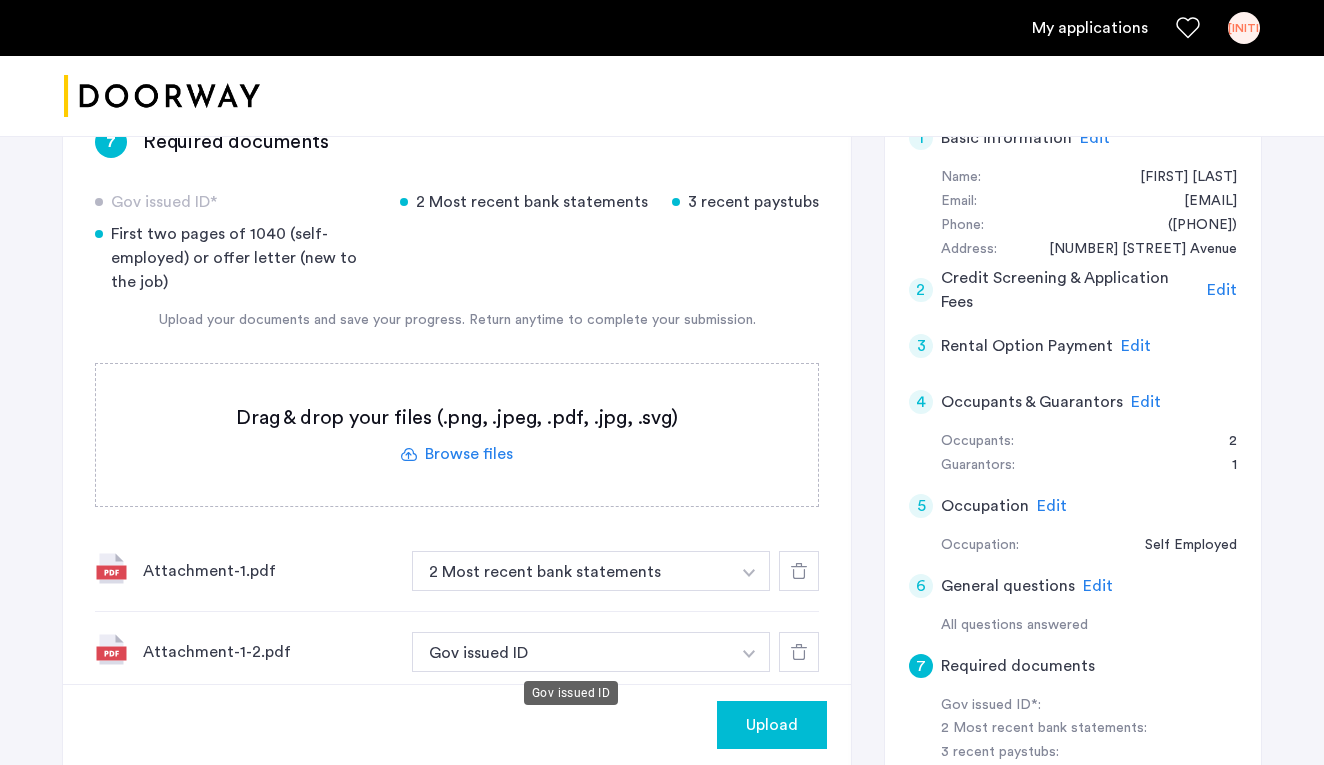 click on "Gov issued ID" at bounding box center [571, 652] 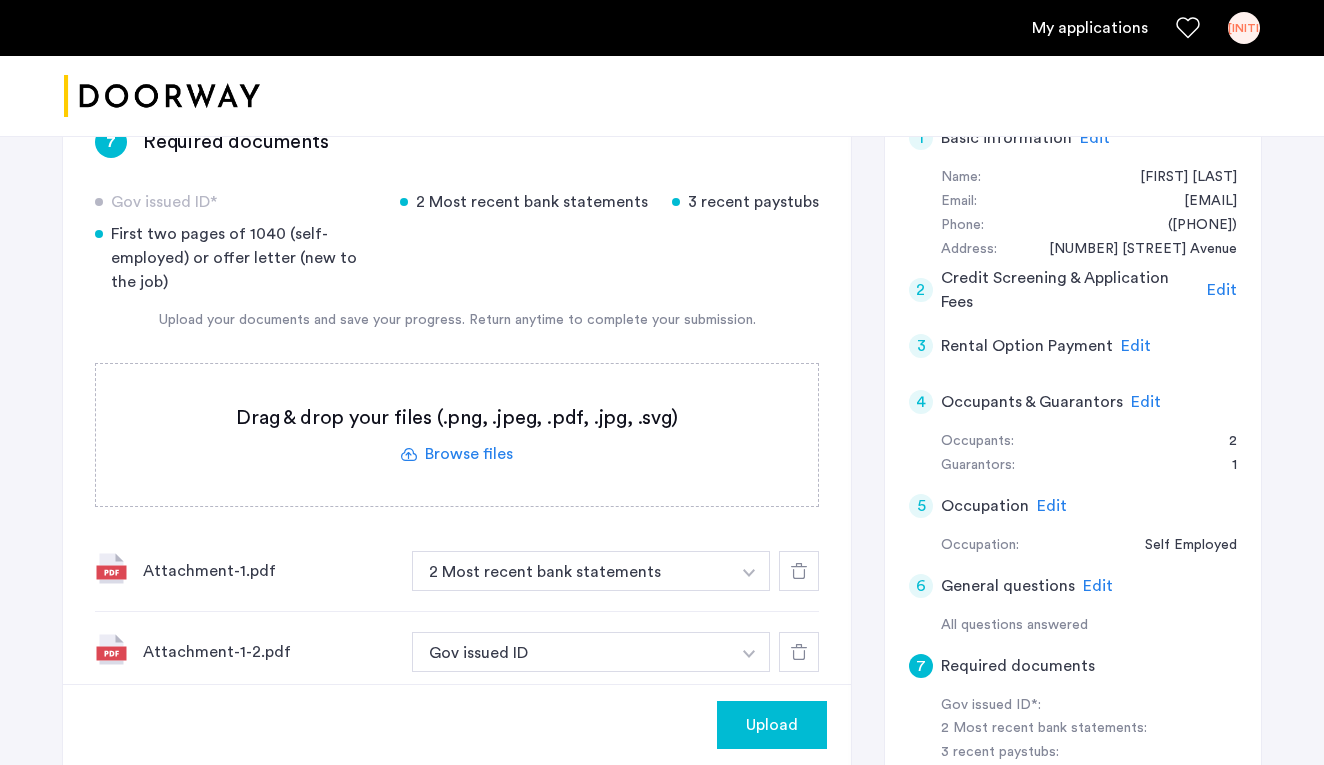 click on "Gov issued ID" at bounding box center (571, 652) 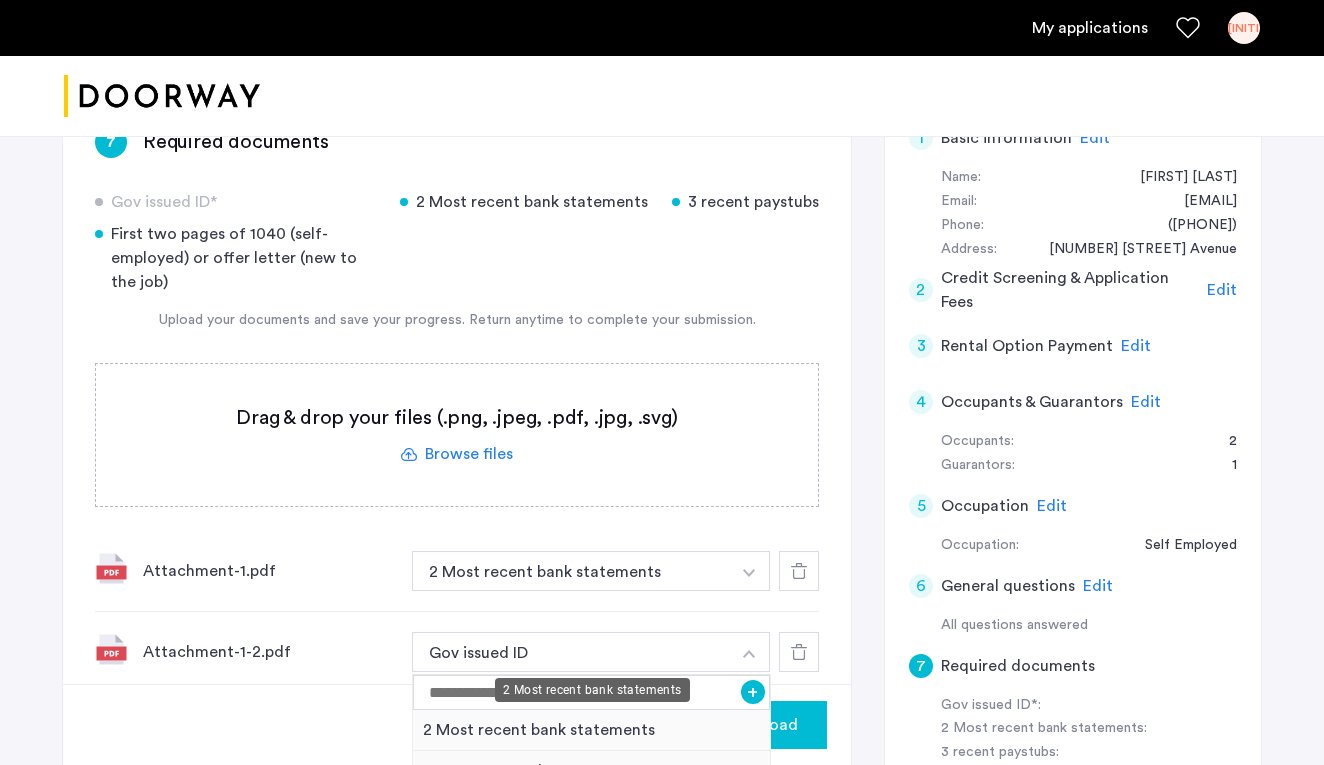 click on "2 Most recent bank statements" at bounding box center (591, 730) 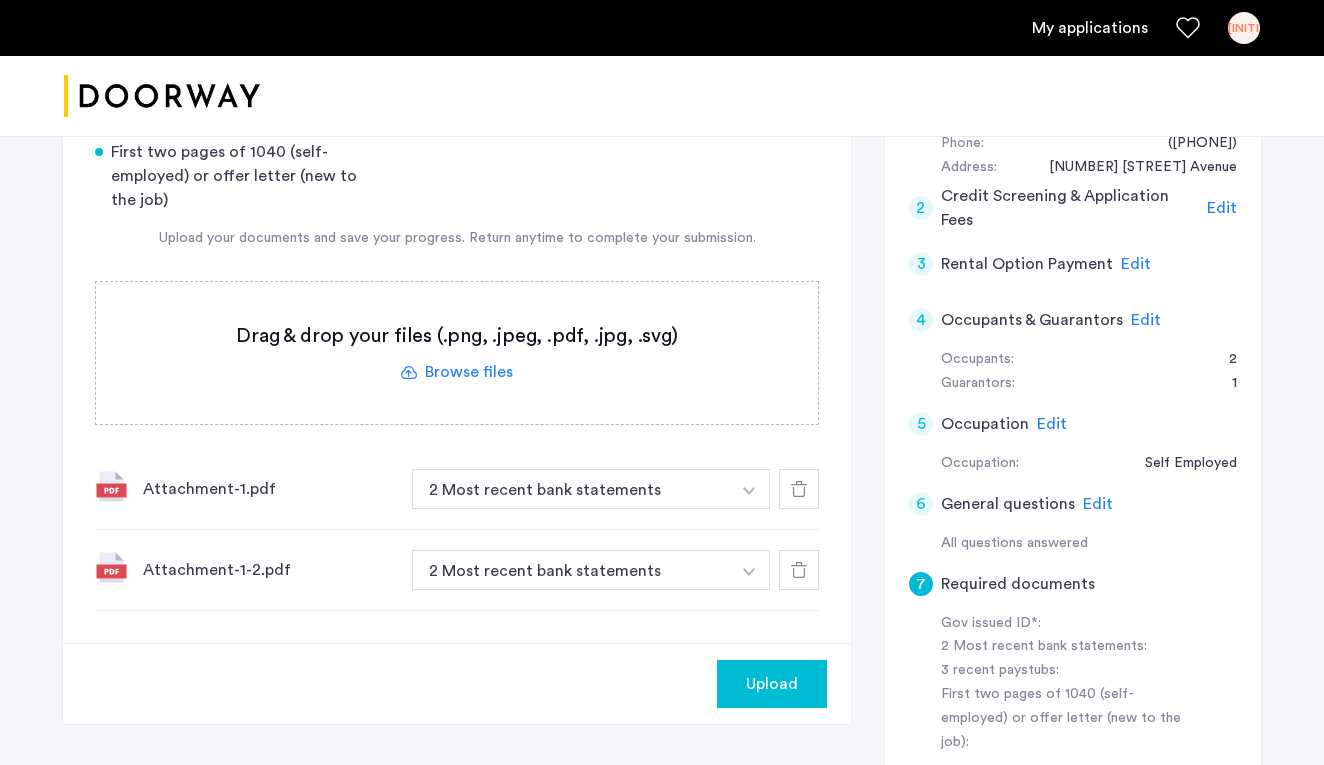 scroll, scrollTop: 498, scrollLeft: 0, axis: vertical 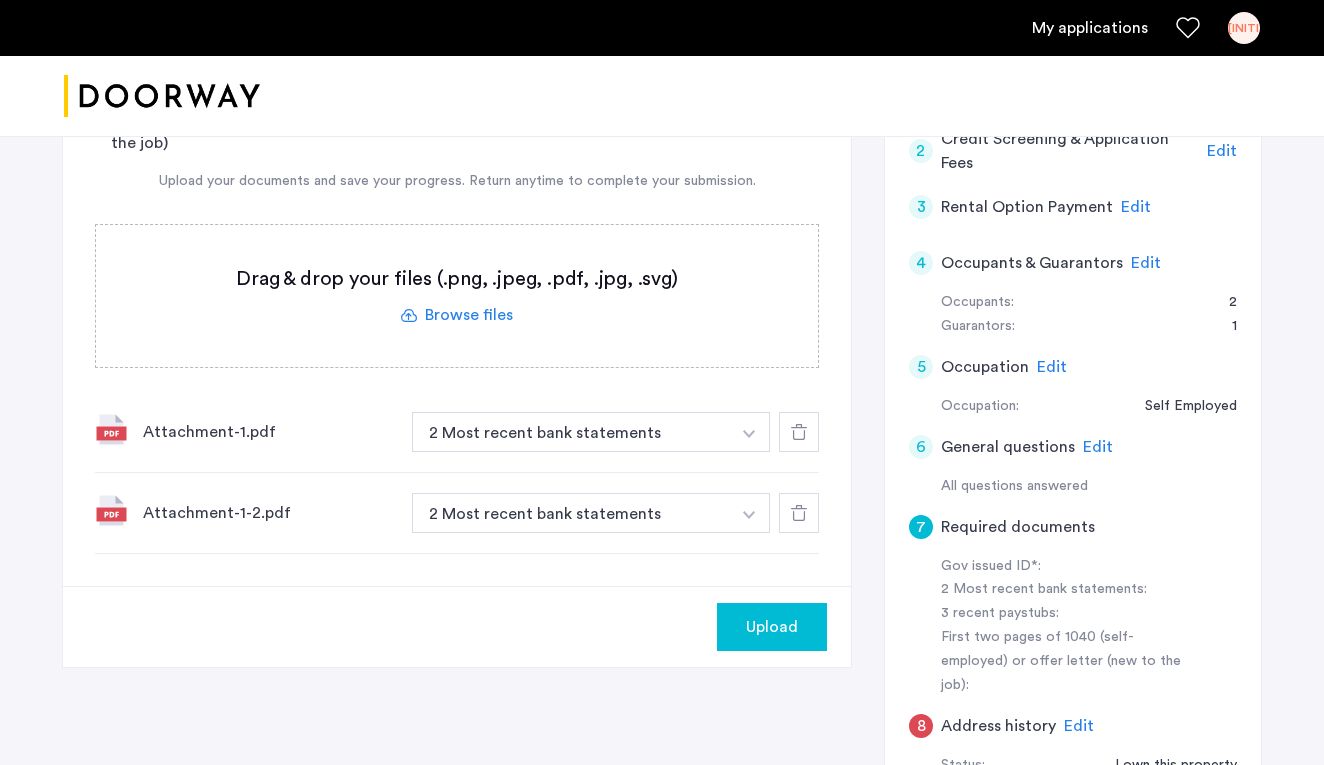 click 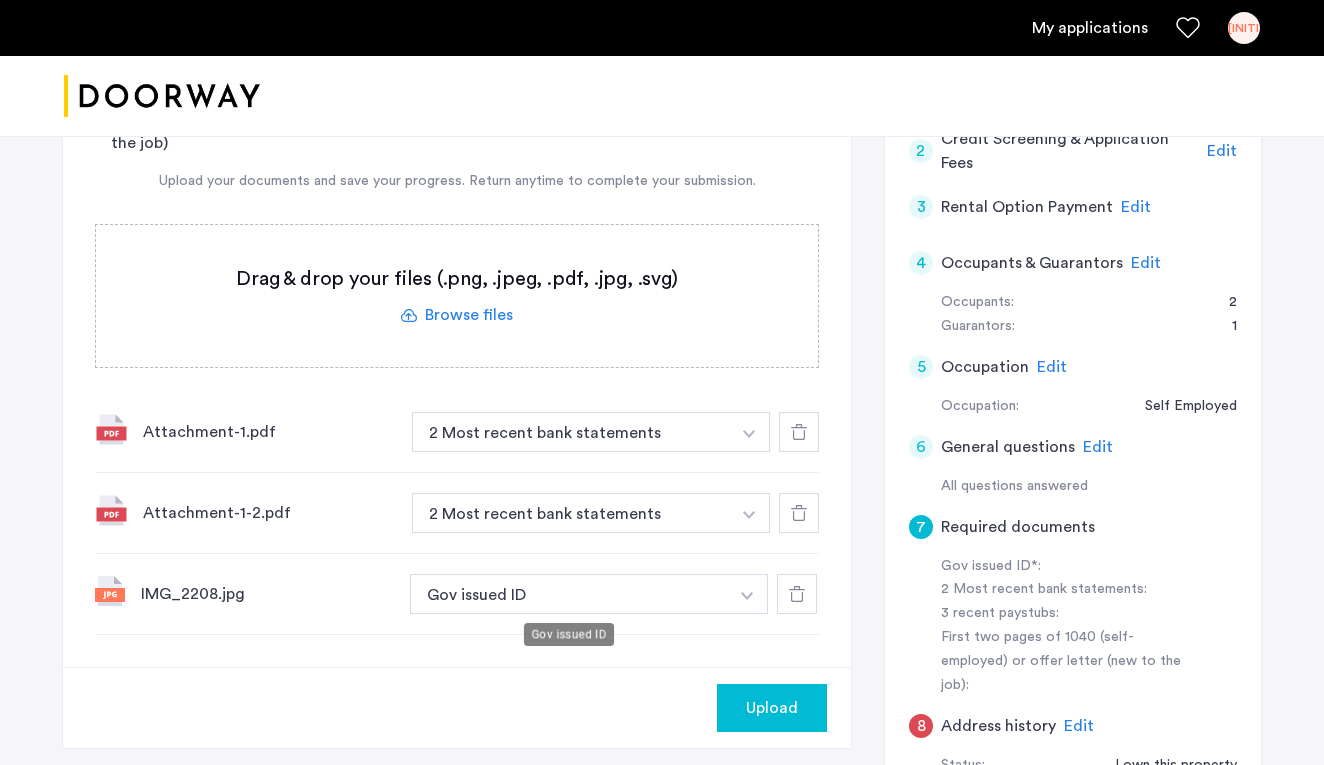 click on "Gov issued ID" at bounding box center (569, 594) 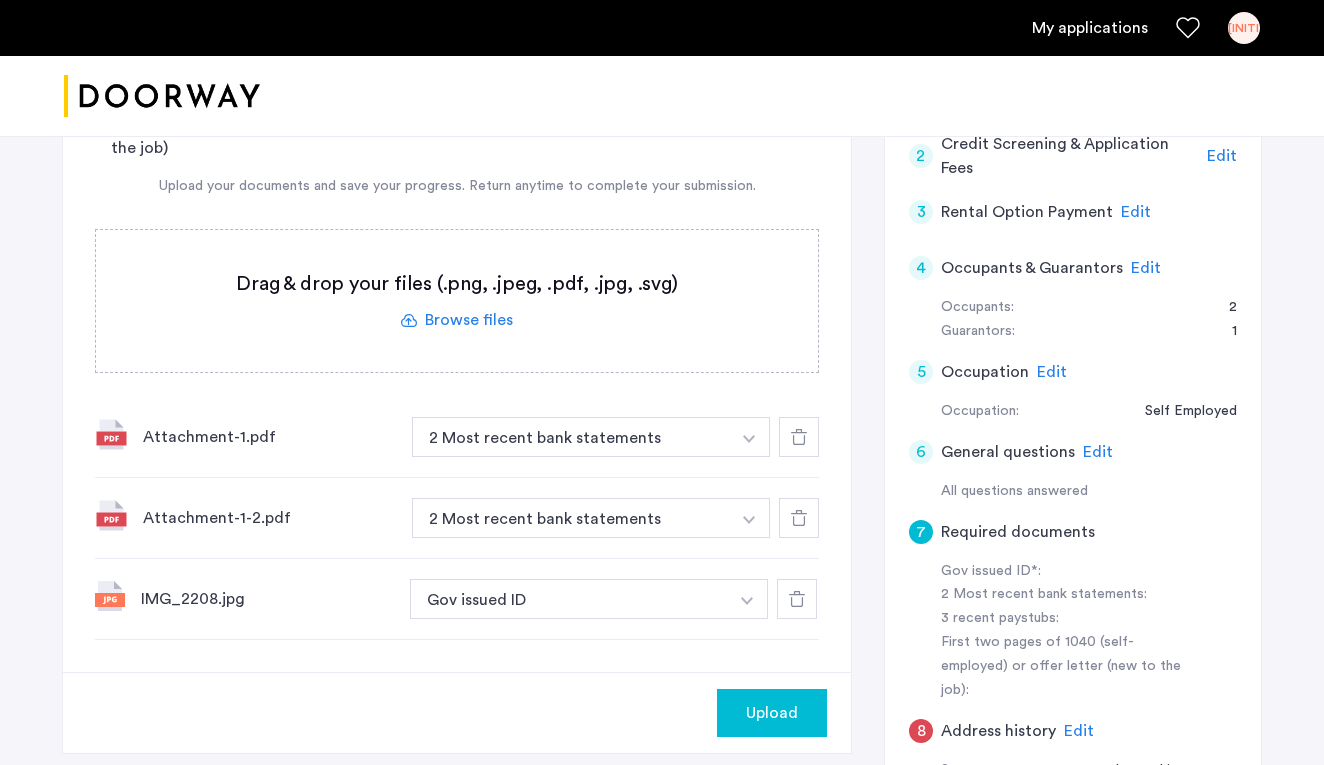 scroll, scrollTop: 473, scrollLeft: 0, axis: vertical 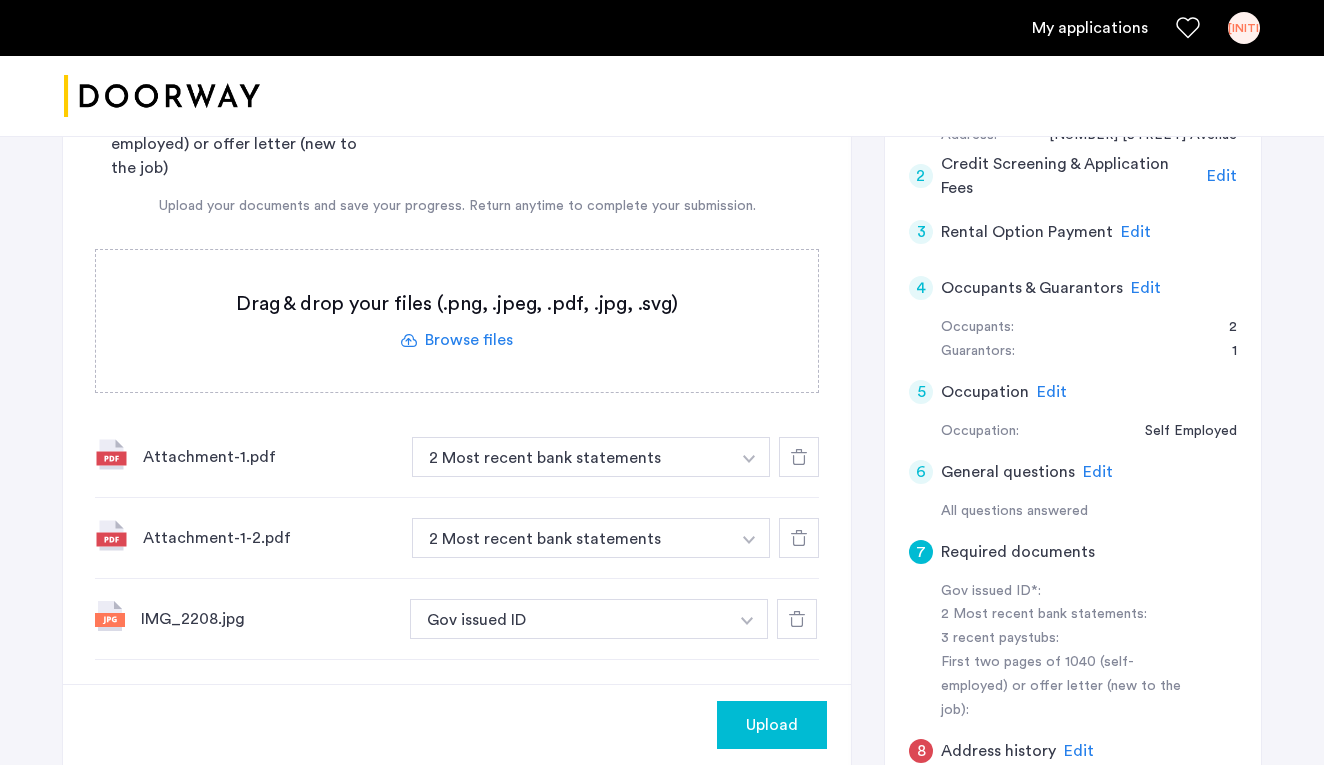 click 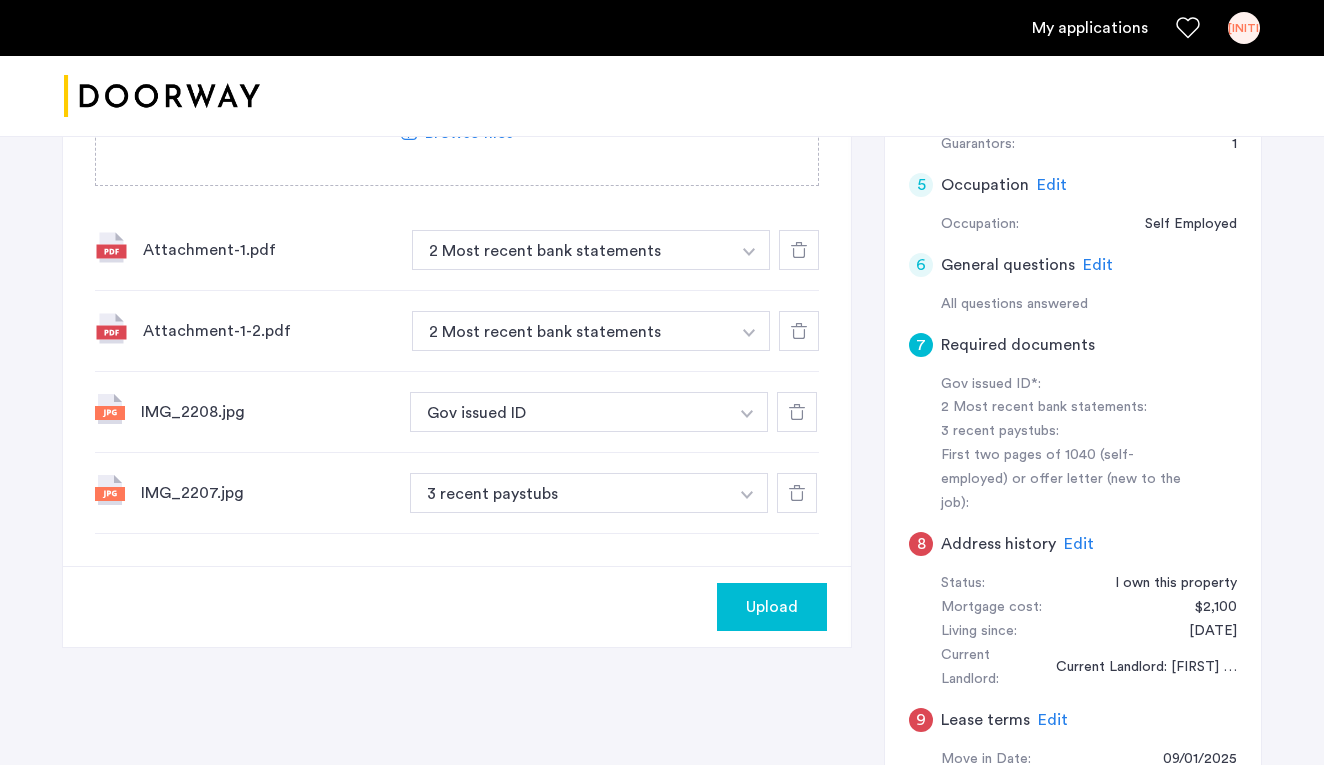 scroll, scrollTop: 683, scrollLeft: 0, axis: vertical 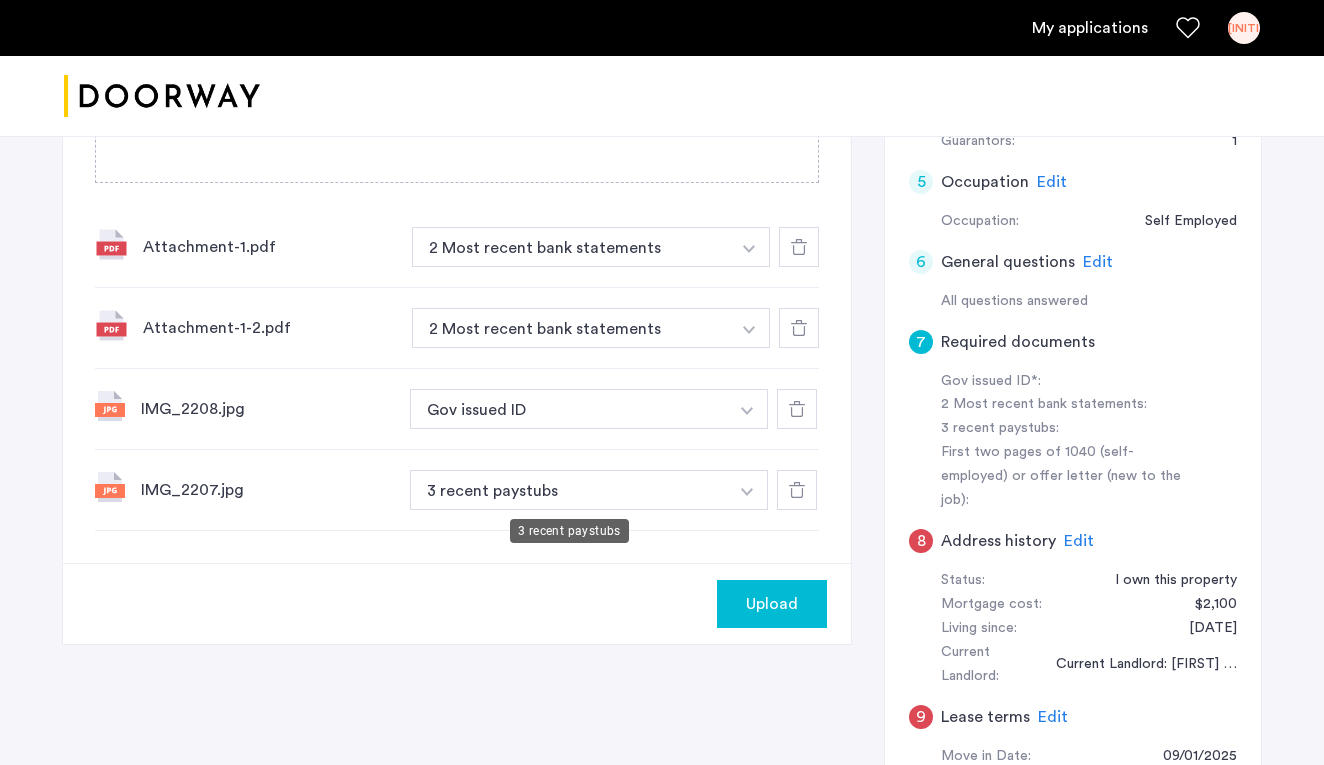 click on "3 recent paystubs" at bounding box center [569, 490] 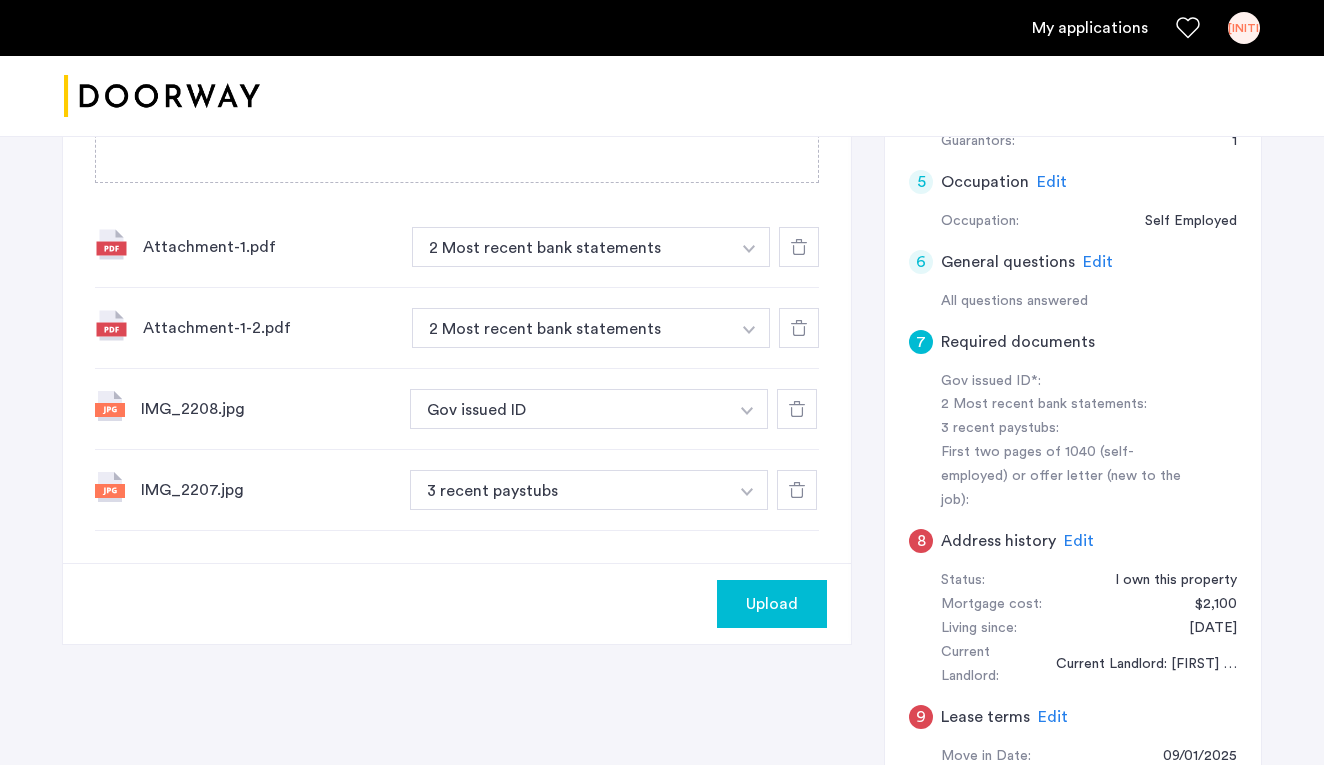 click on "3 recent paystubs" at bounding box center (569, 490) 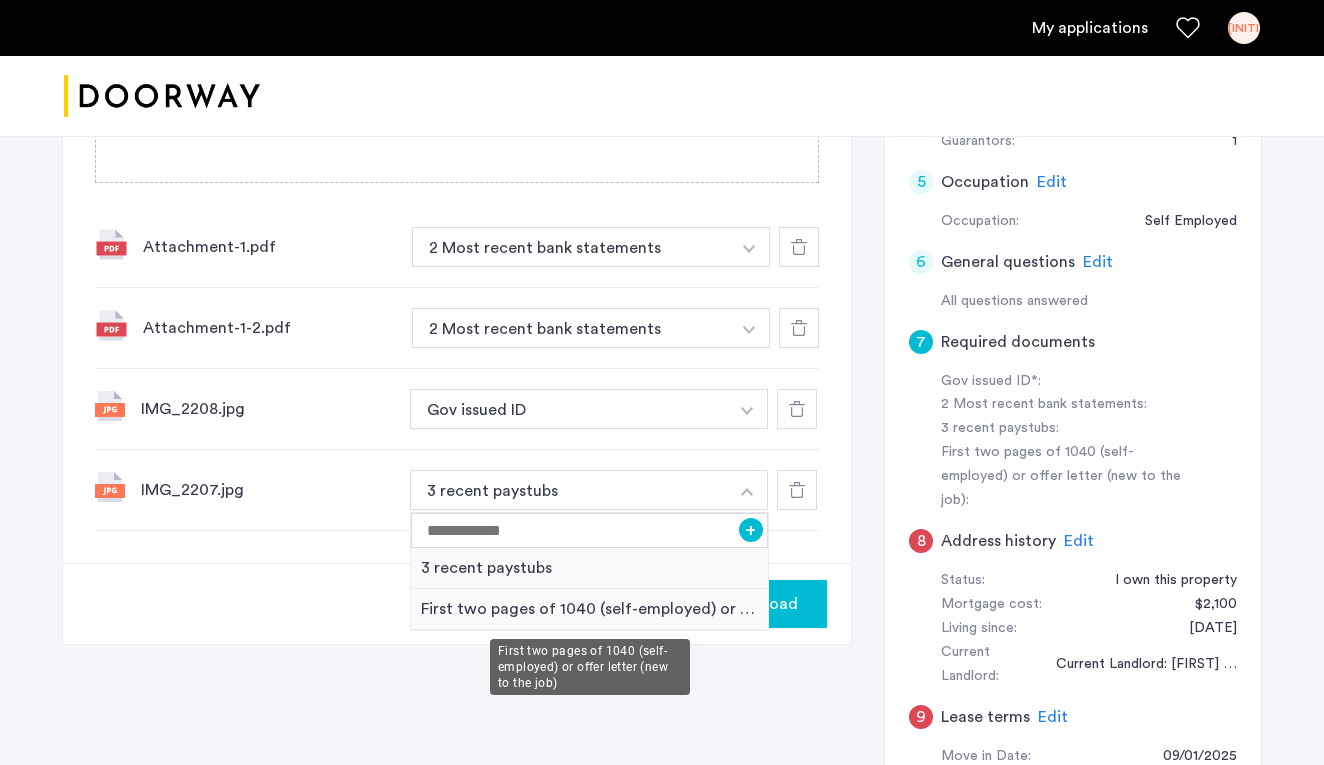 click on "First two pages of 1040 (self-employed) or offer letter (new to the job)" at bounding box center (589, 609) 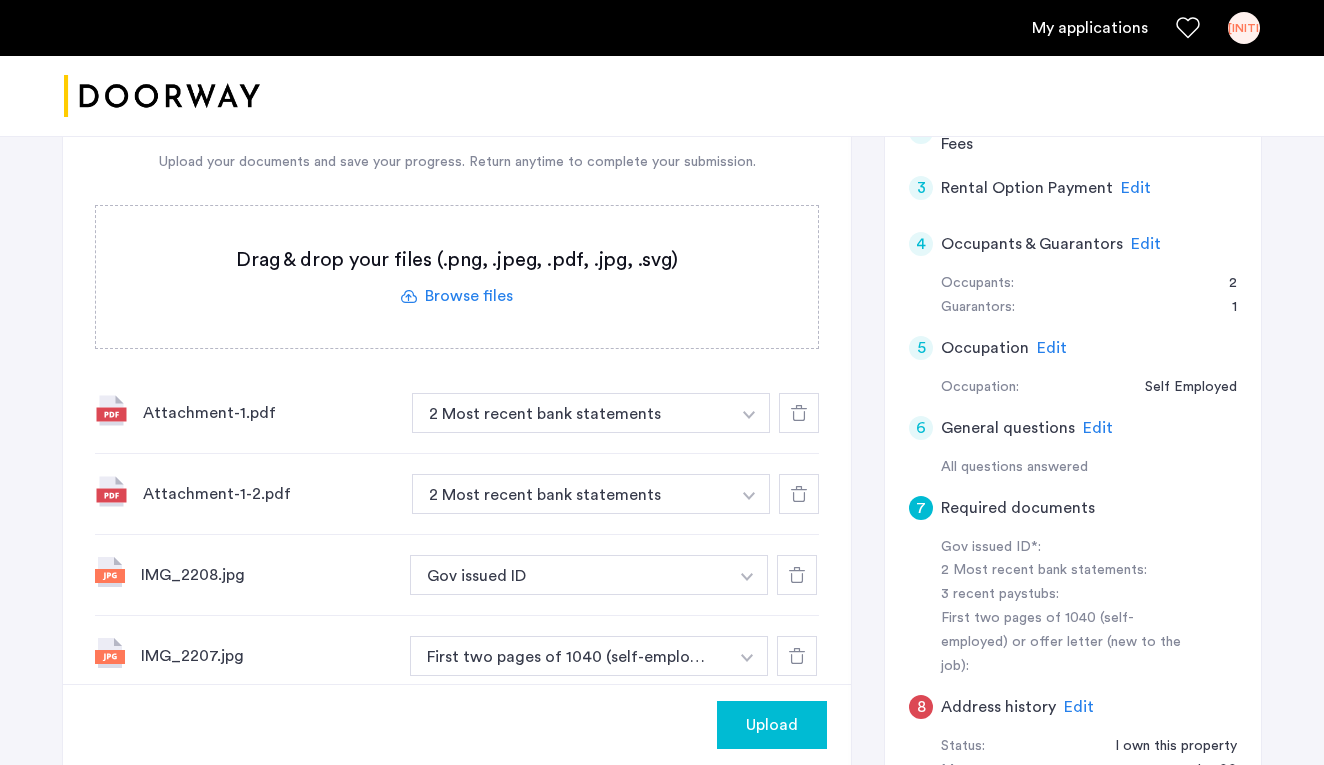 scroll, scrollTop: 516, scrollLeft: 0, axis: vertical 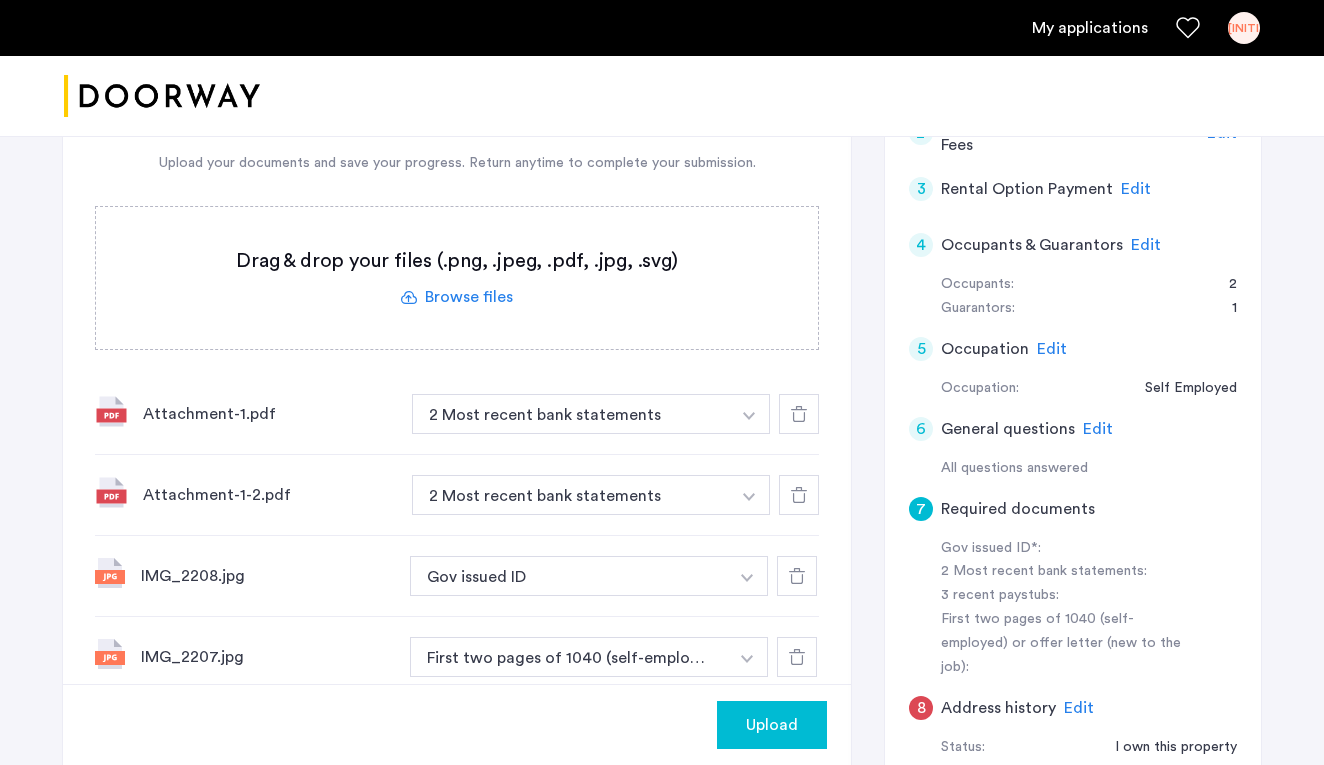 click 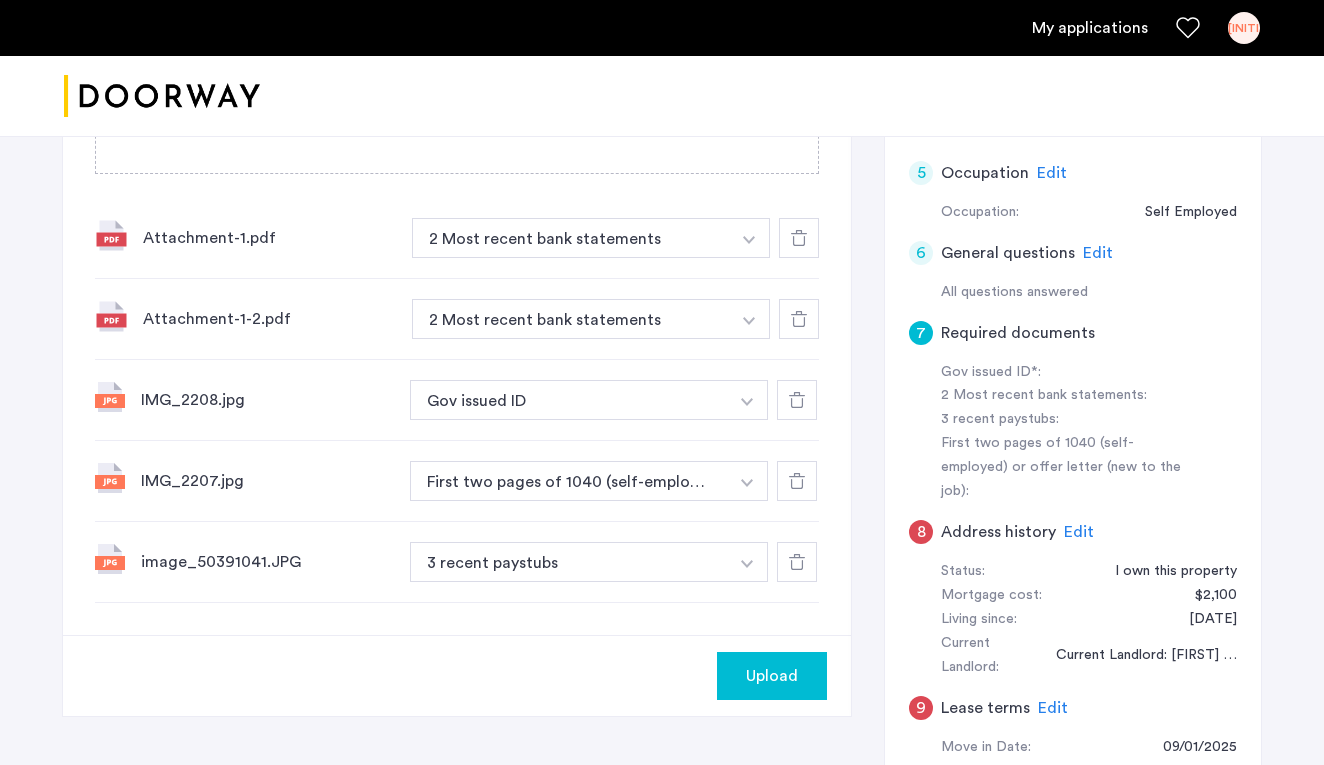 scroll, scrollTop: 694, scrollLeft: 0, axis: vertical 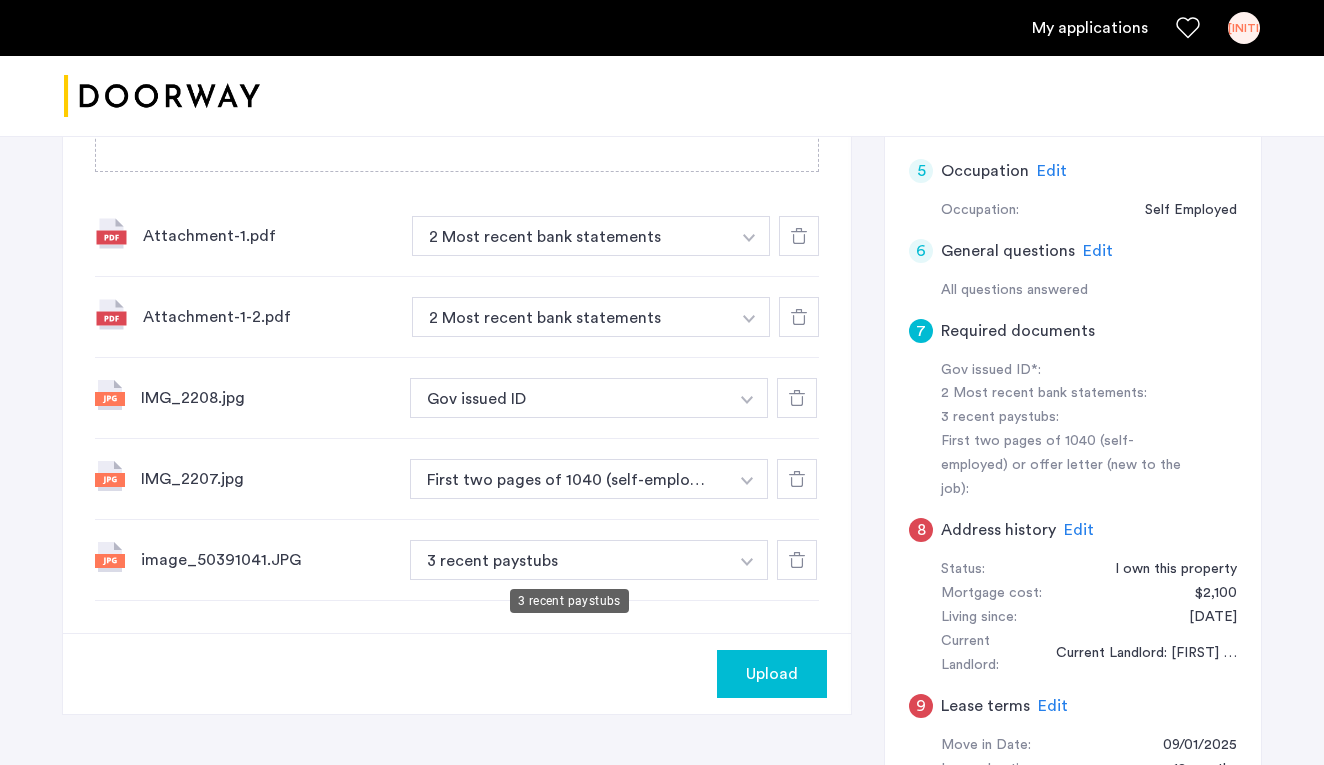 click on "3 recent paystubs" at bounding box center (569, 560) 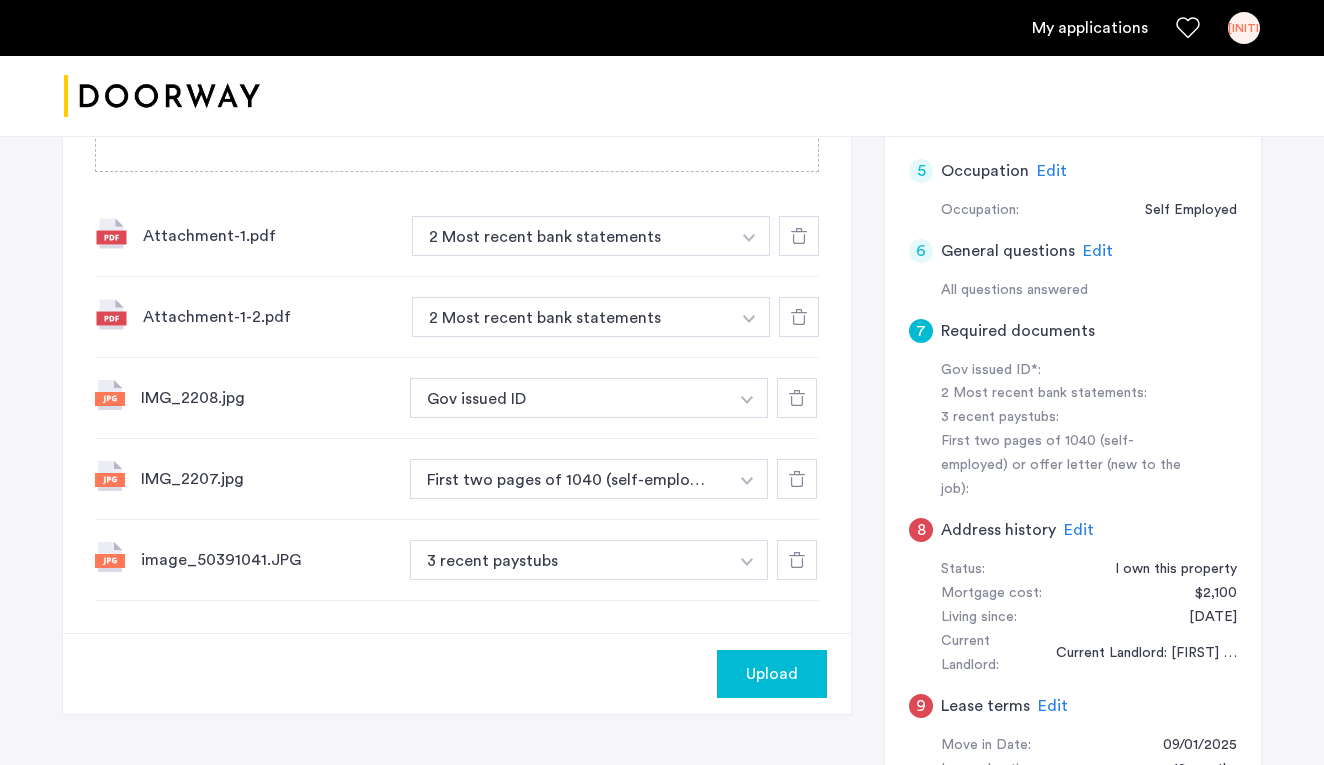 click at bounding box center (749, 238) 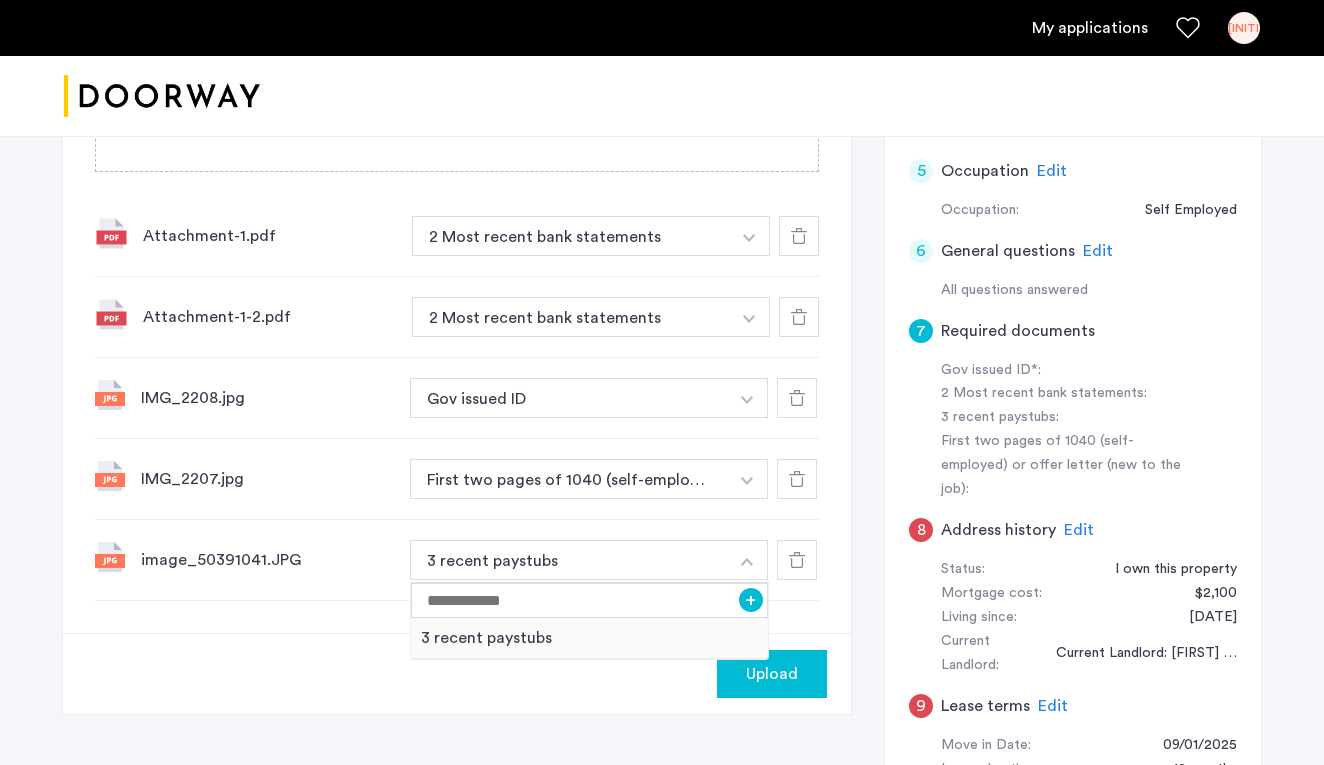 click on "7 Required documents  Gov issued ID*  2 Most recent bank statements  3 recent paystubs  First two pages of 1040 (self-employed) or offer letter (new to the job)  Upload your documents and save your progress. Return anytime to complete your submission.  Drag & drop your files (.png, .jpeg, .pdf, .jpg, .svg) Browse files Upload documents (.png, .jpeg, .pdf, .jpg, .svg) Uploaded files Attachment-1.pdf 2 Most recent bank statements + 3 recent paystubs 2 Most recent bank statements Attachment-1-2.pdf 2 Most recent bank statements + 3 recent paystubs 2 Most recent bank statements IMG_2208.jpg Gov issued ID + 3 recent paystubs Gov issued ID IMG_2207.jpg First two pages of 1040 (self-employed) or offer letter (new to the job) + 3 recent paystubs First two pages of 1040 (self-employed) or offer letter (new to the job) image_50391041.JPG 3 recent paystubs + 3 recent paystubs" 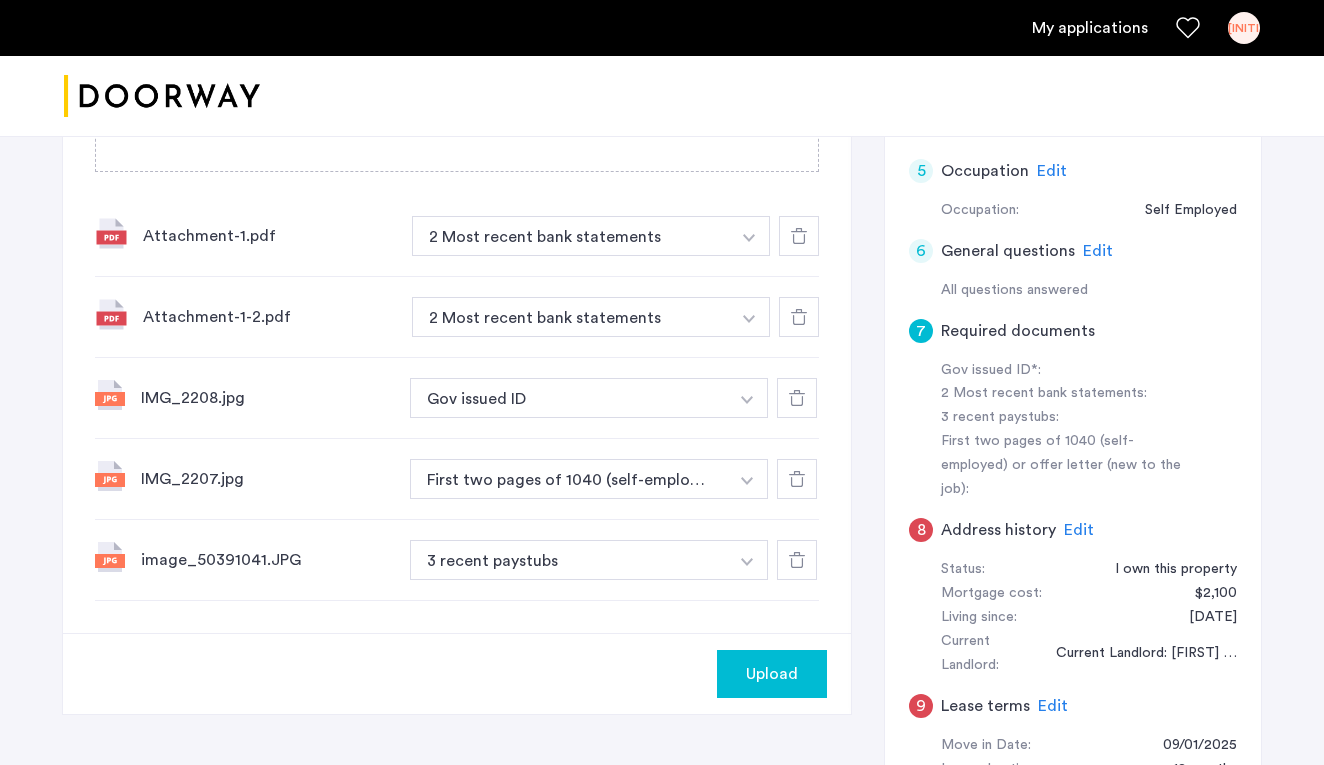 click on "Upload" 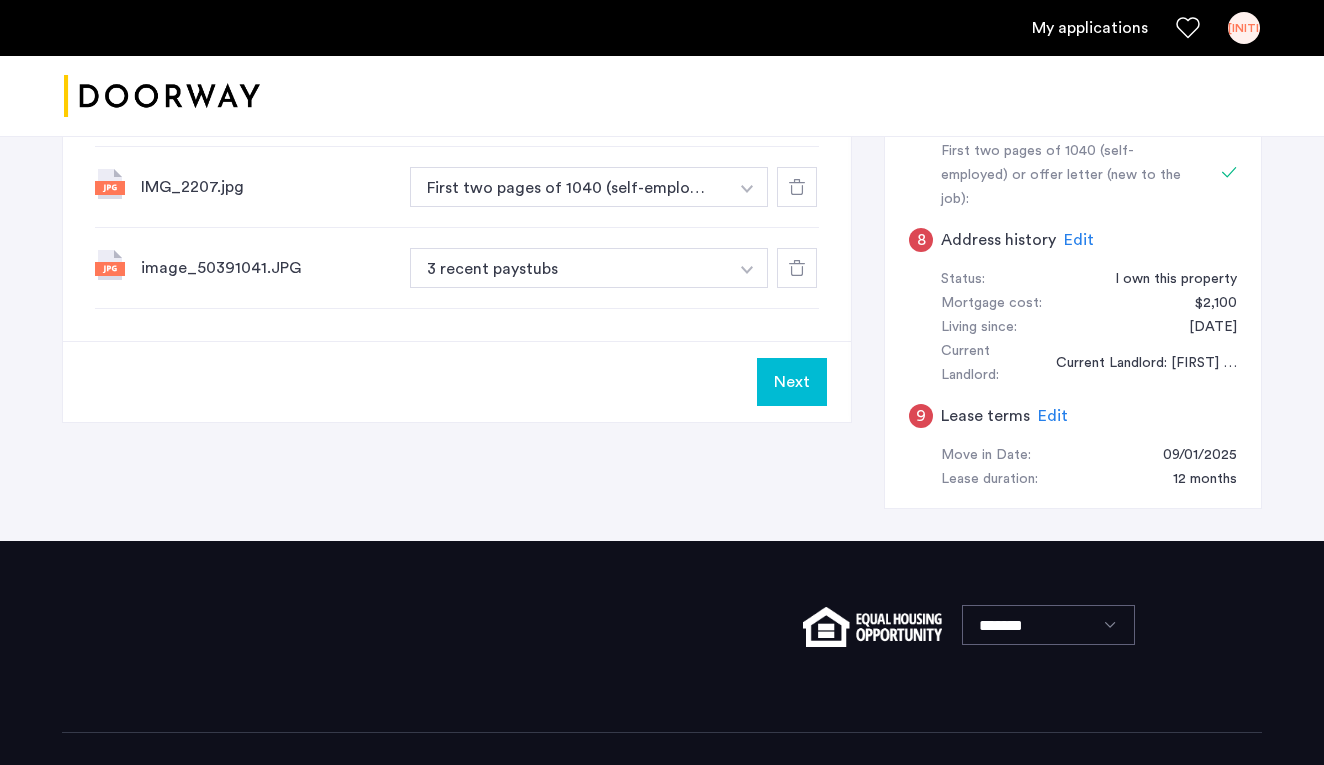 scroll, scrollTop: 985, scrollLeft: 0, axis: vertical 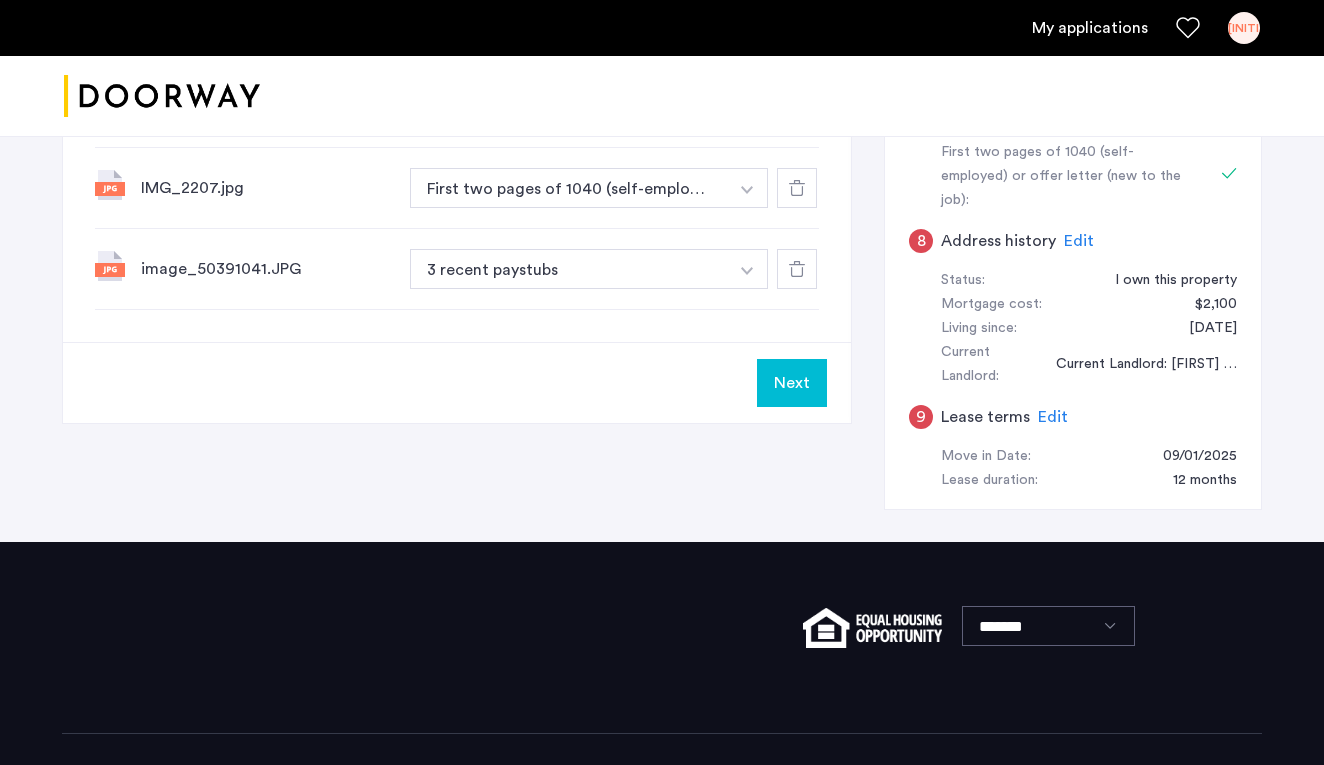 click on "Next" 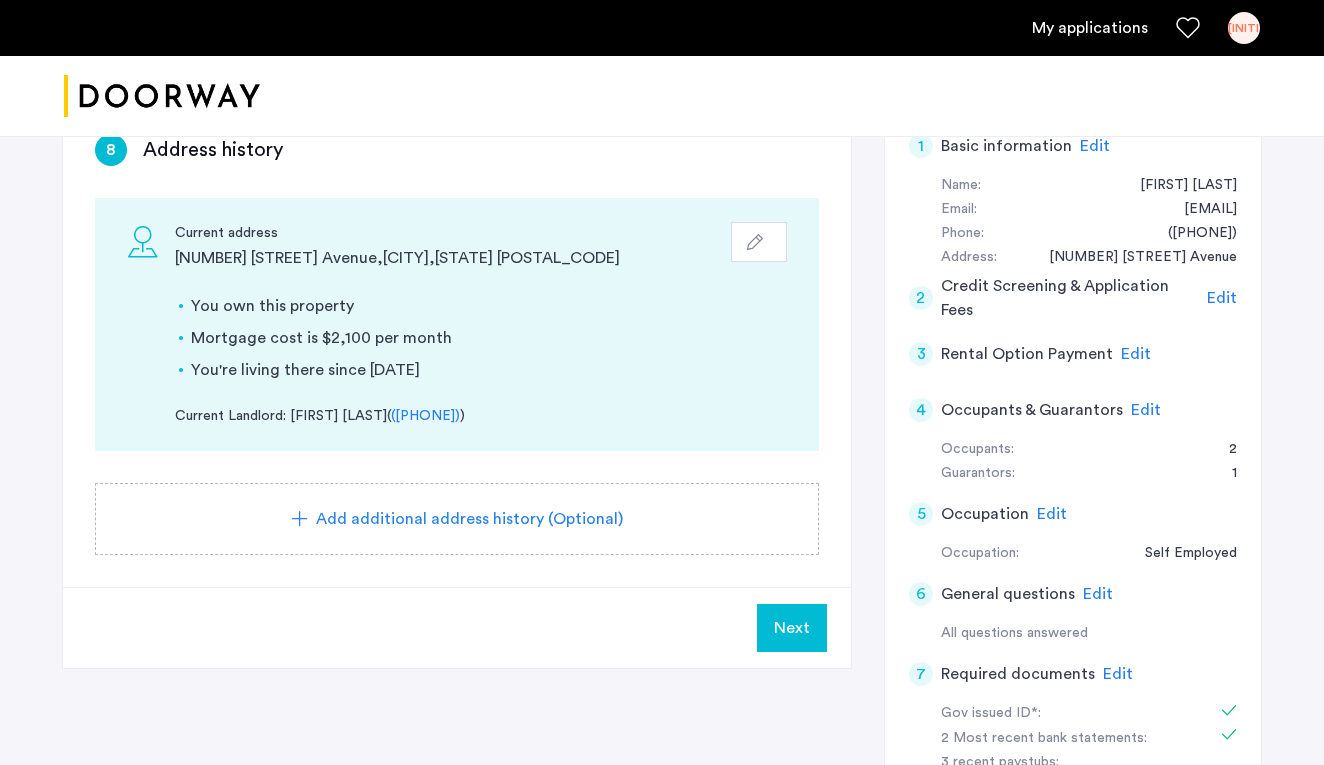 scroll, scrollTop: 363, scrollLeft: 0, axis: vertical 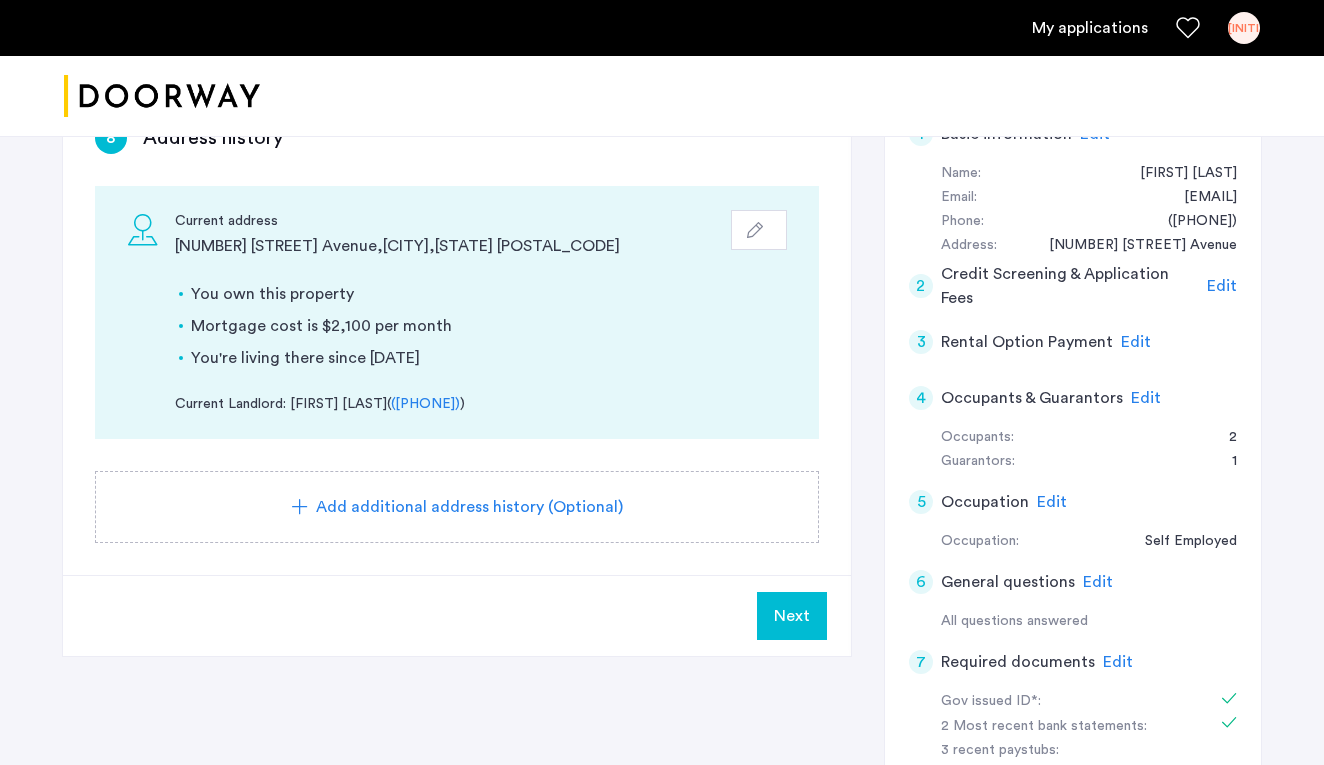 click on "Next" 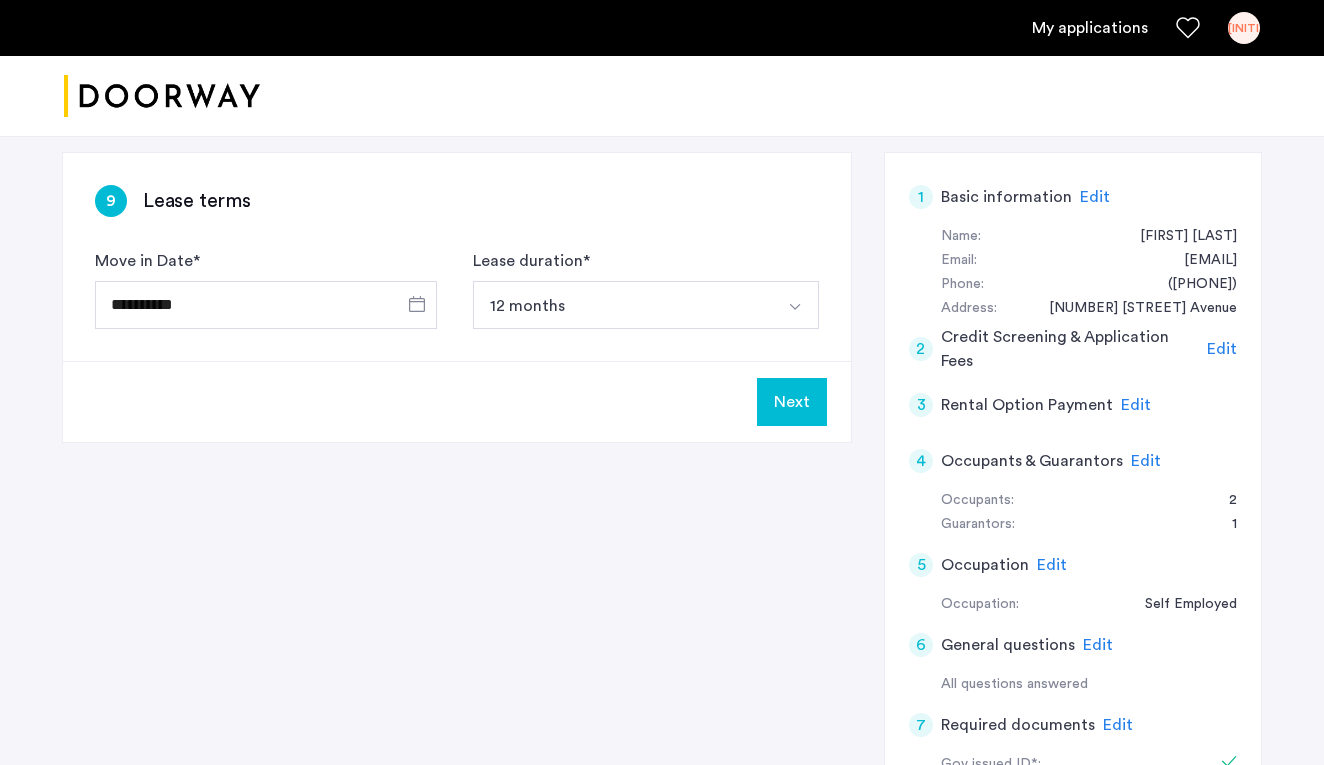 scroll, scrollTop: 314, scrollLeft: 0, axis: vertical 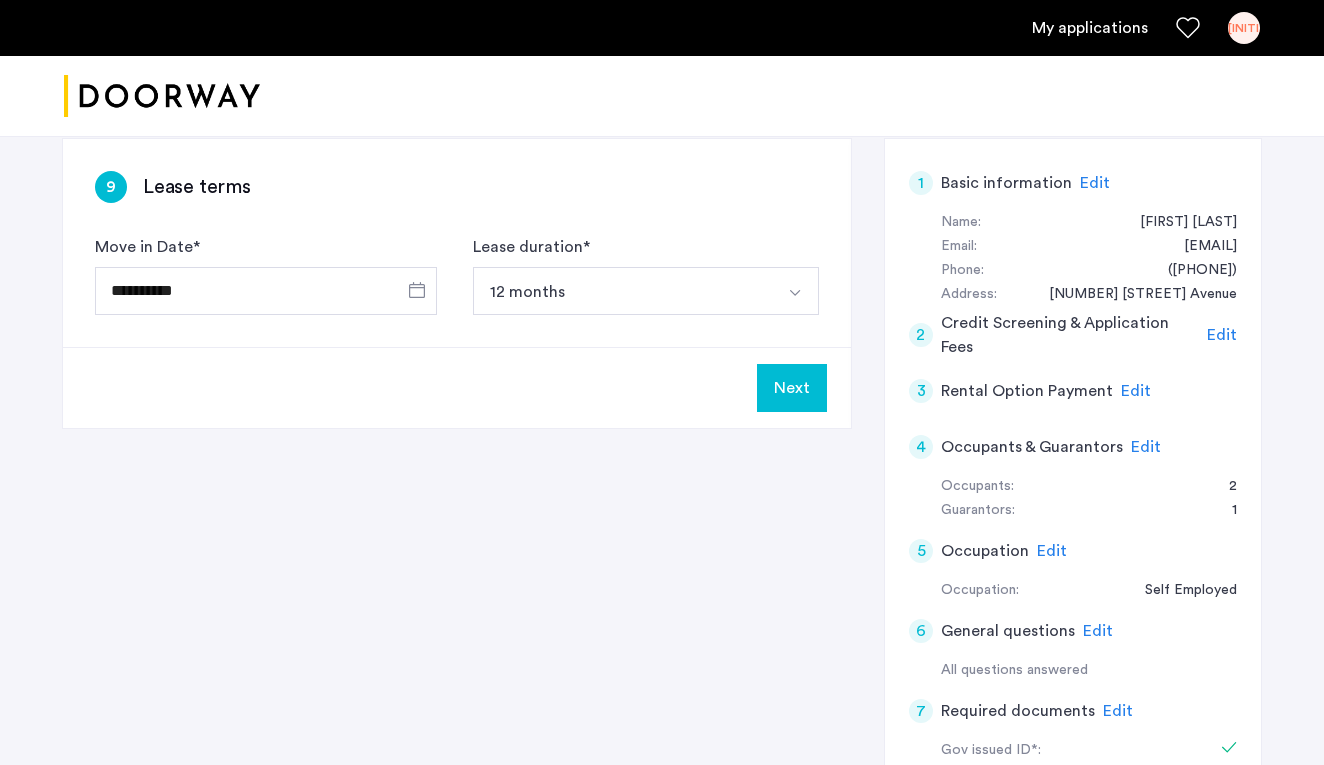 click on "Next" 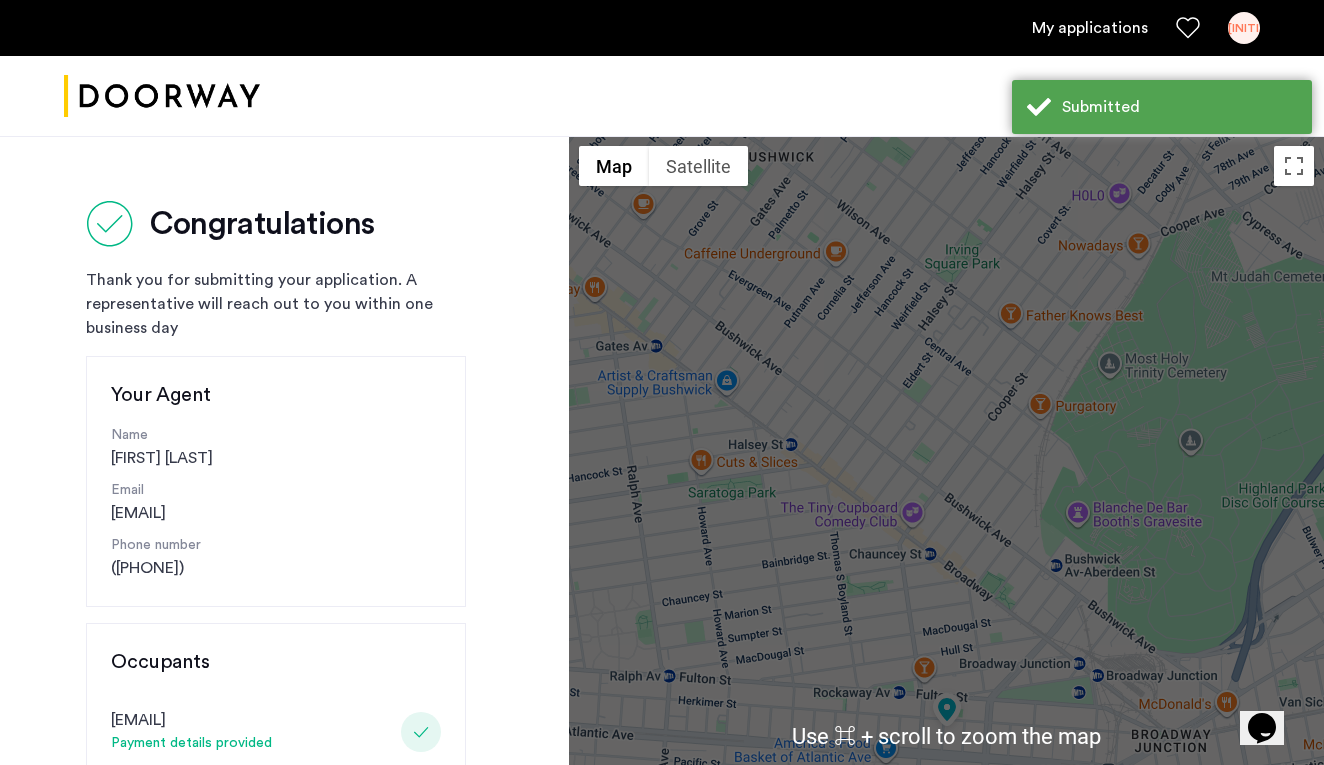 scroll, scrollTop: 0, scrollLeft: 0, axis: both 